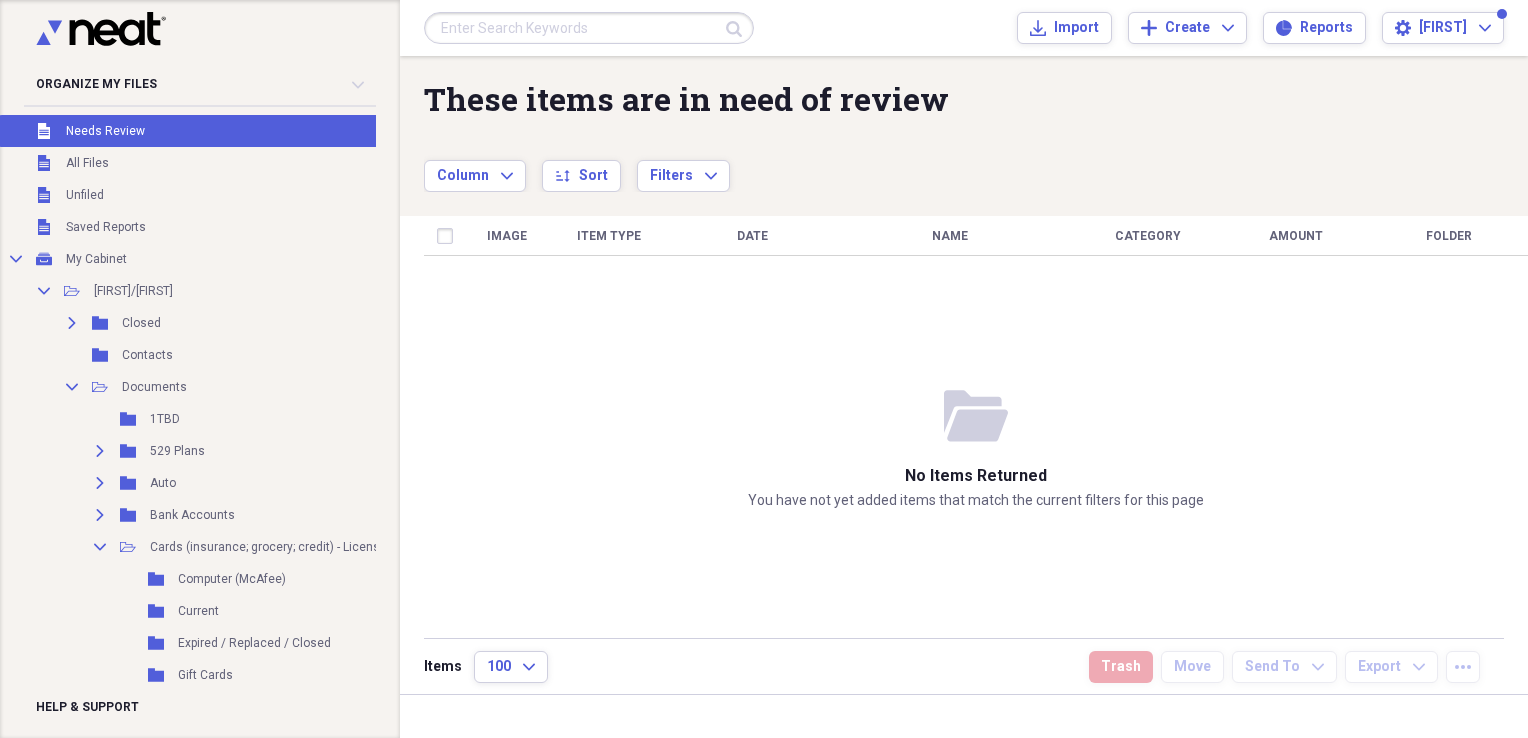 scroll, scrollTop: 0, scrollLeft: 0, axis: both 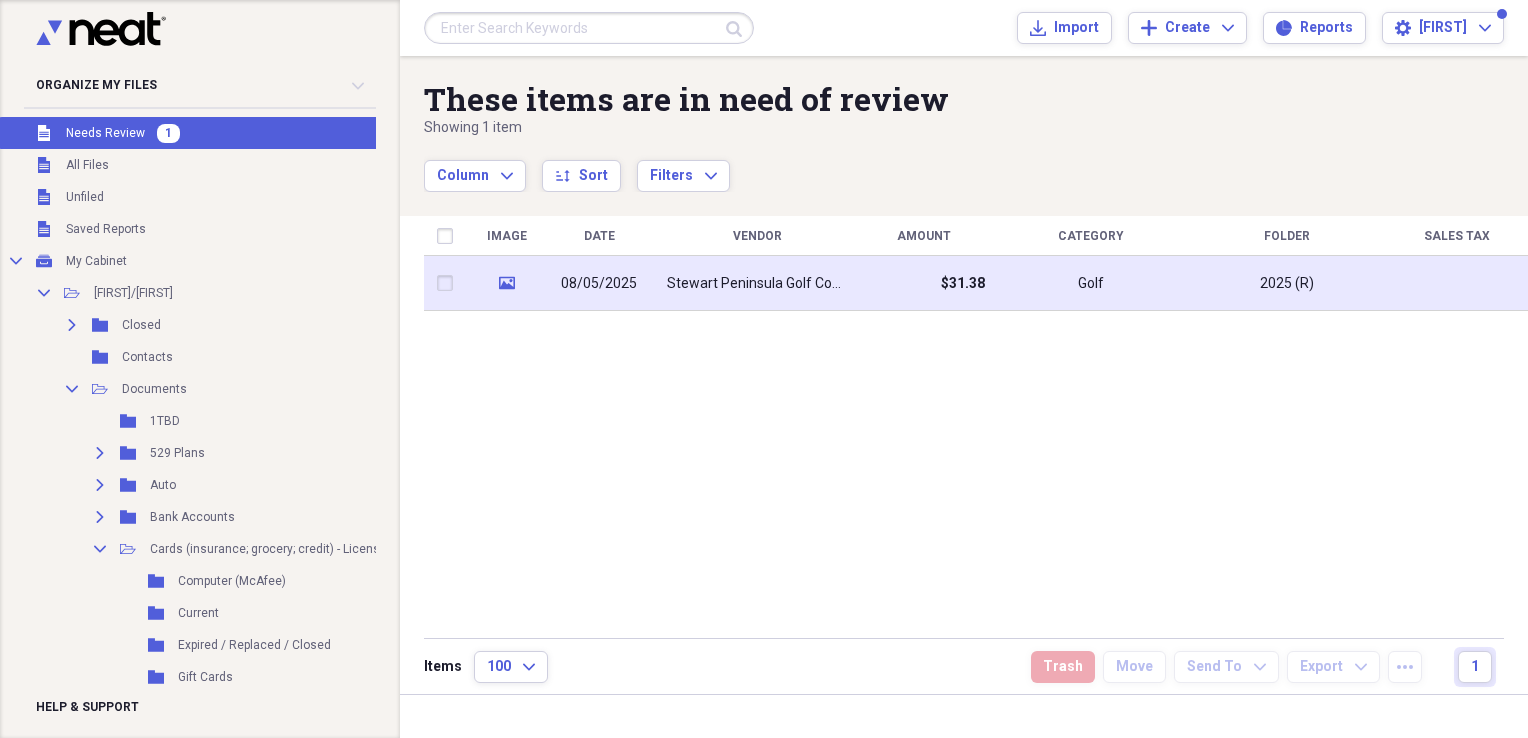 click on "media" 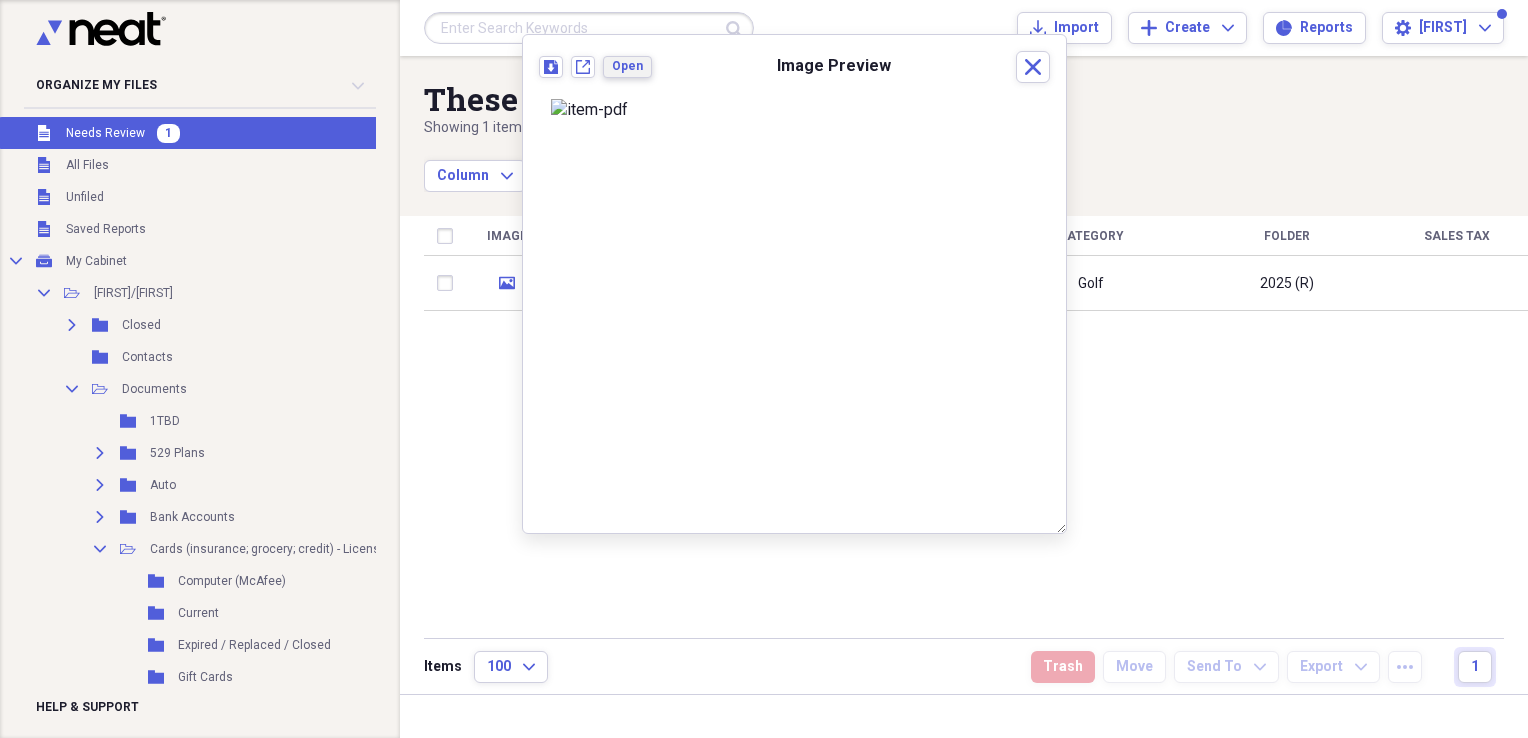 click on "Open" at bounding box center [627, 66] 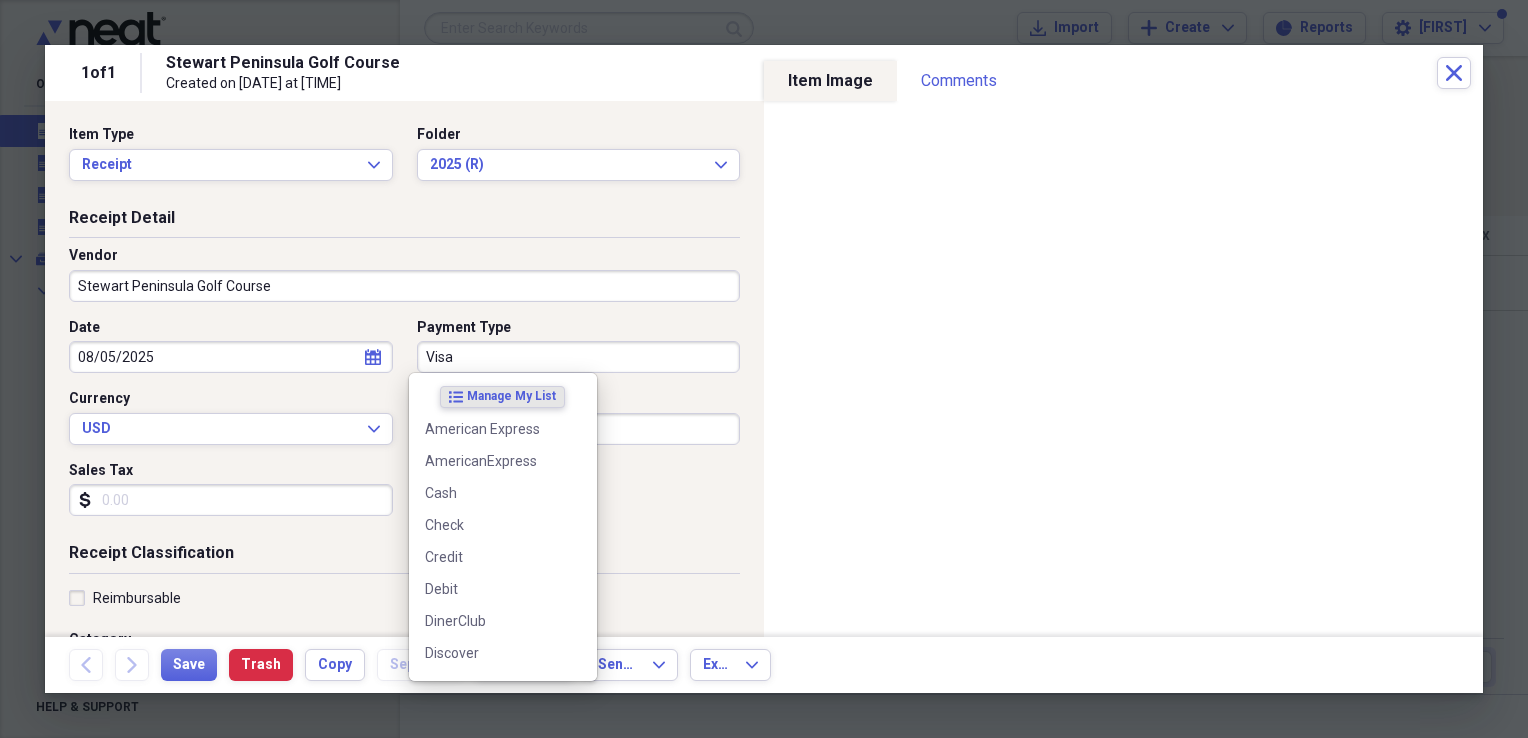 click on "Visa" at bounding box center (579, 357) 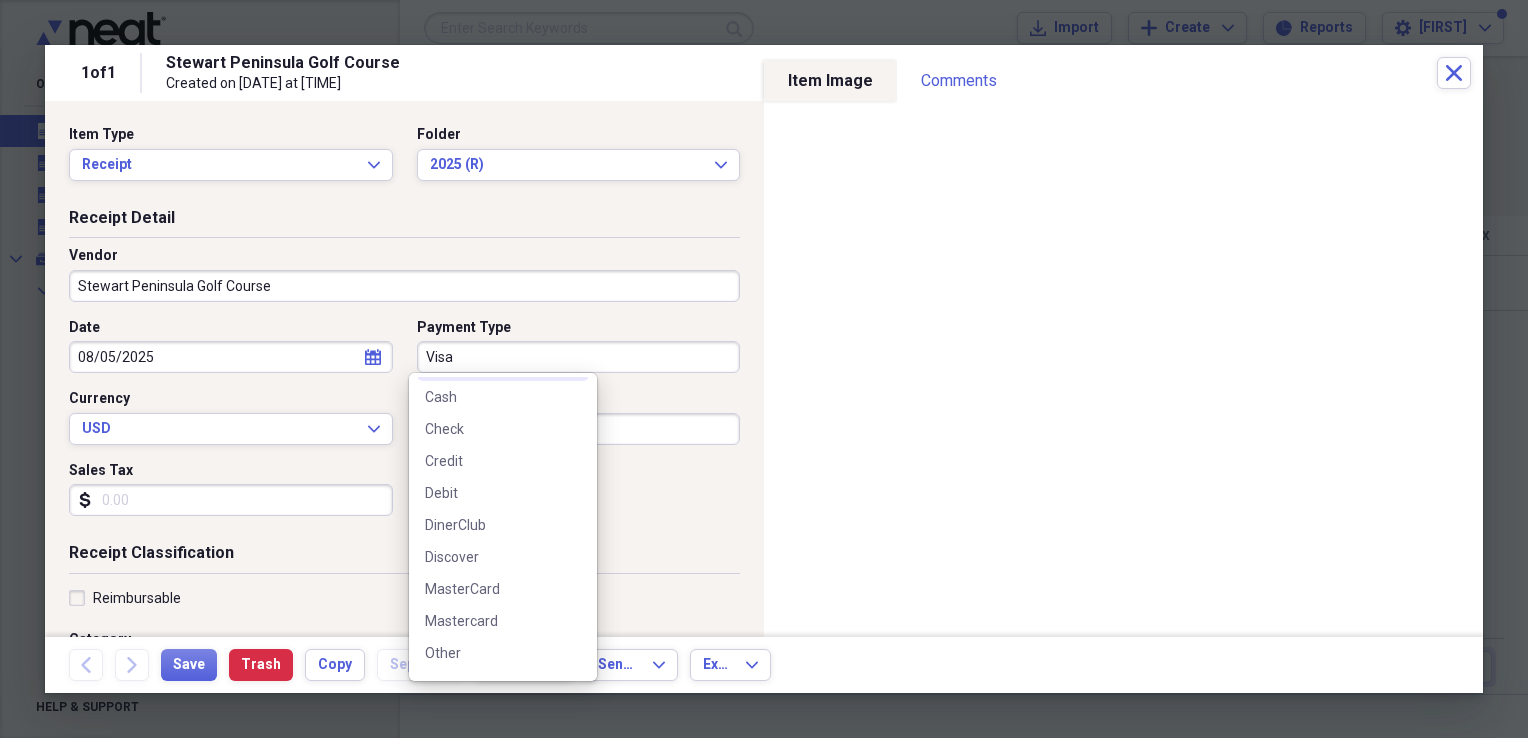 scroll, scrollTop: 142, scrollLeft: 0, axis: vertical 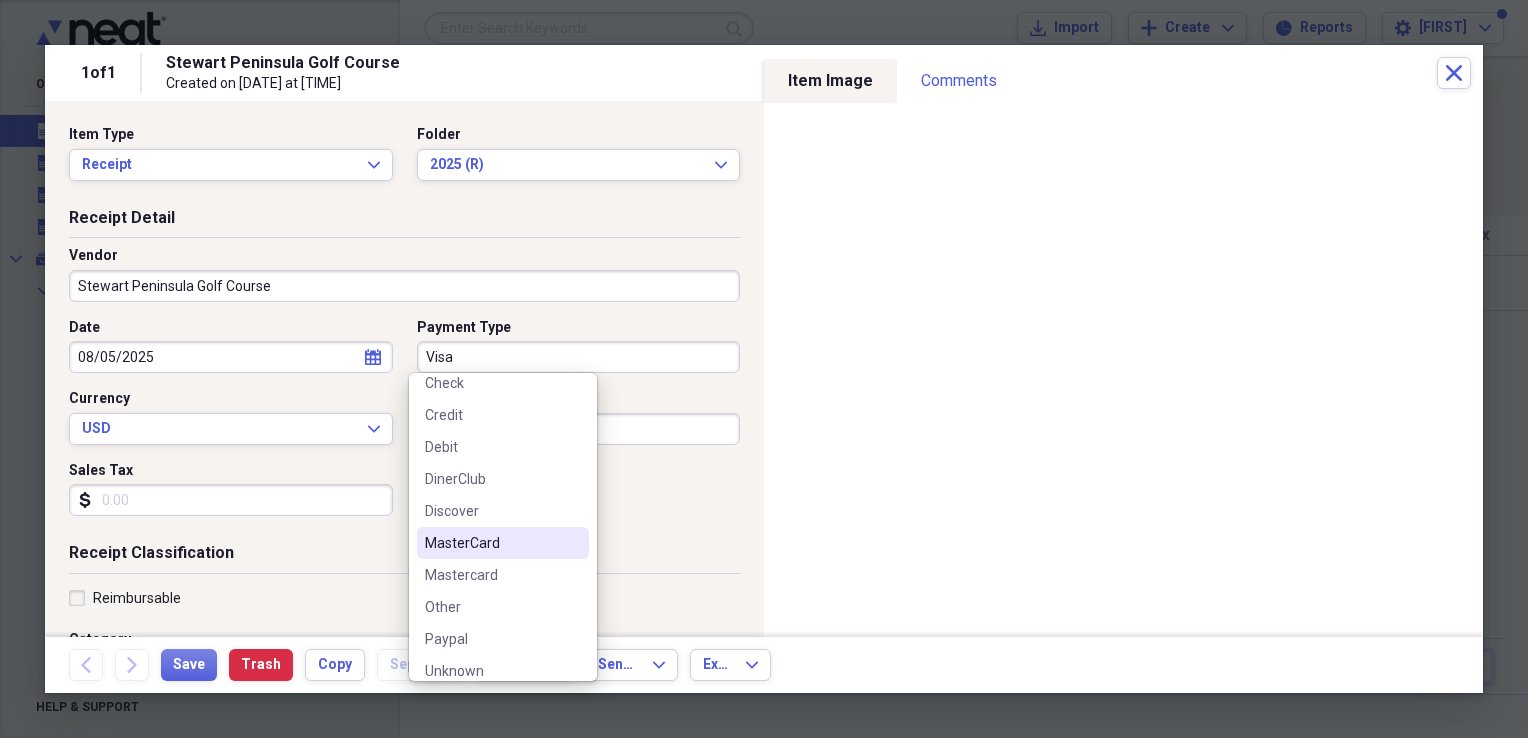 click on "MasterCard" at bounding box center [491, 543] 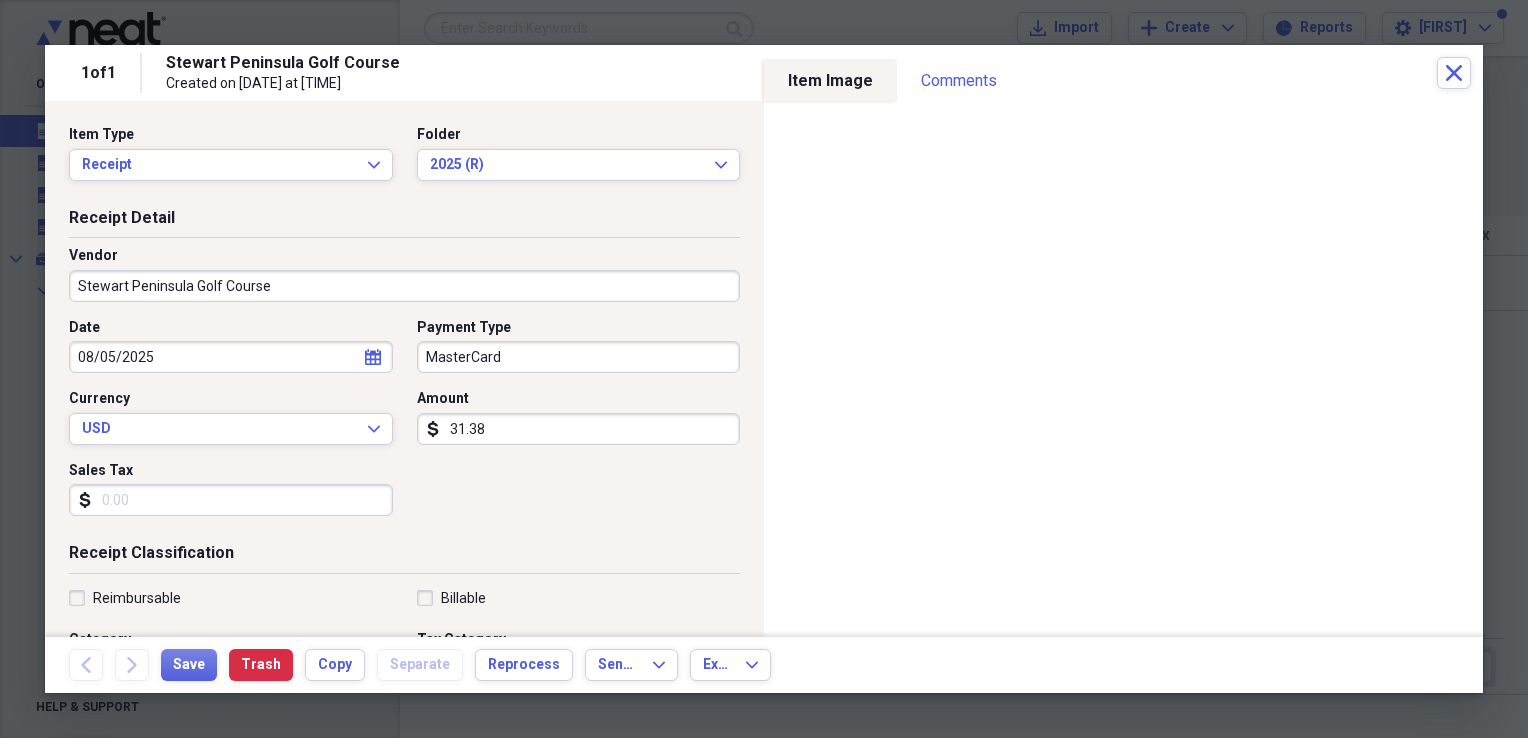 click on "Sales Tax" at bounding box center [231, 500] 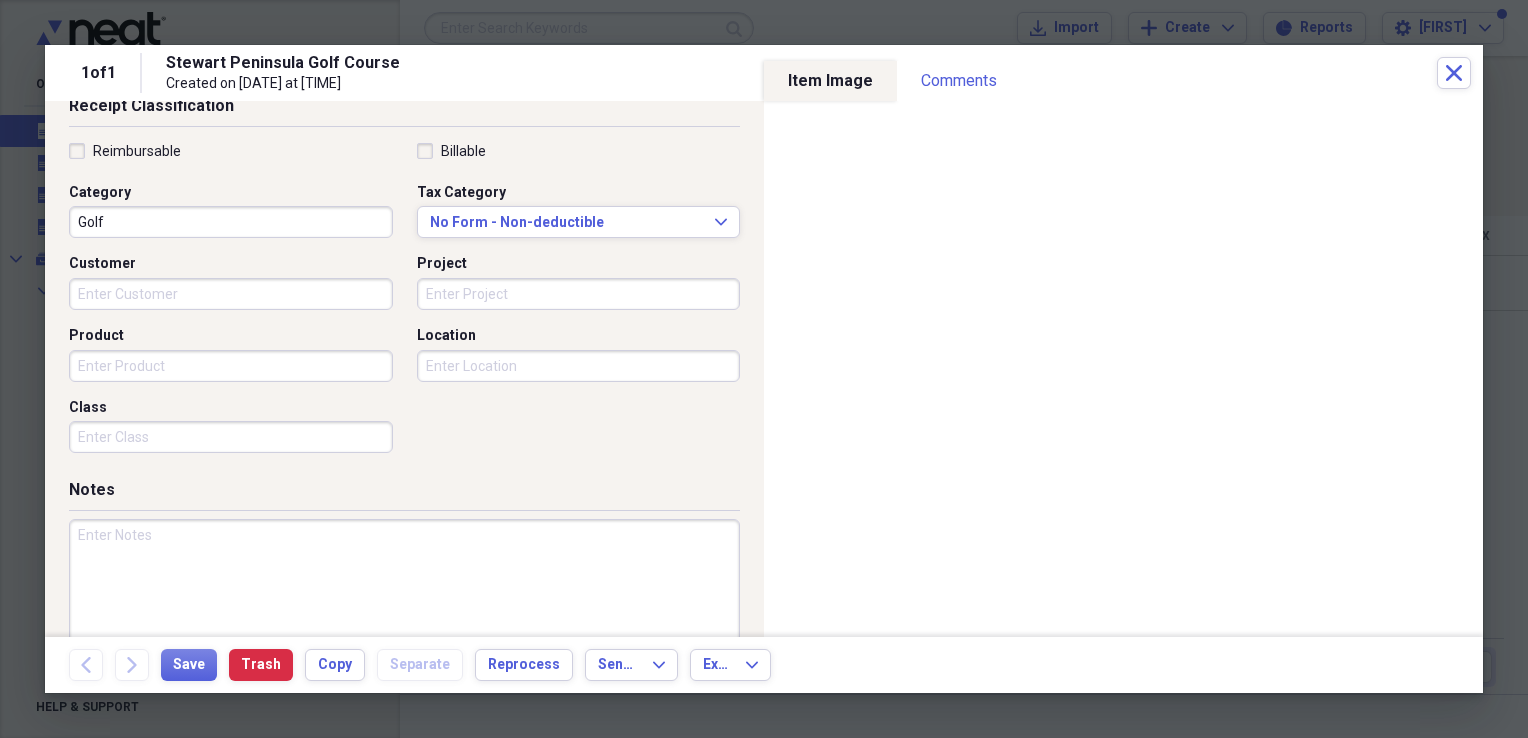 scroll, scrollTop: 483, scrollLeft: 0, axis: vertical 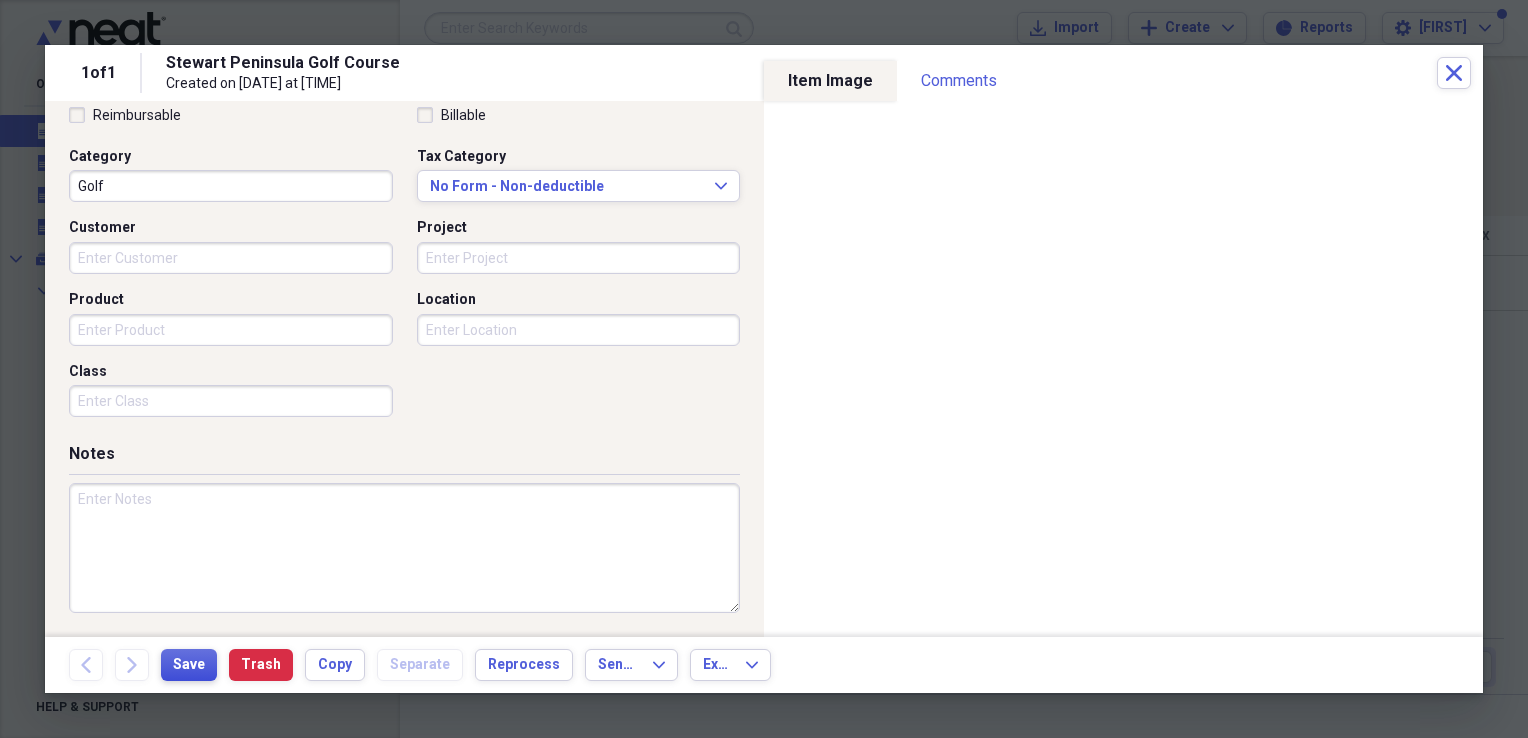 type on "2.39" 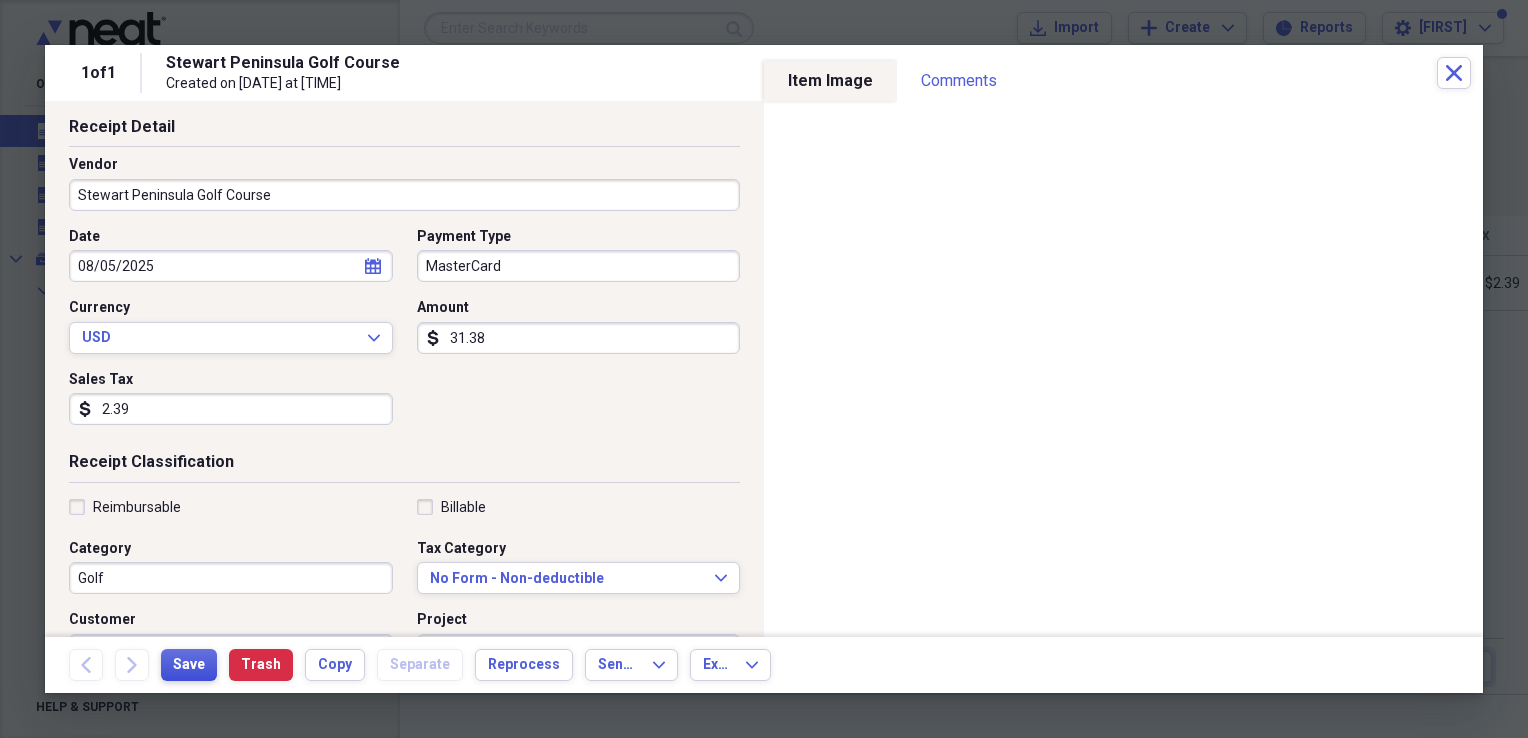 scroll, scrollTop: 0, scrollLeft: 0, axis: both 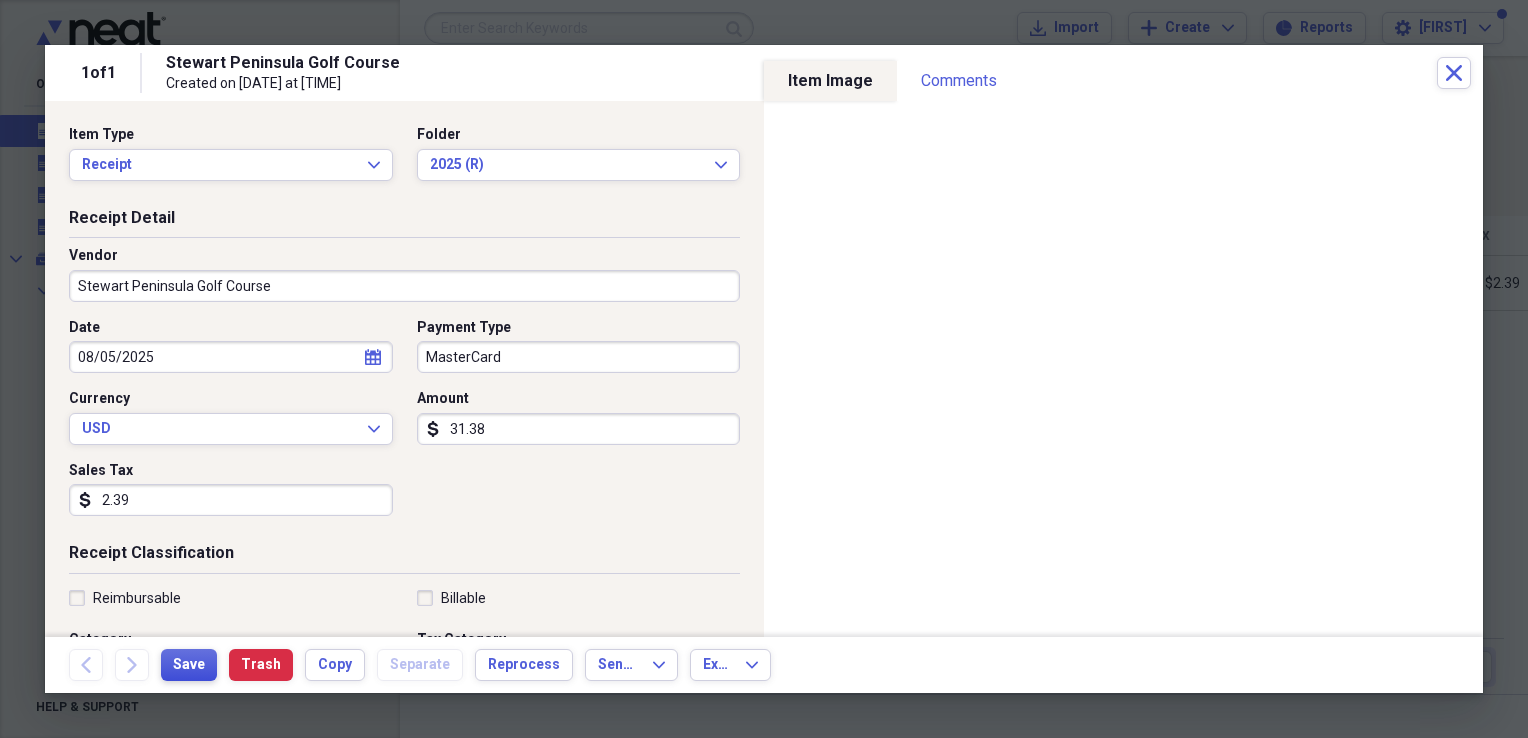 type 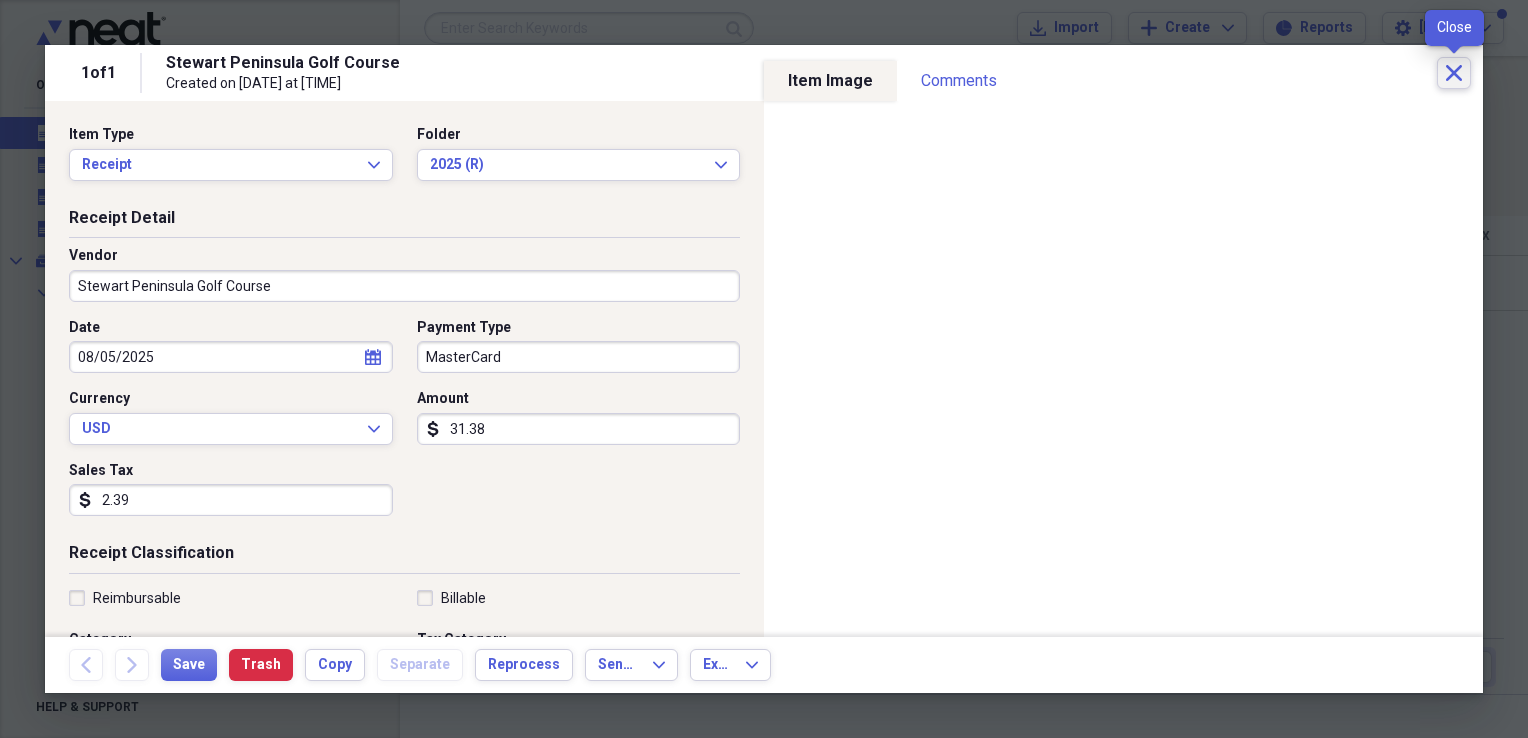 click 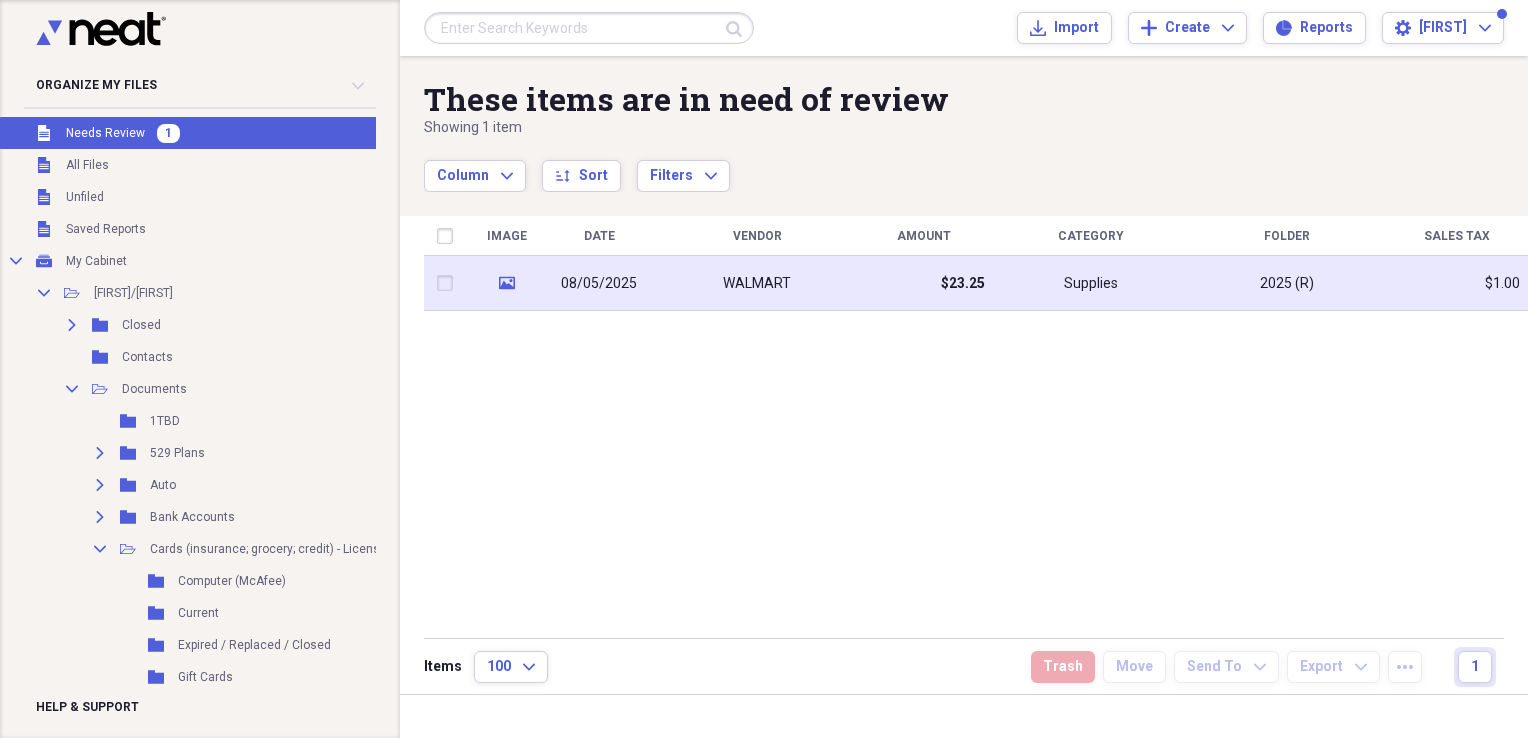 click on "media" 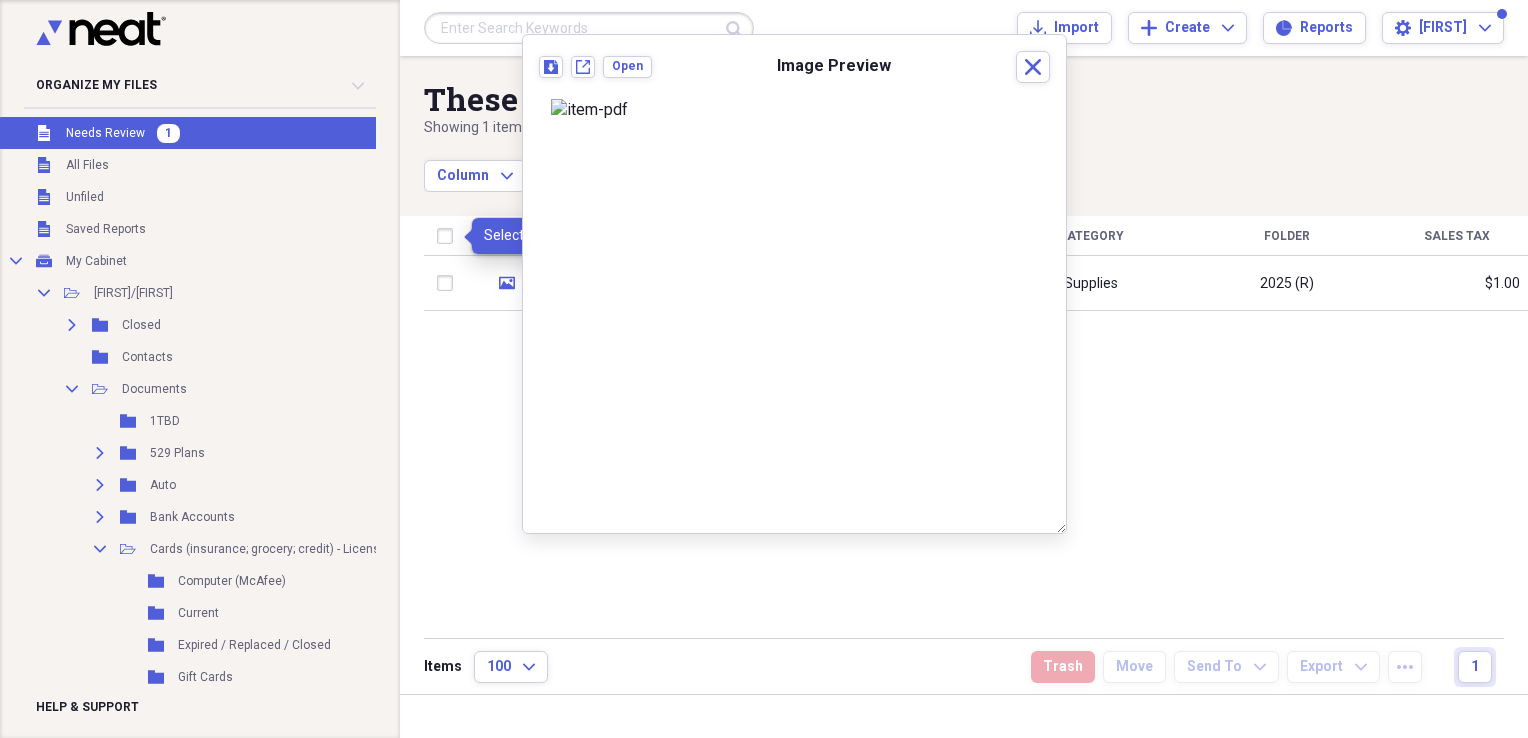 click at bounding box center (449, 236) 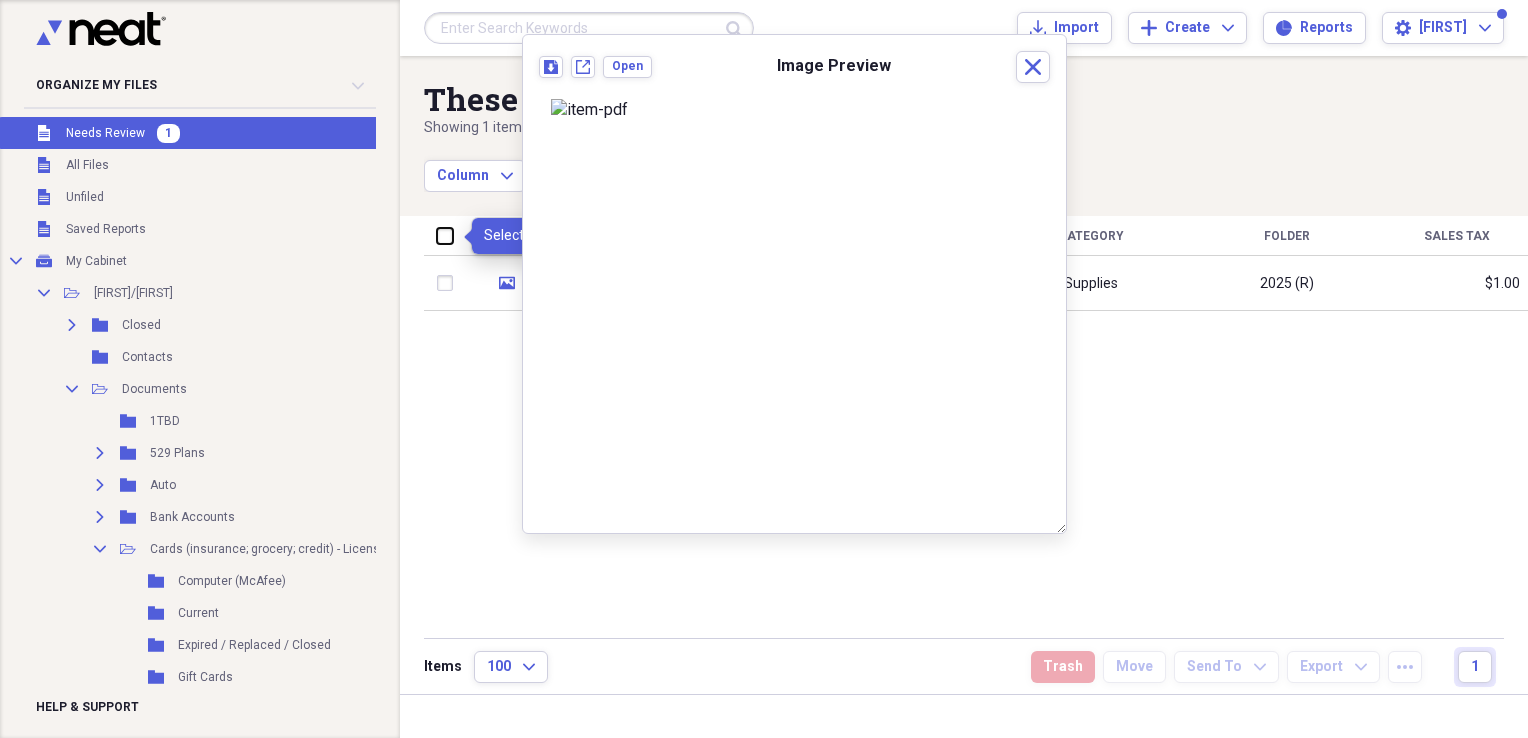 click at bounding box center [437, 235] 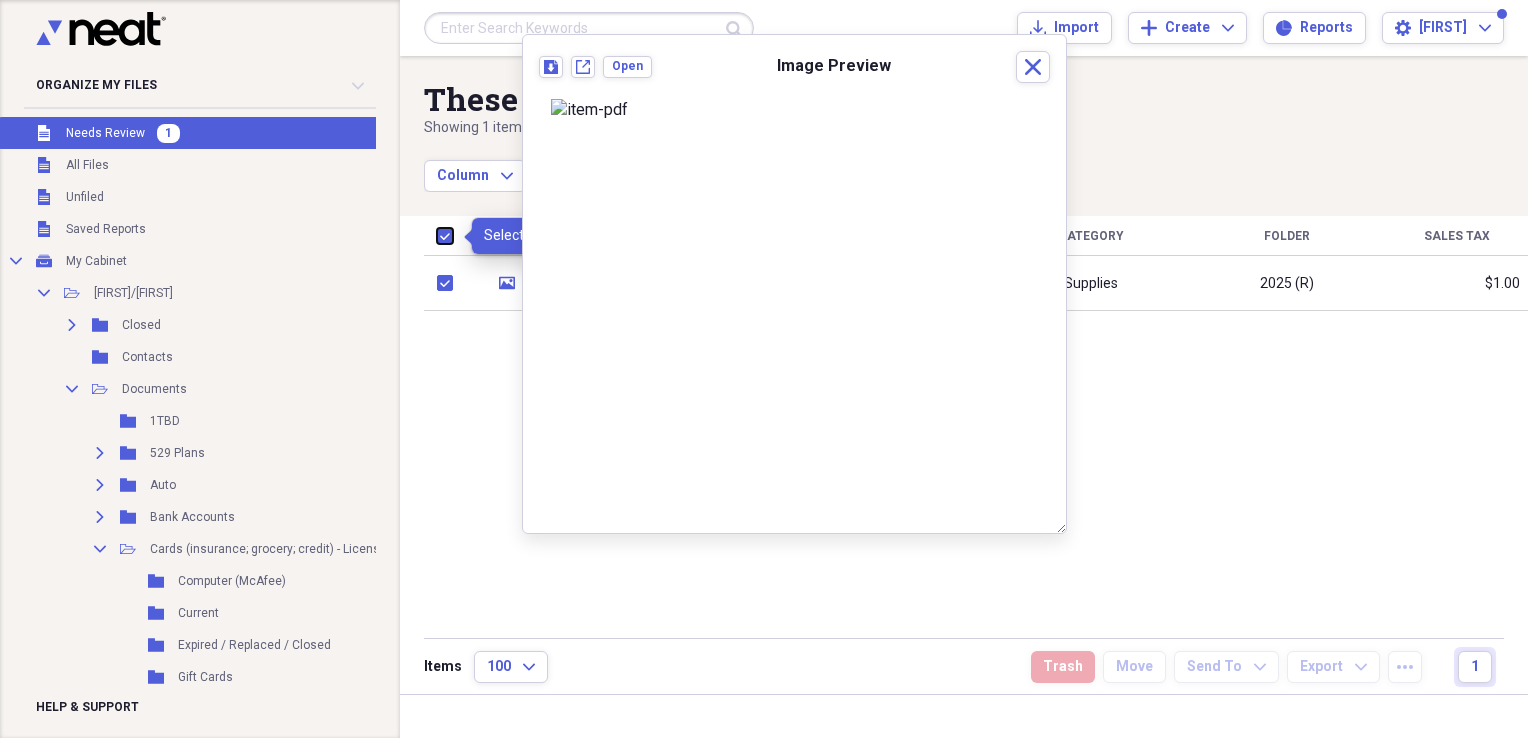 checkbox on "true" 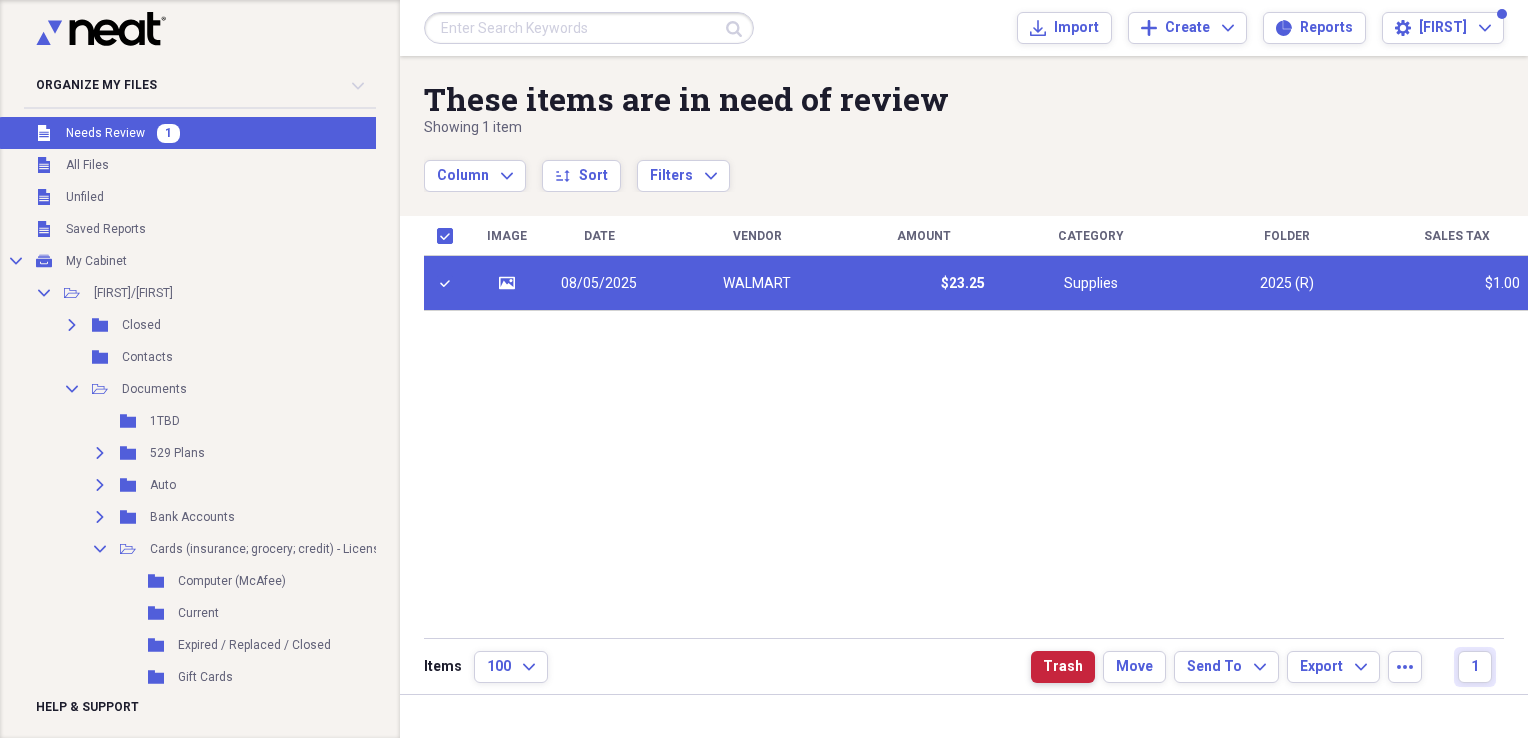click on "Trash" at bounding box center [1063, 667] 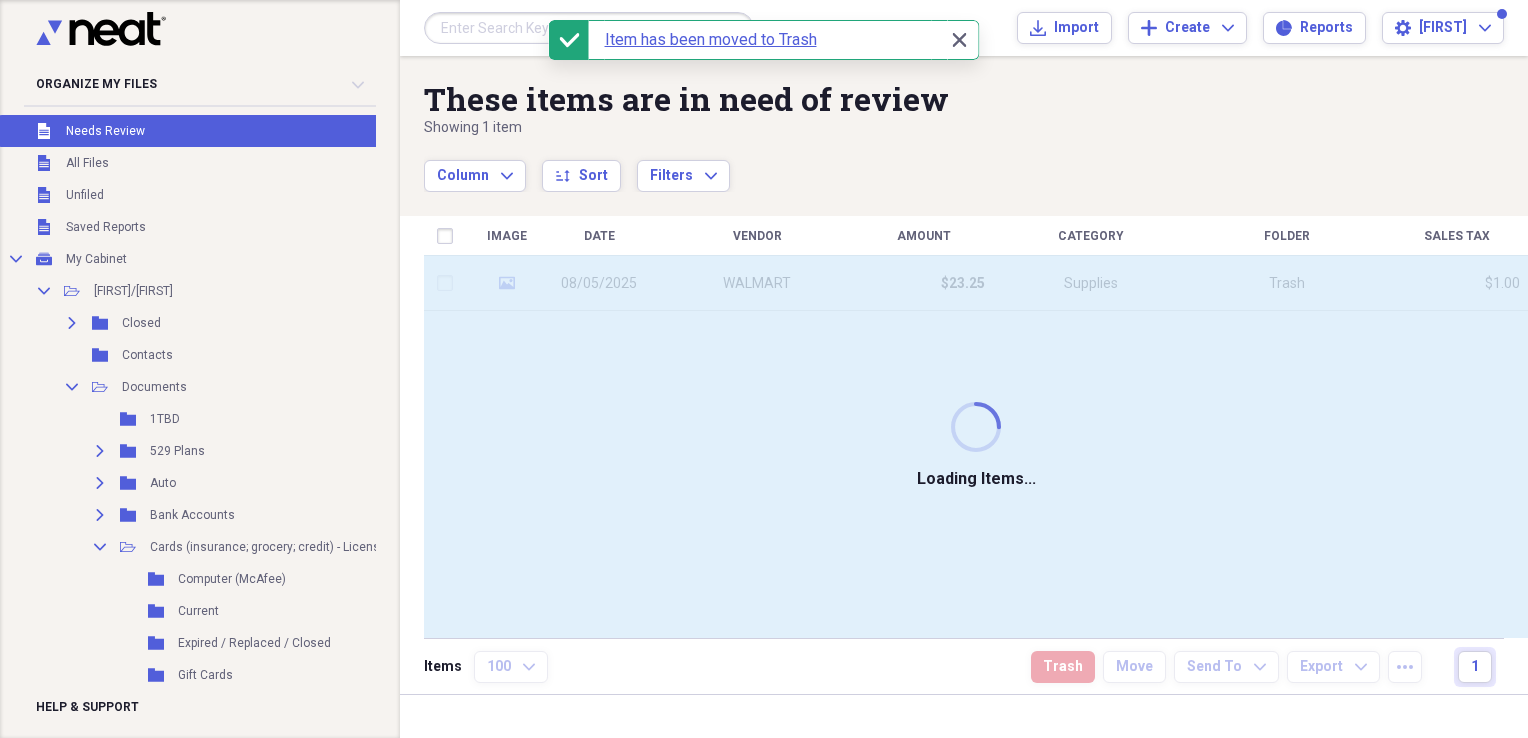 checkbox on "false" 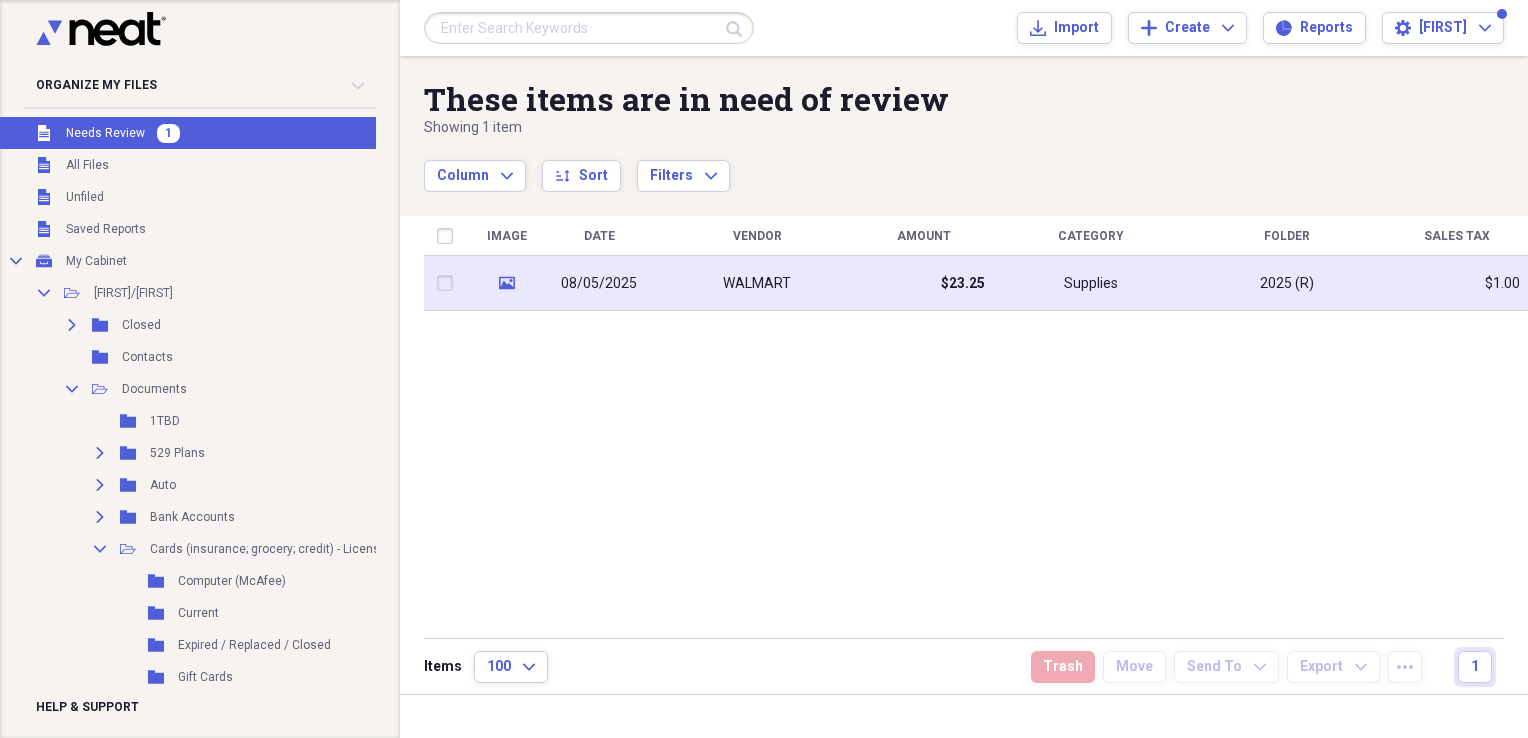 click on "media" 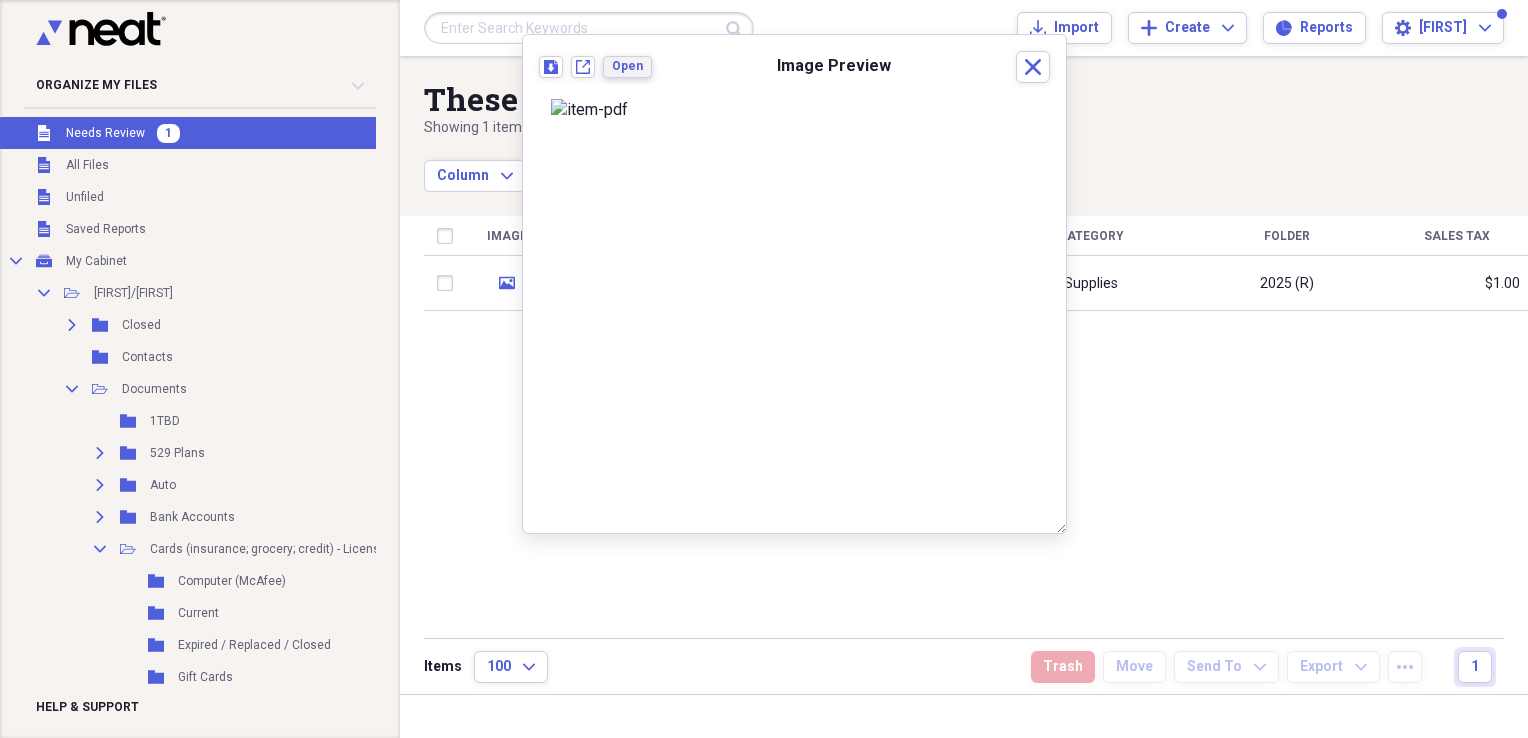 click on "Open" at bounding box center [627, 66] 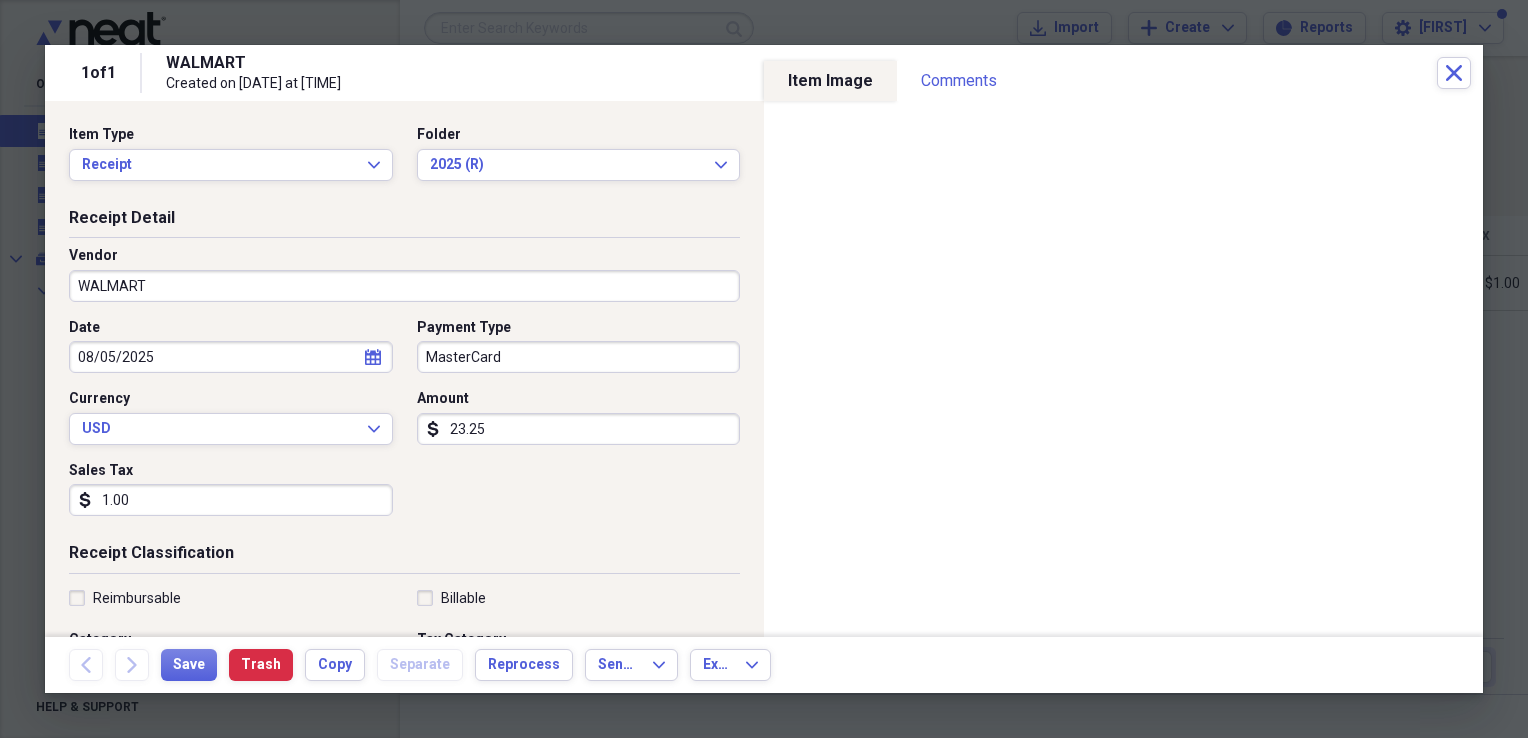click on "WALMART" at bounding box center [404, 286] 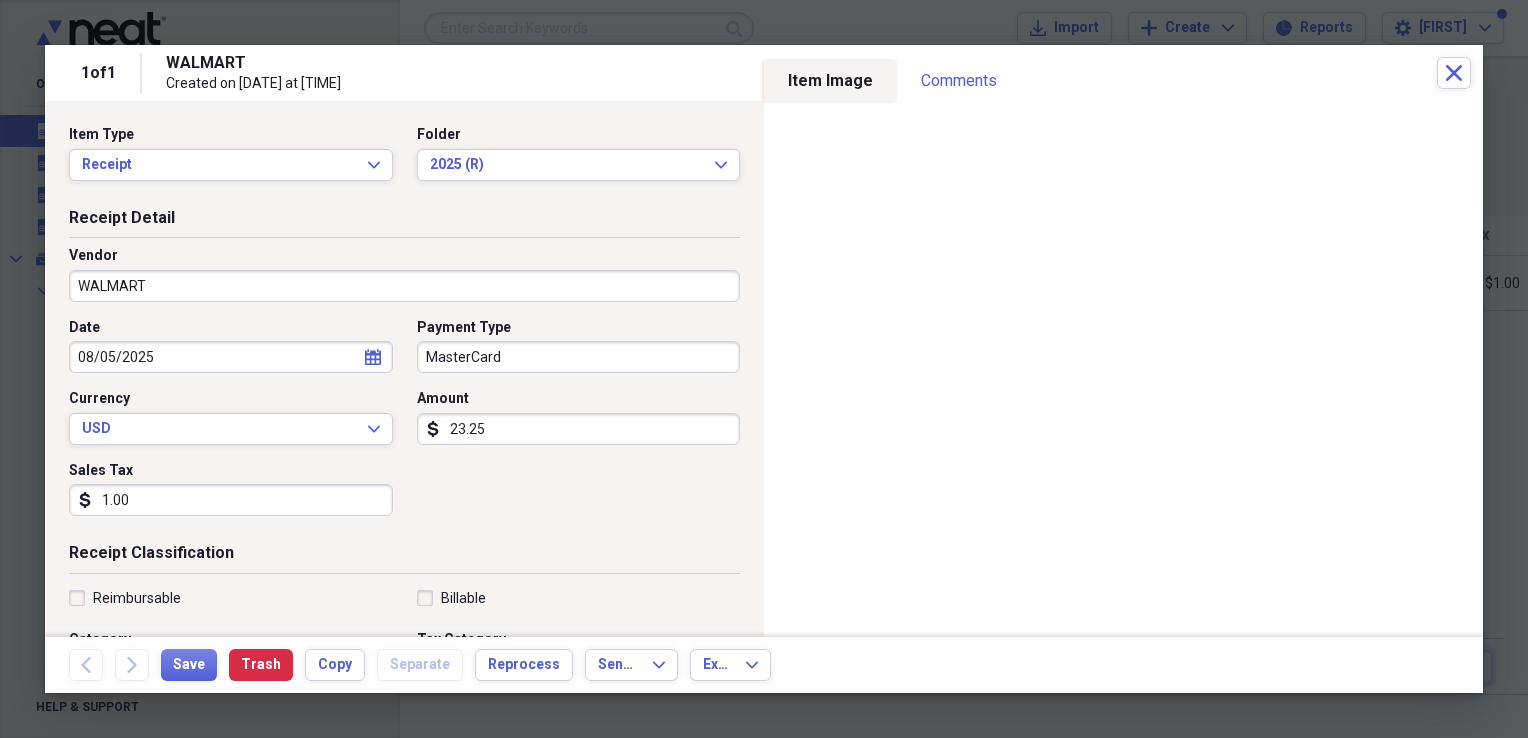 click on "Receipt Detail Vendor WALMART Date [DATE] calendar Calendar Payment Type MasterCard Currency USD Expand Amount dollar-sign [AMOUNT] Sales Tax dollar-sign [AMOUNT]" at bounding box center [404, 375] 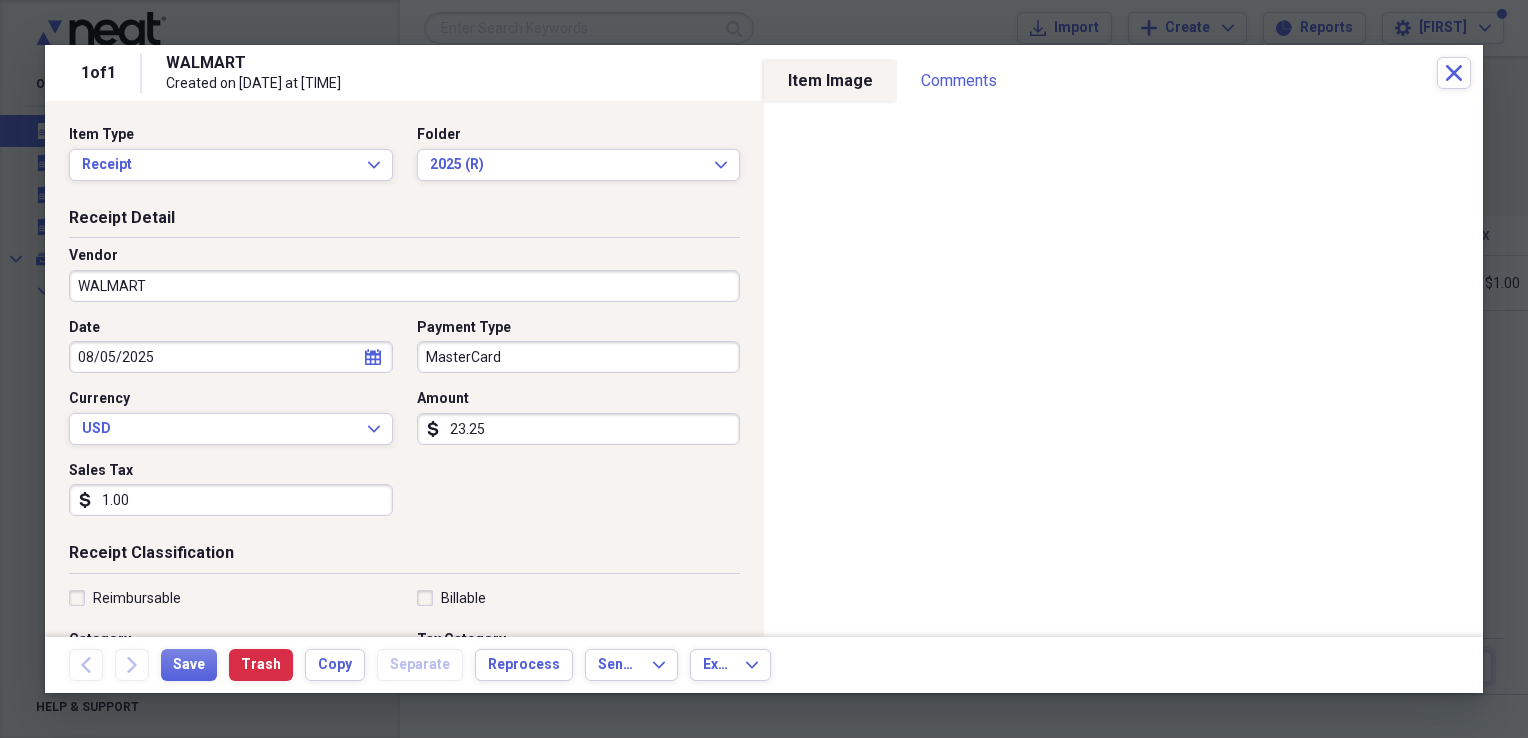 click on "WALMART" at bounding box center [404, 286] 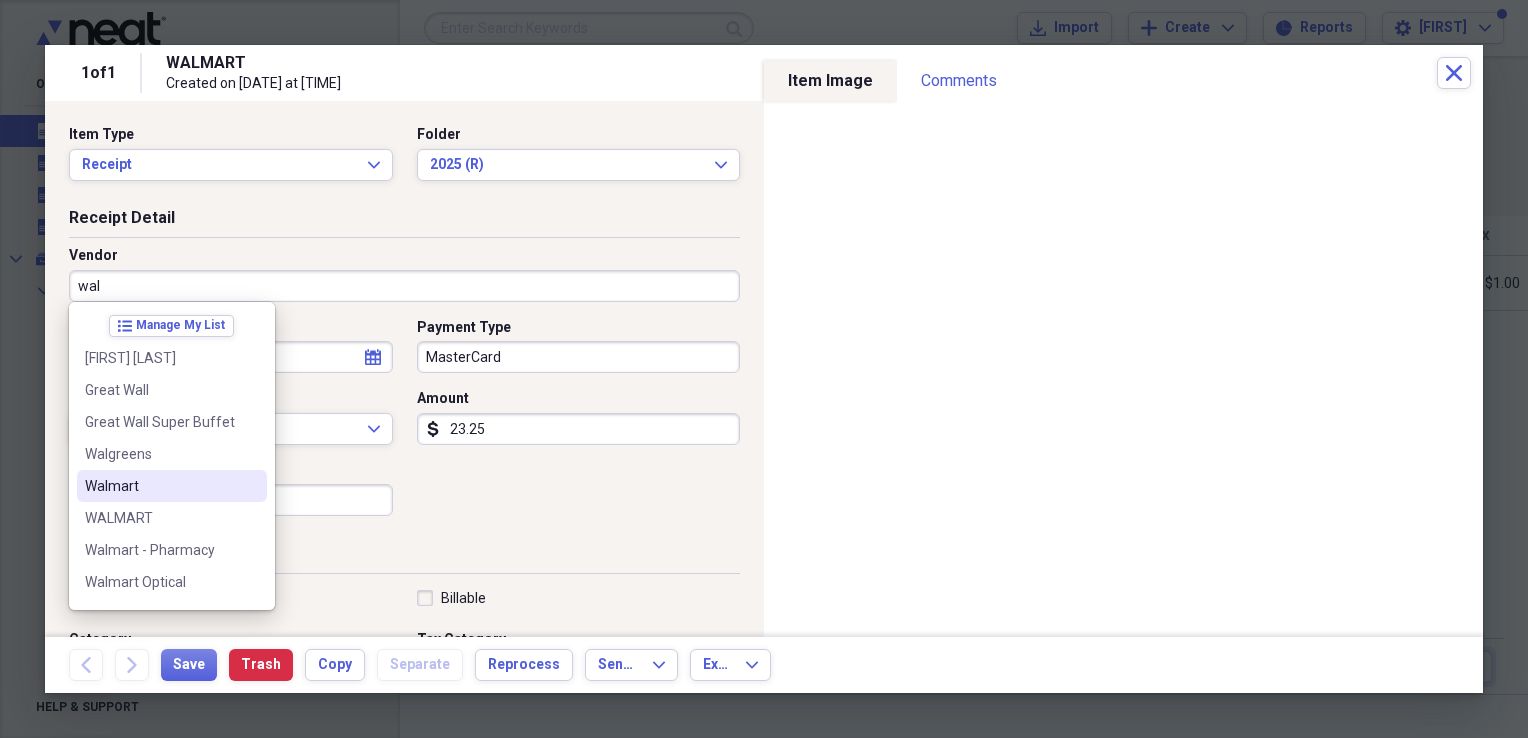 click on "Walmart" at bounding box center (160, 486) 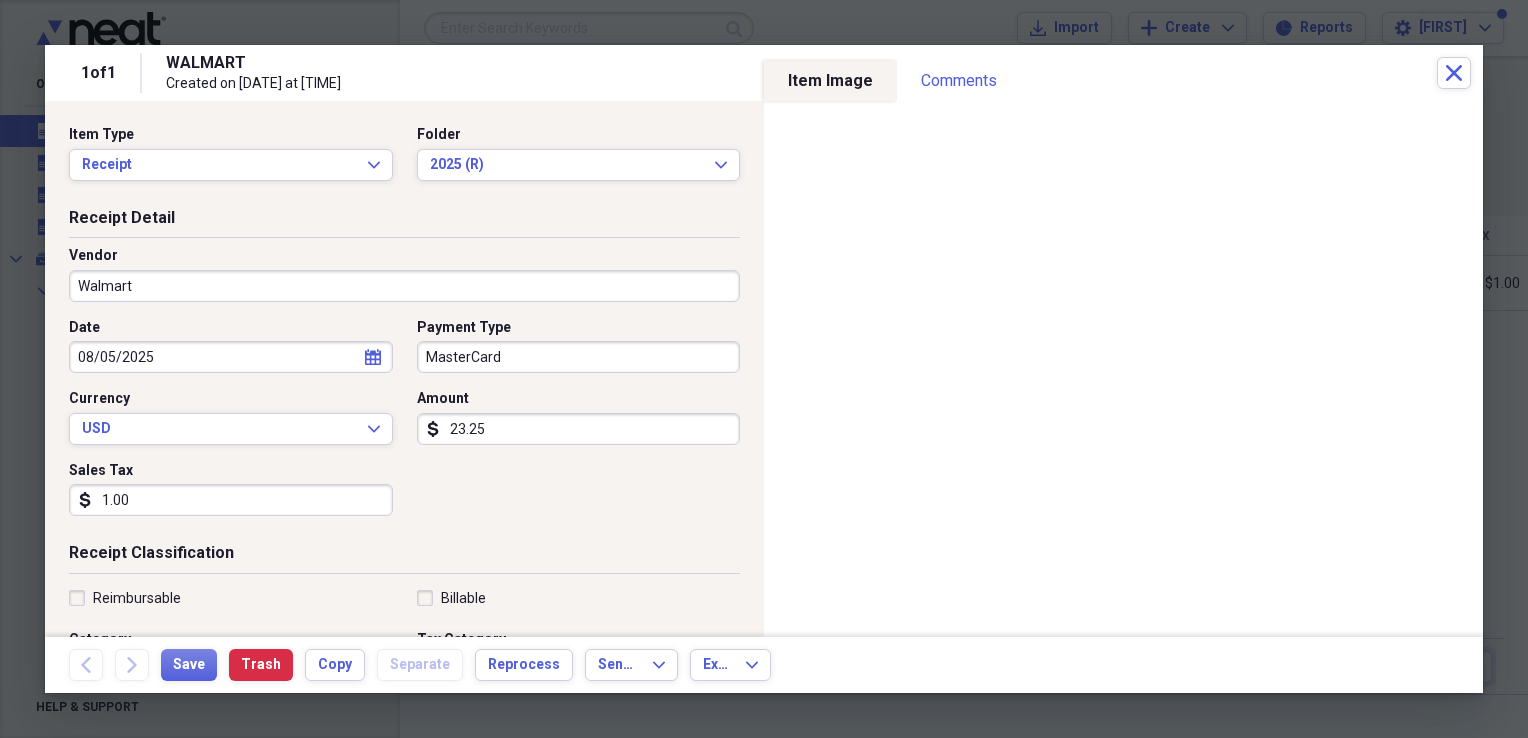type on "Convenience Store" 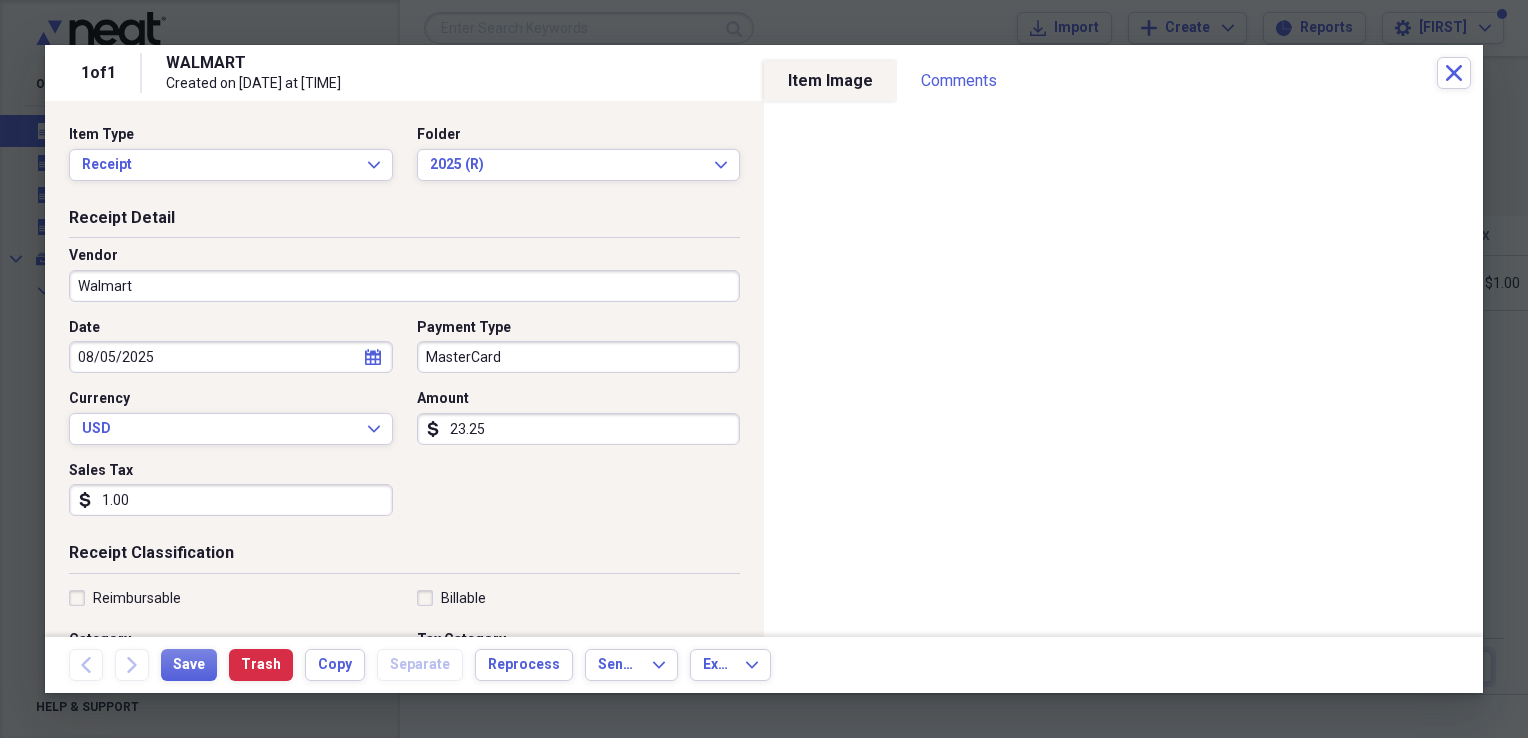 click on "1.00" at bounding box center (231, 500) 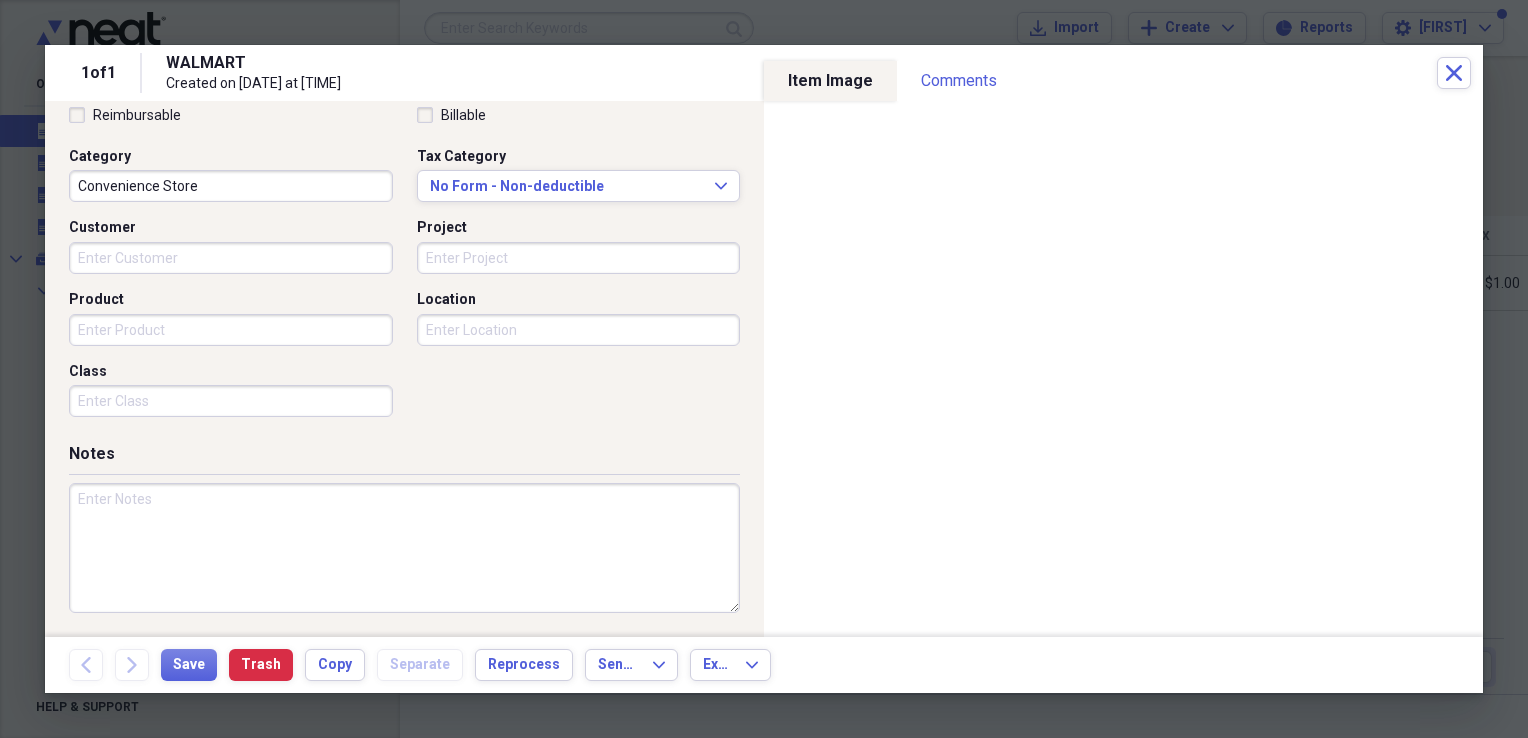 scroll, scrollTop: 0, scrollLeft: 0, axis: both 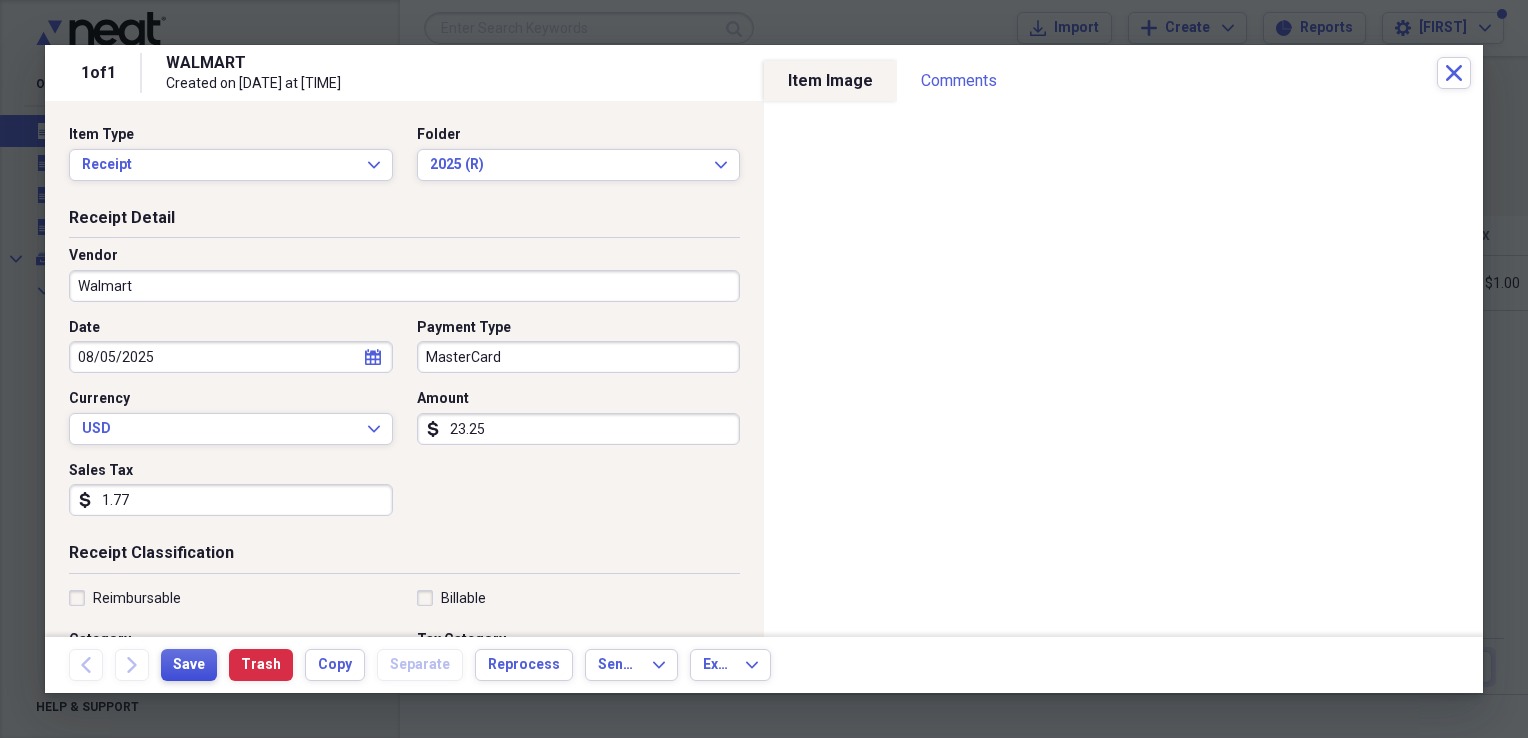 type on "1.77" 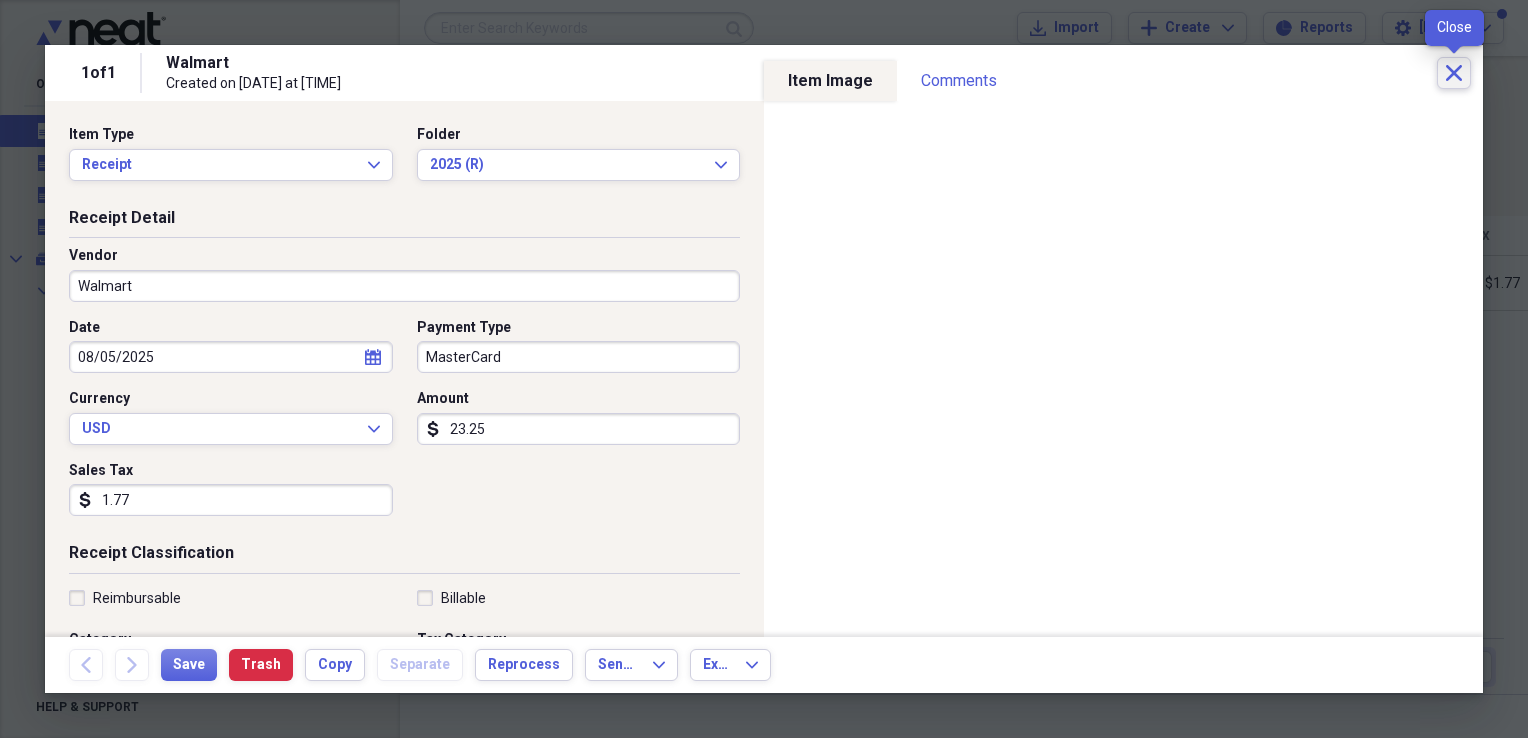click on "Close" at bounding box center (1454, 73) 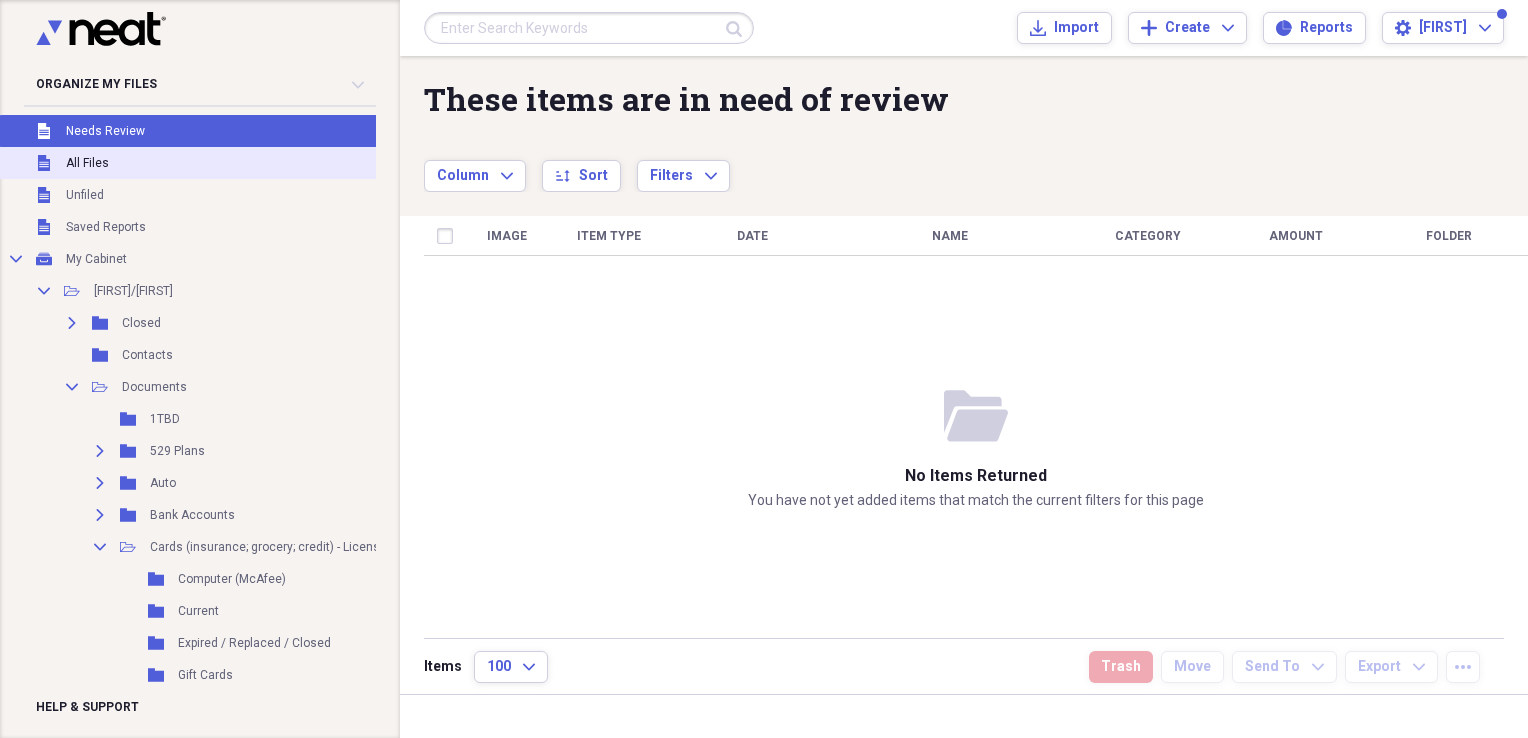 click on "All Files" at bounding box center [87, 163] 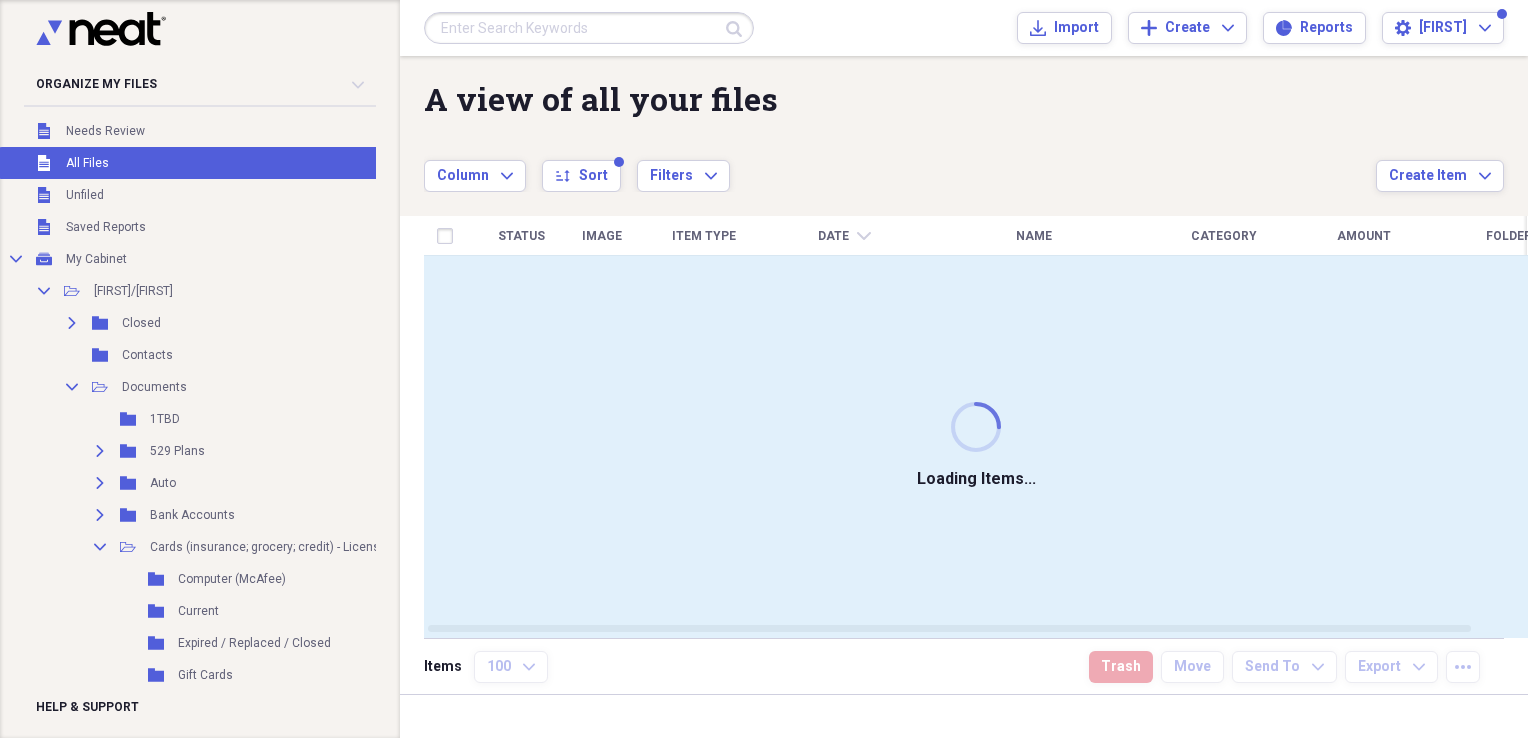 click at bounding box center (589, 28) 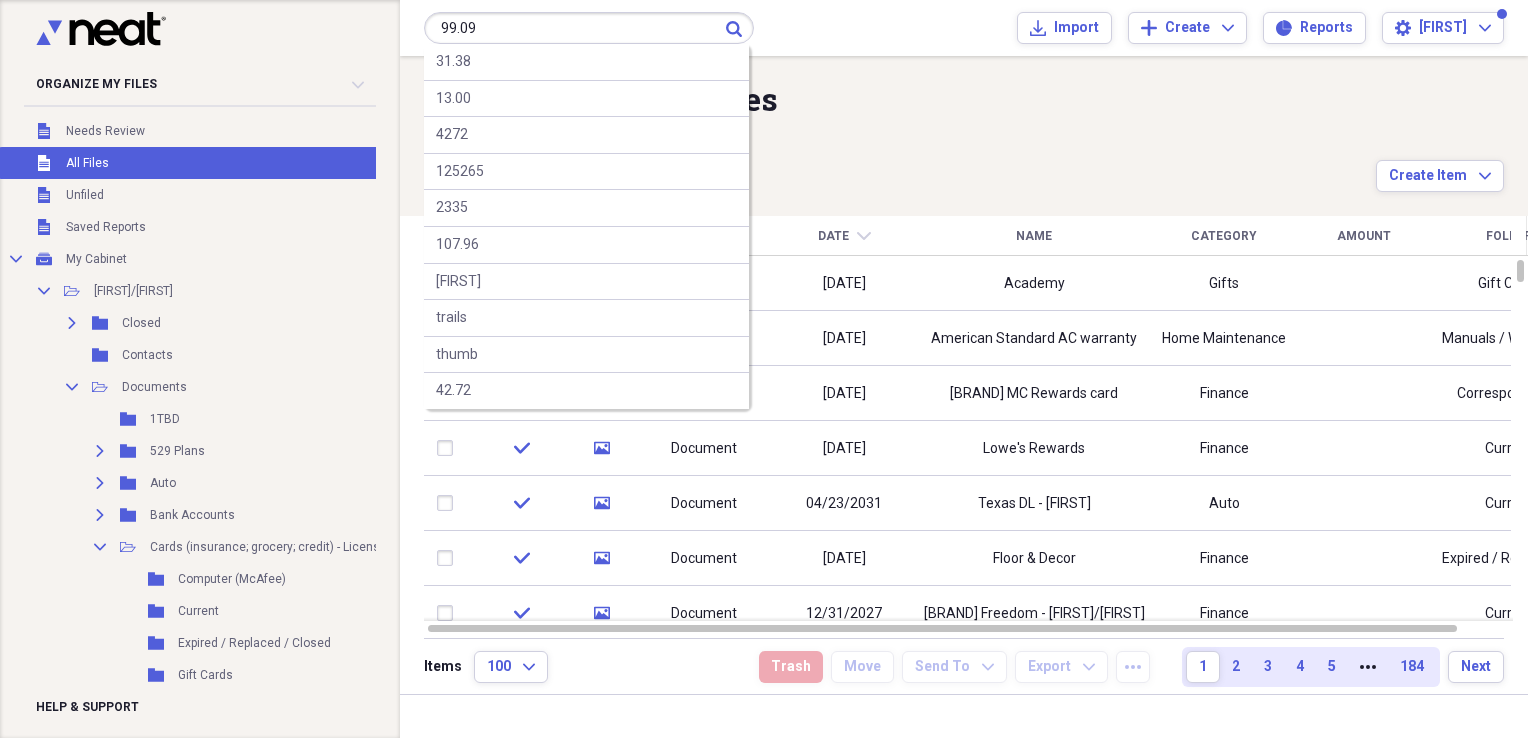type on "99.09" 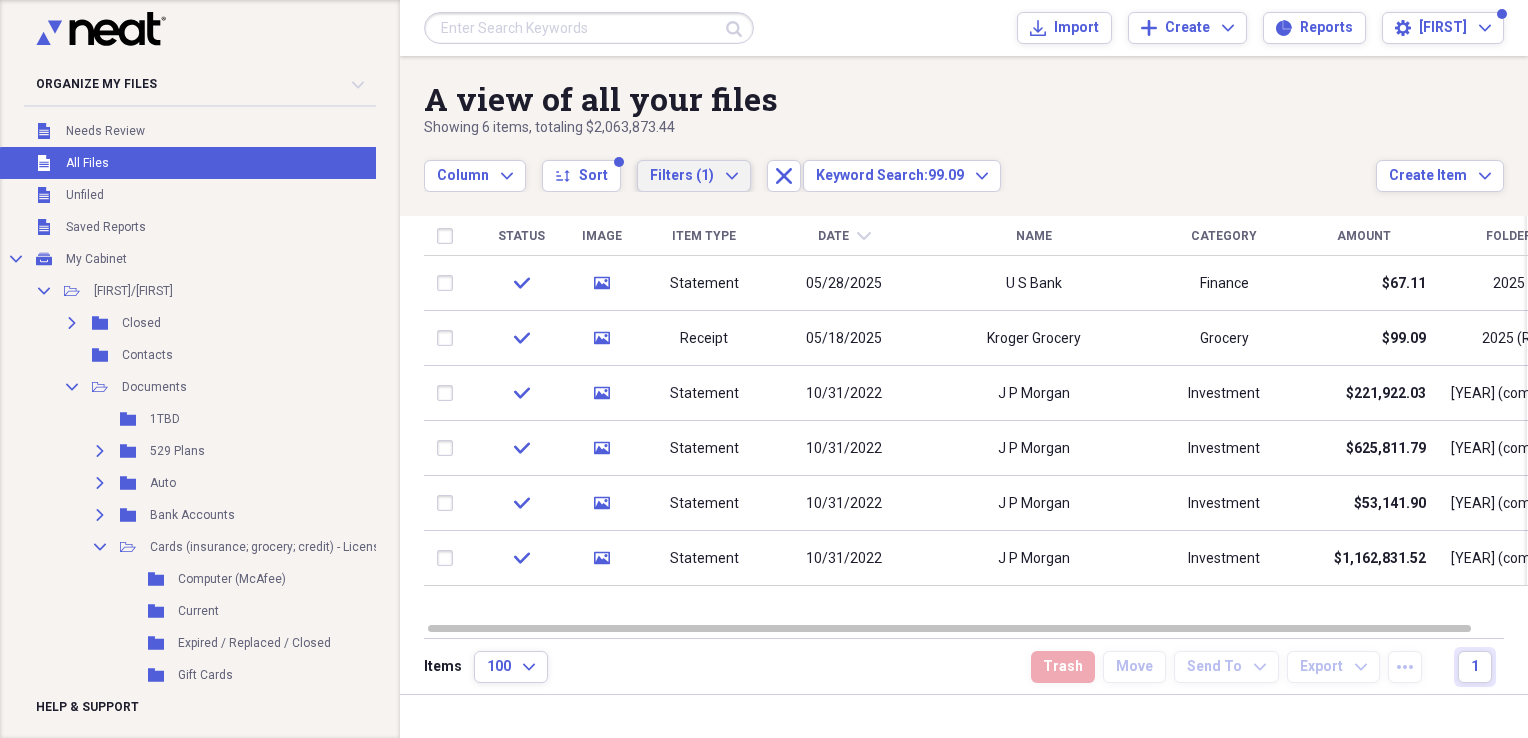 click on "Expand" 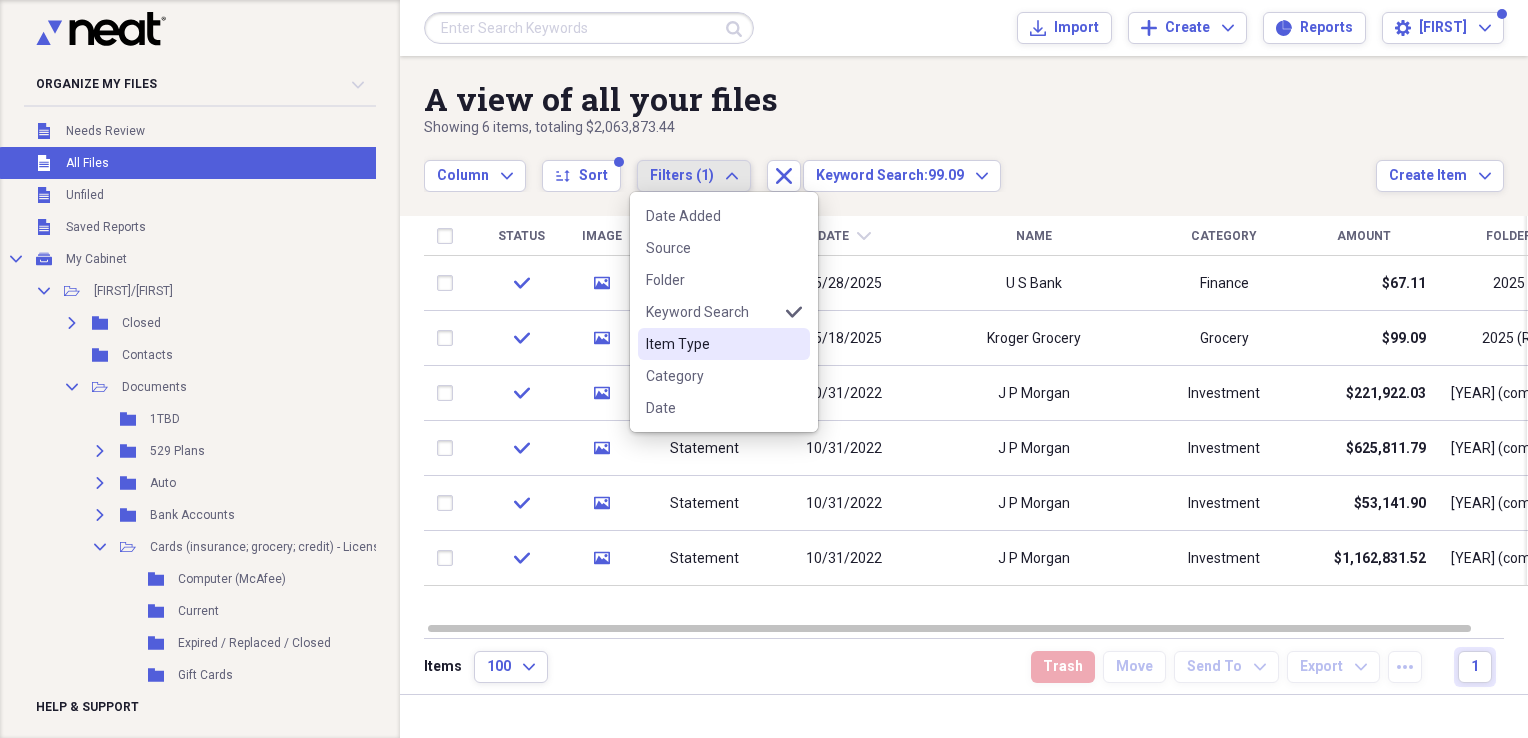 click on "Item Type" at bounding box center [712, 344] 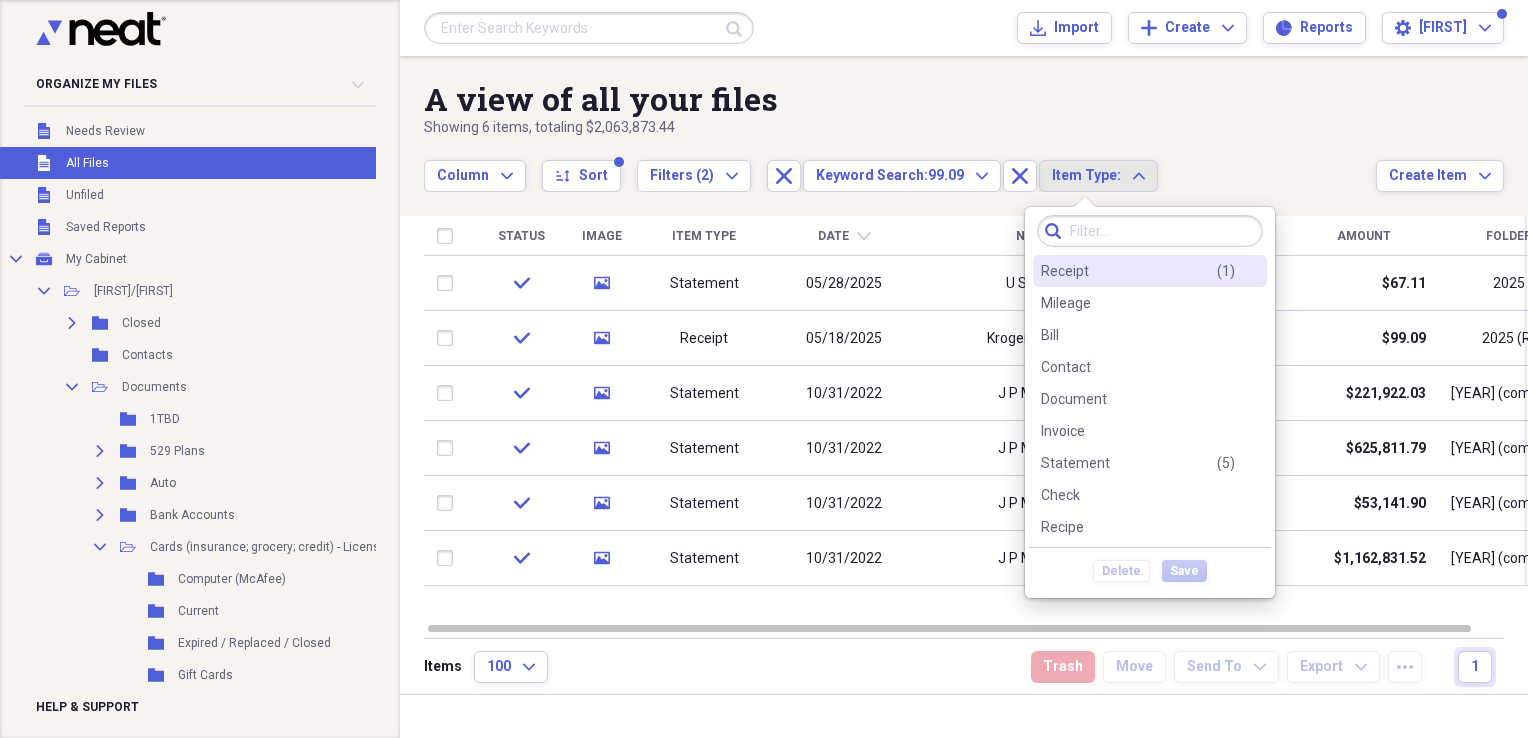 click on "Receipt" at bounding box center [1065, 271] 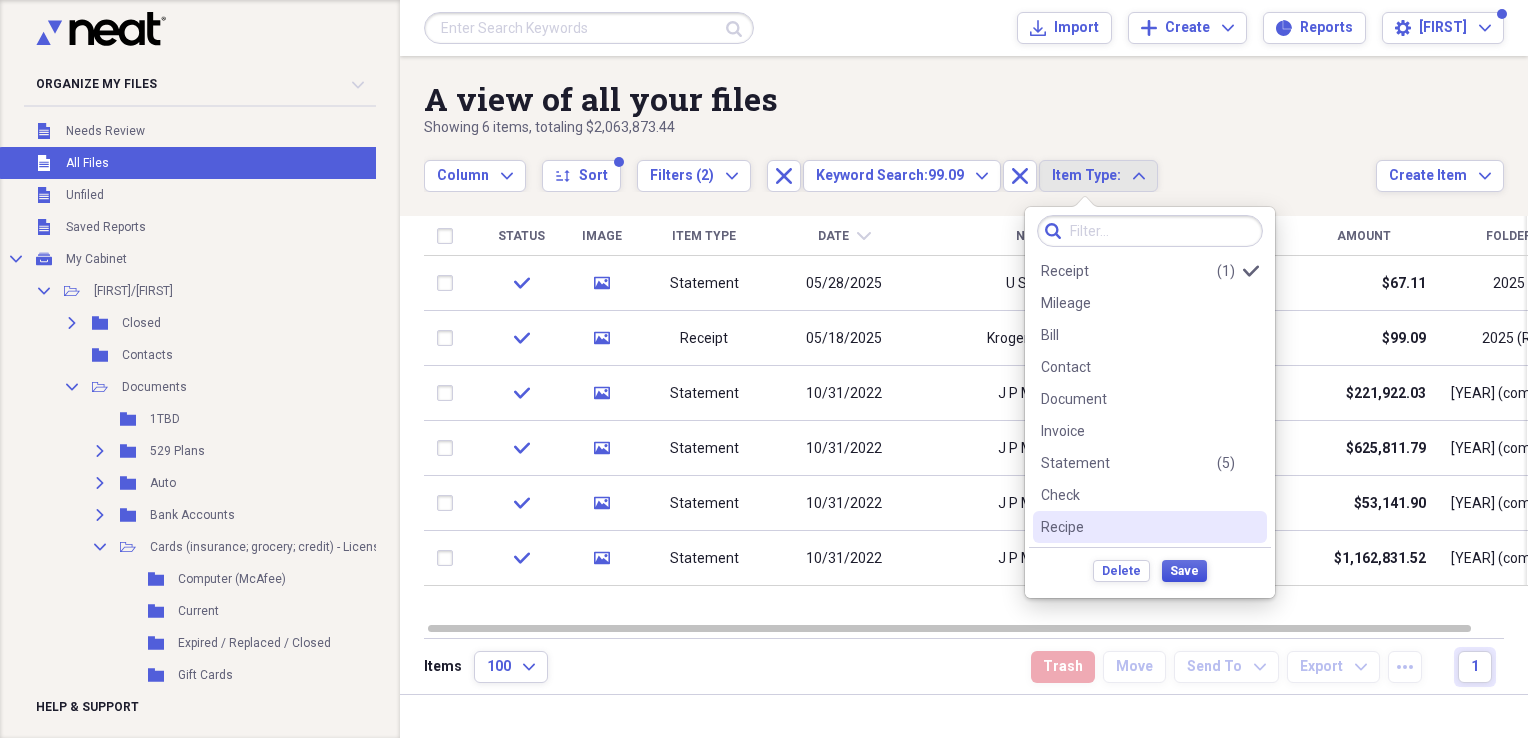 click on "Save" at bounding box center (1184, 571) 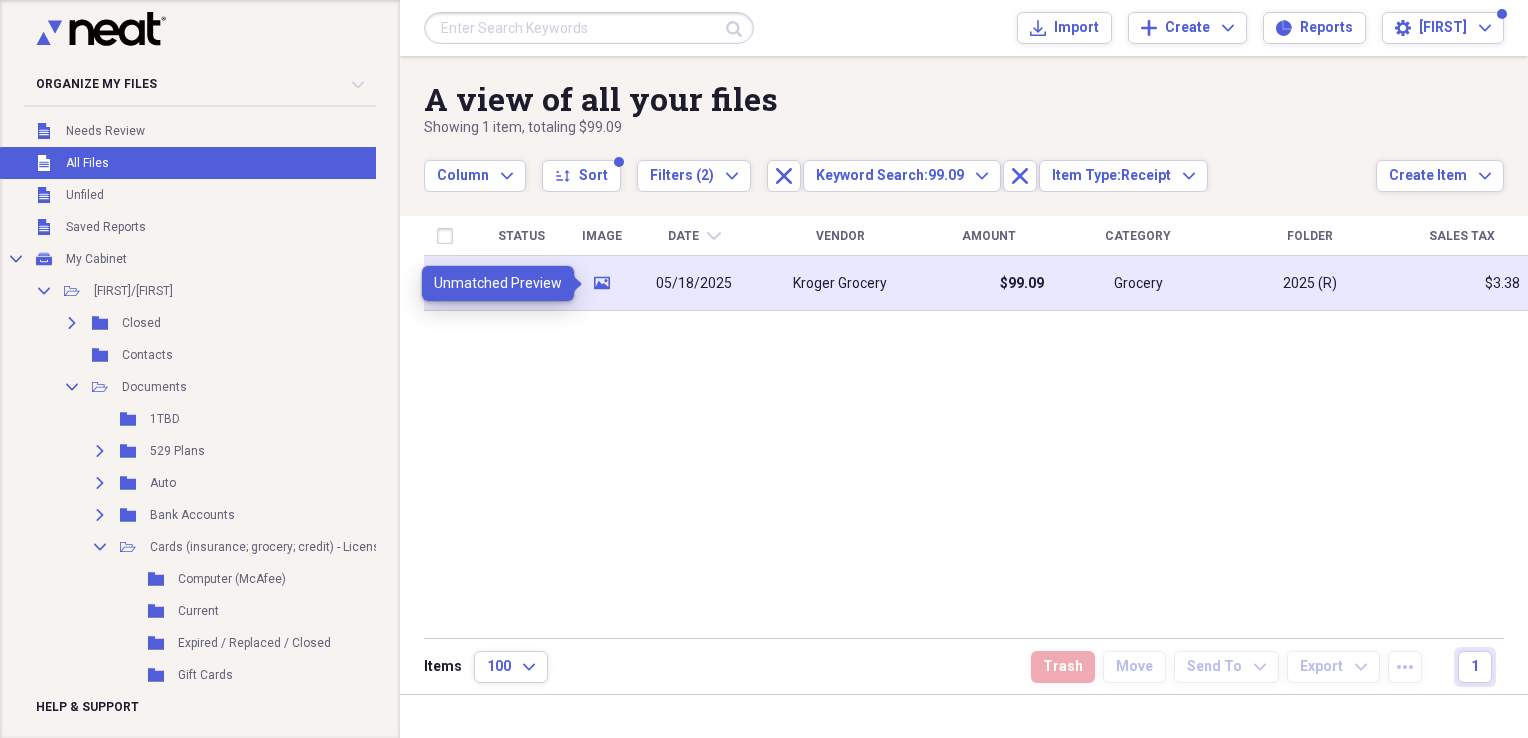 click on "media" 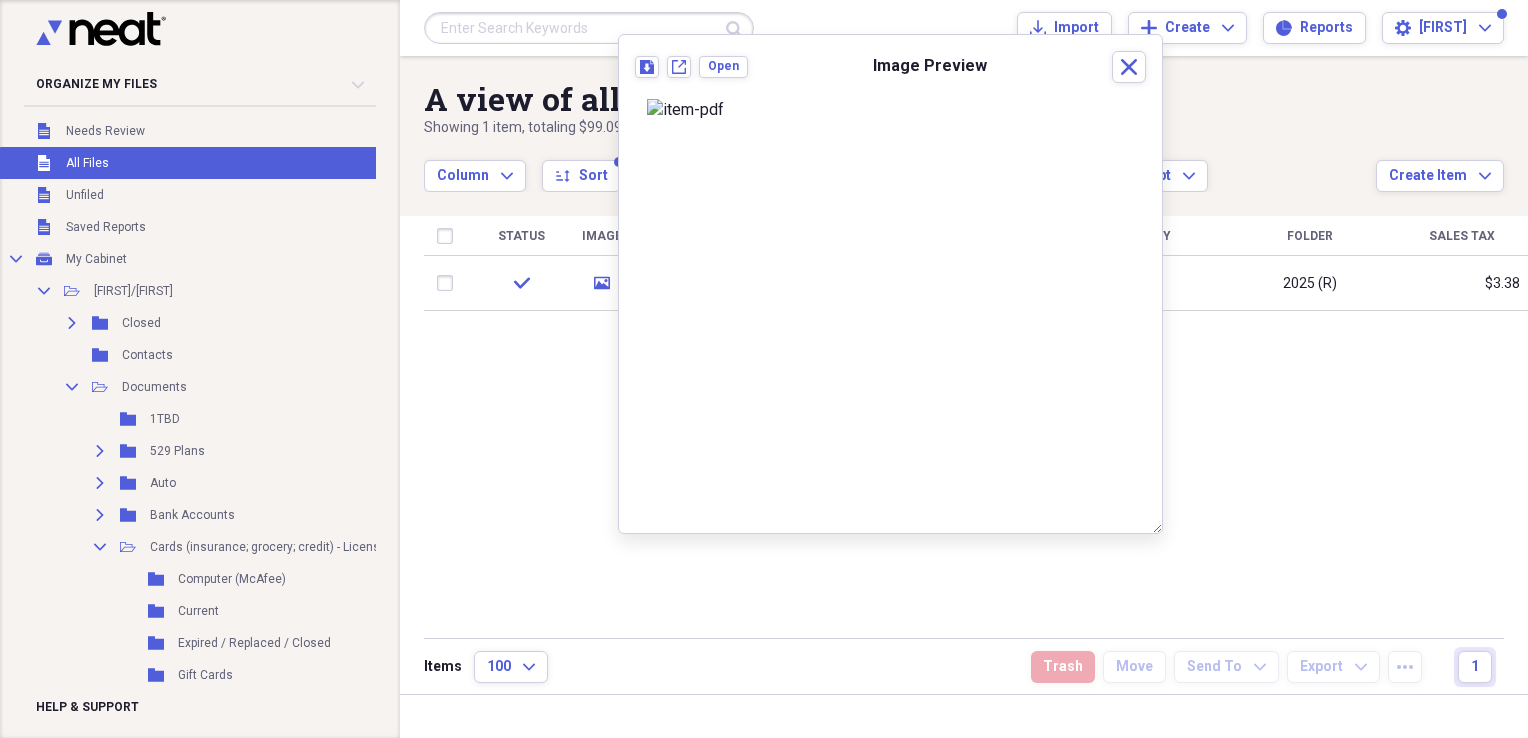 scroll, scrollTop: 0, scrollLeft: 0, axis: both 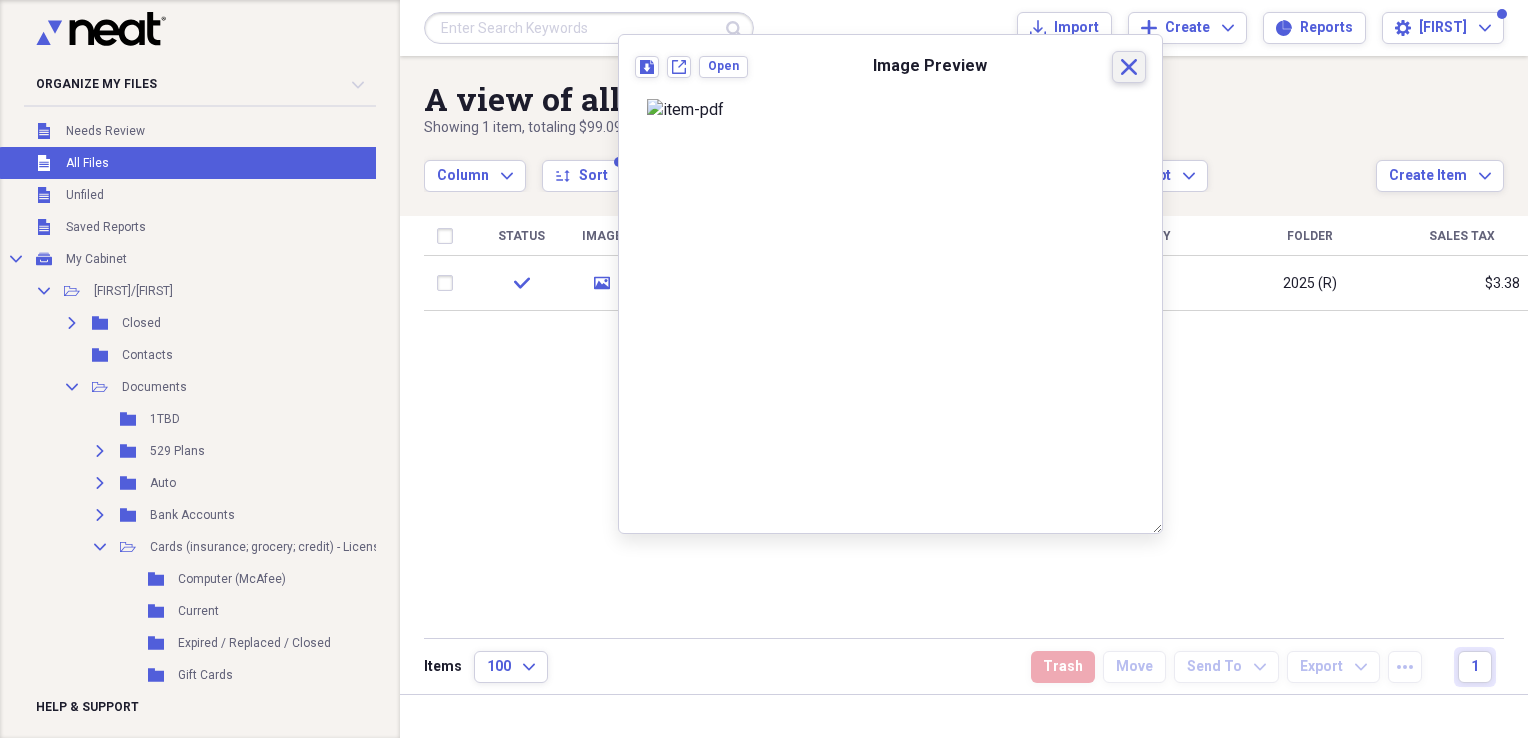 click on "Close" 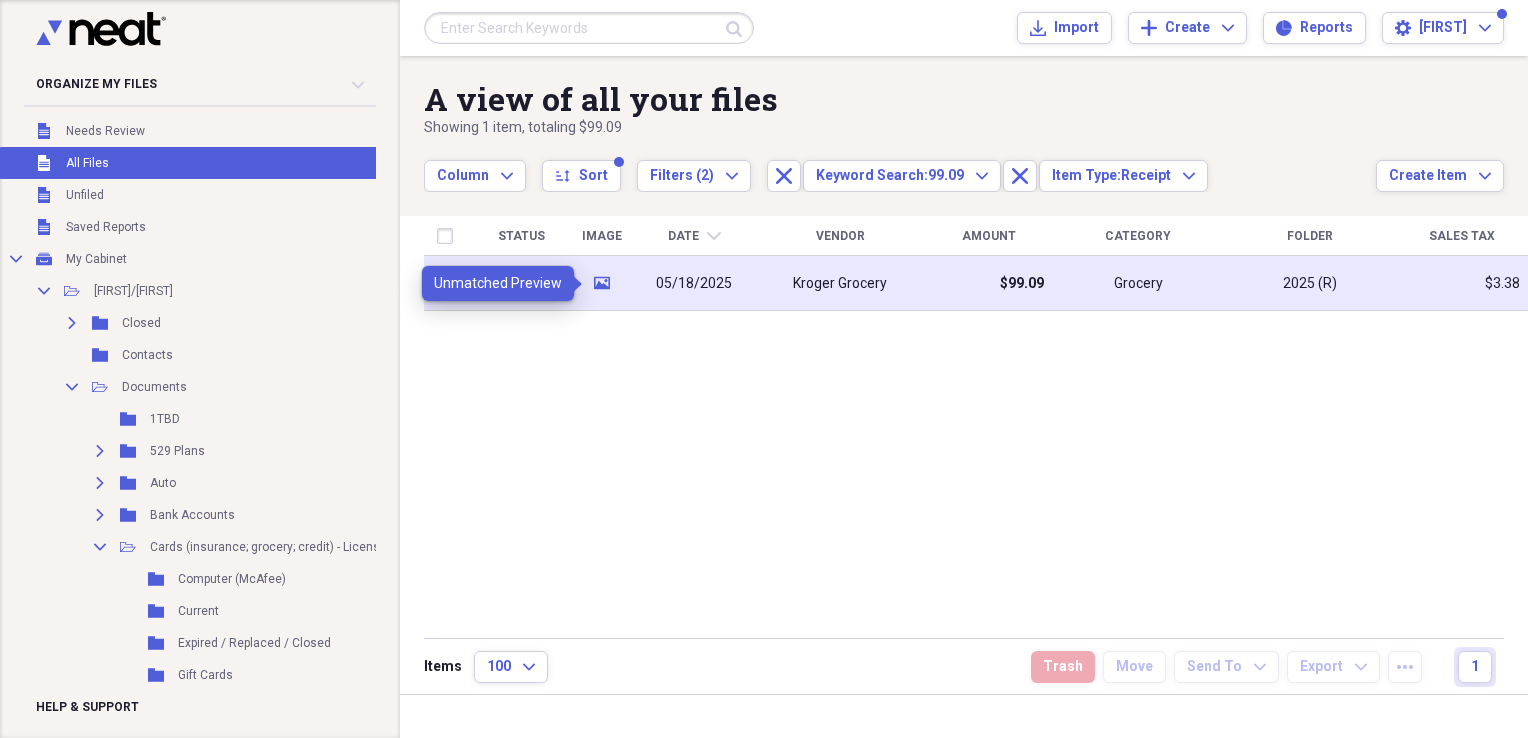 click on "media" 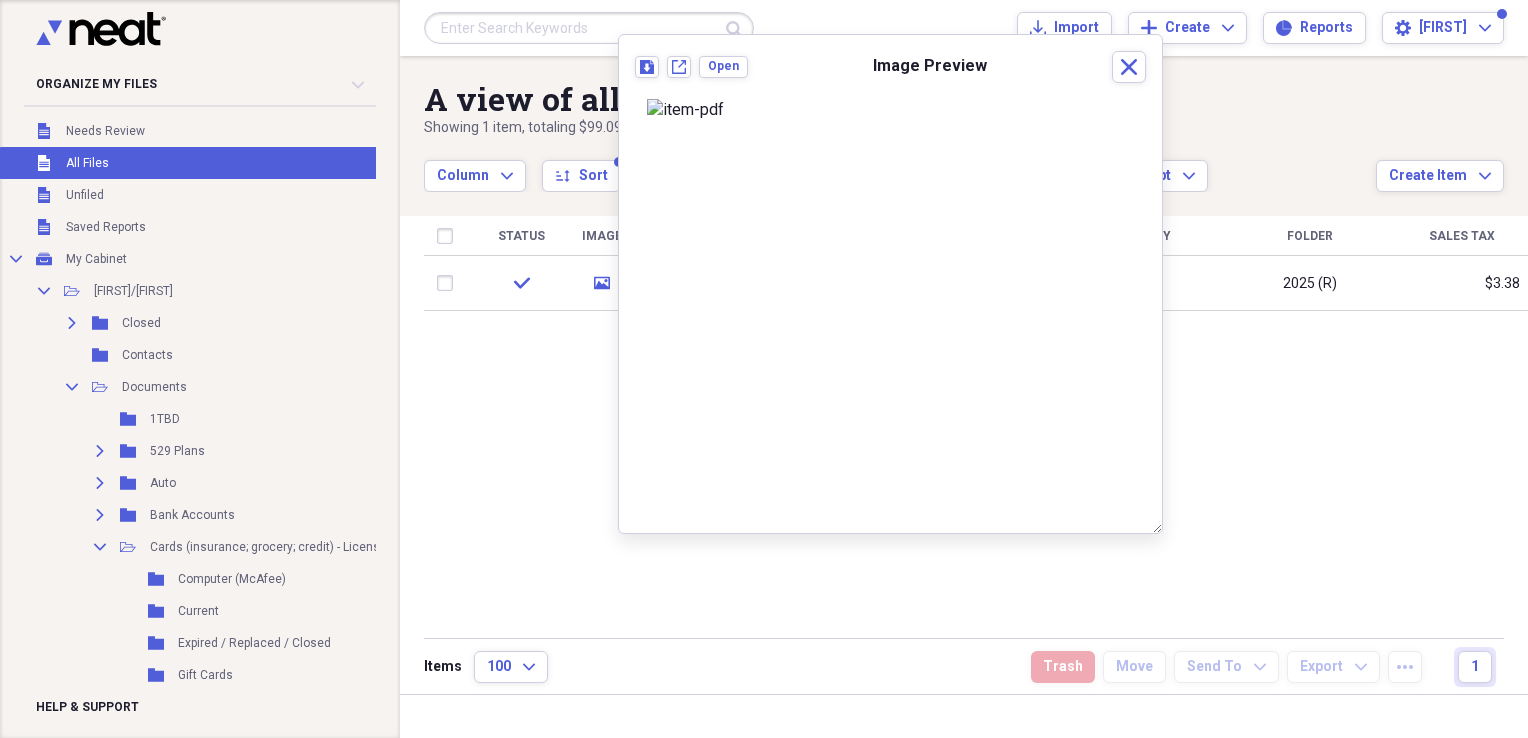 scroll, scrollTop: 0, scrollLeft: 0, axis: both 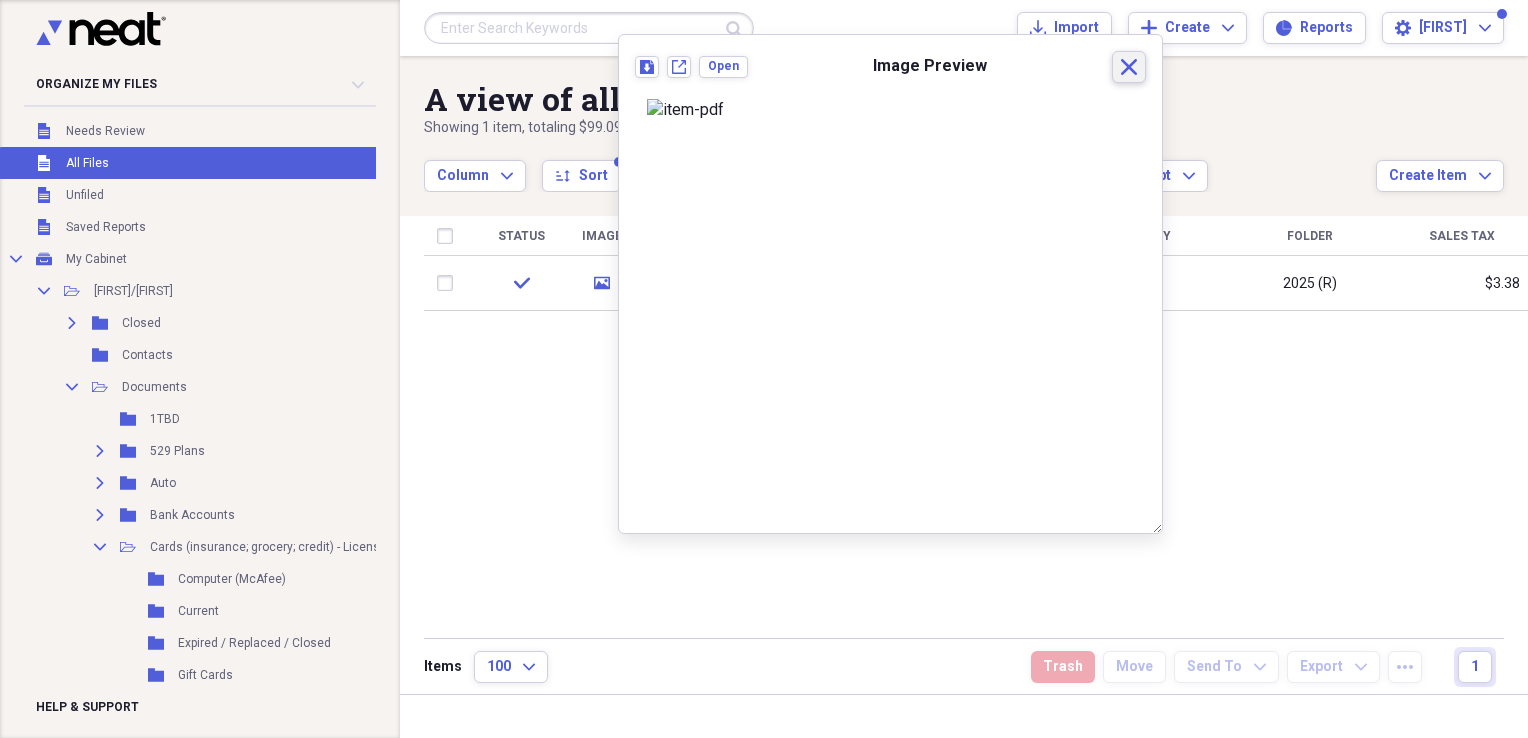 click on "Close" 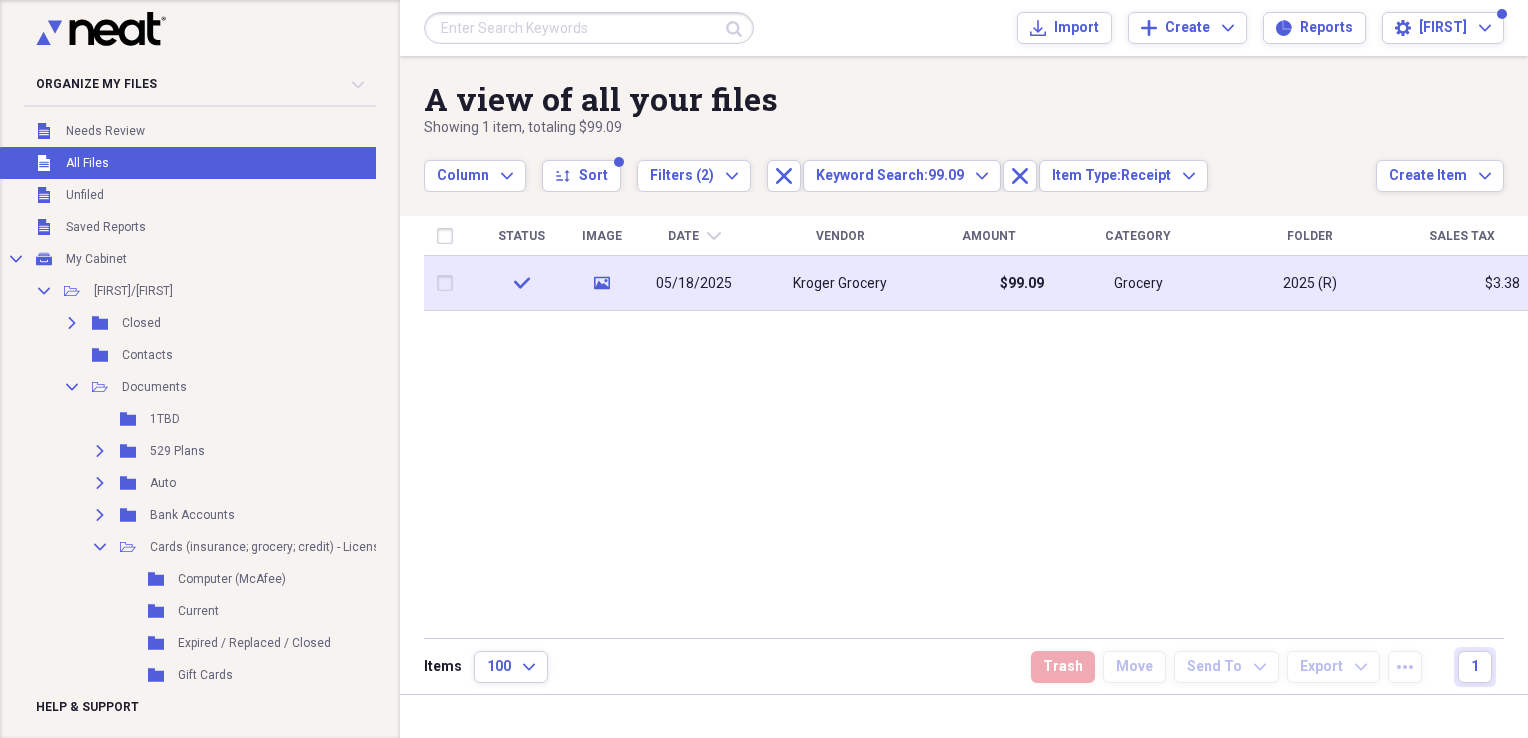 click on "media" 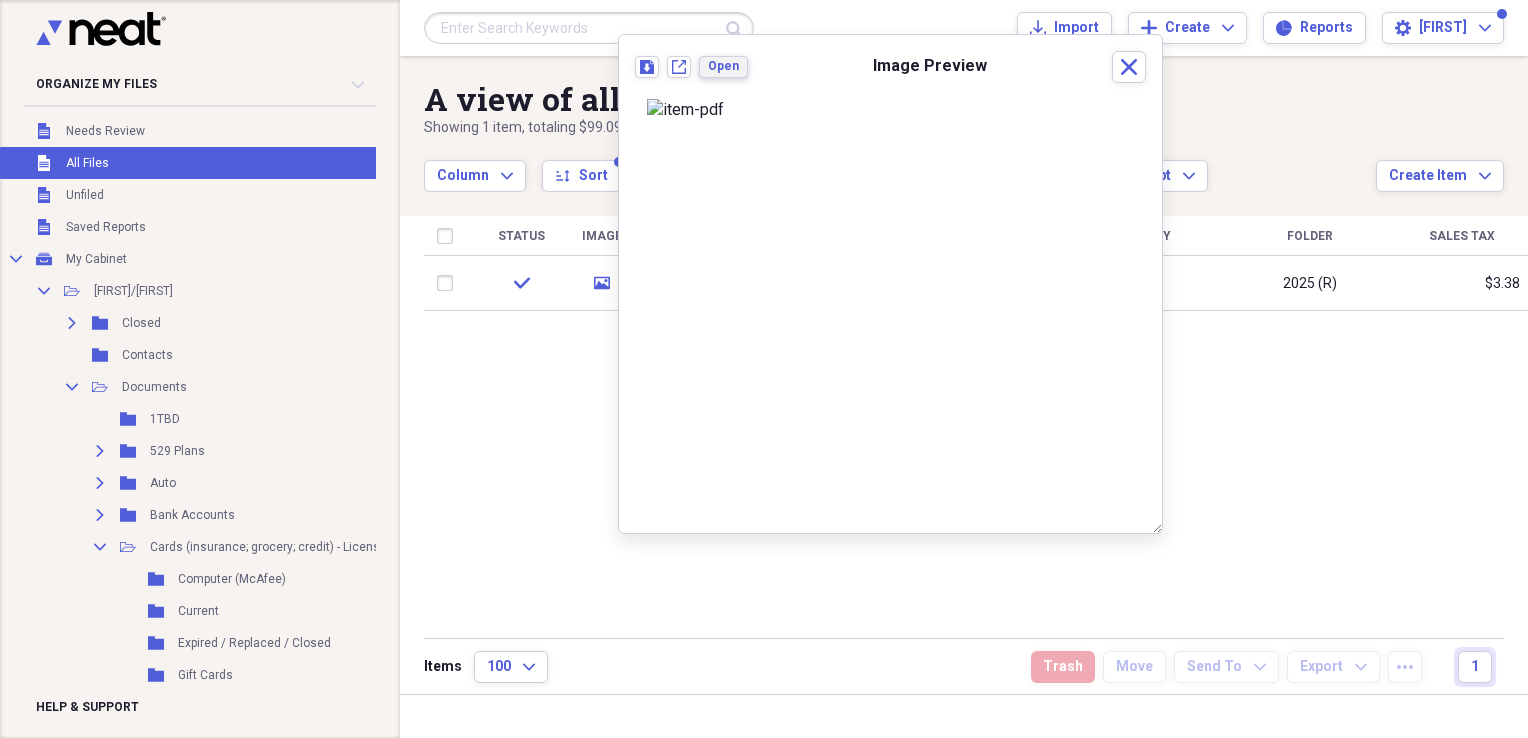 click on "Open" at bounding box center (723, 66) 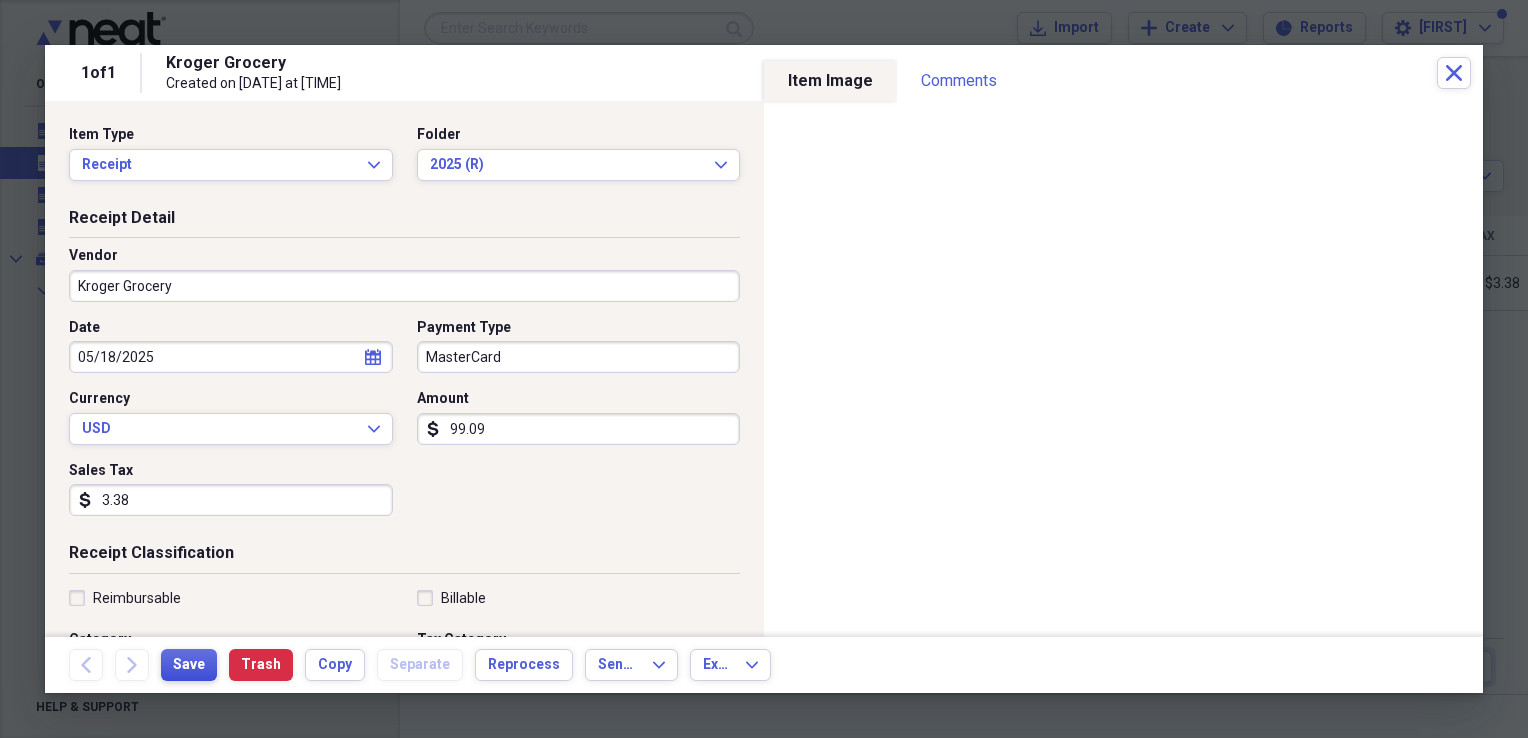click on "Save" at bounding box center [189, 665] 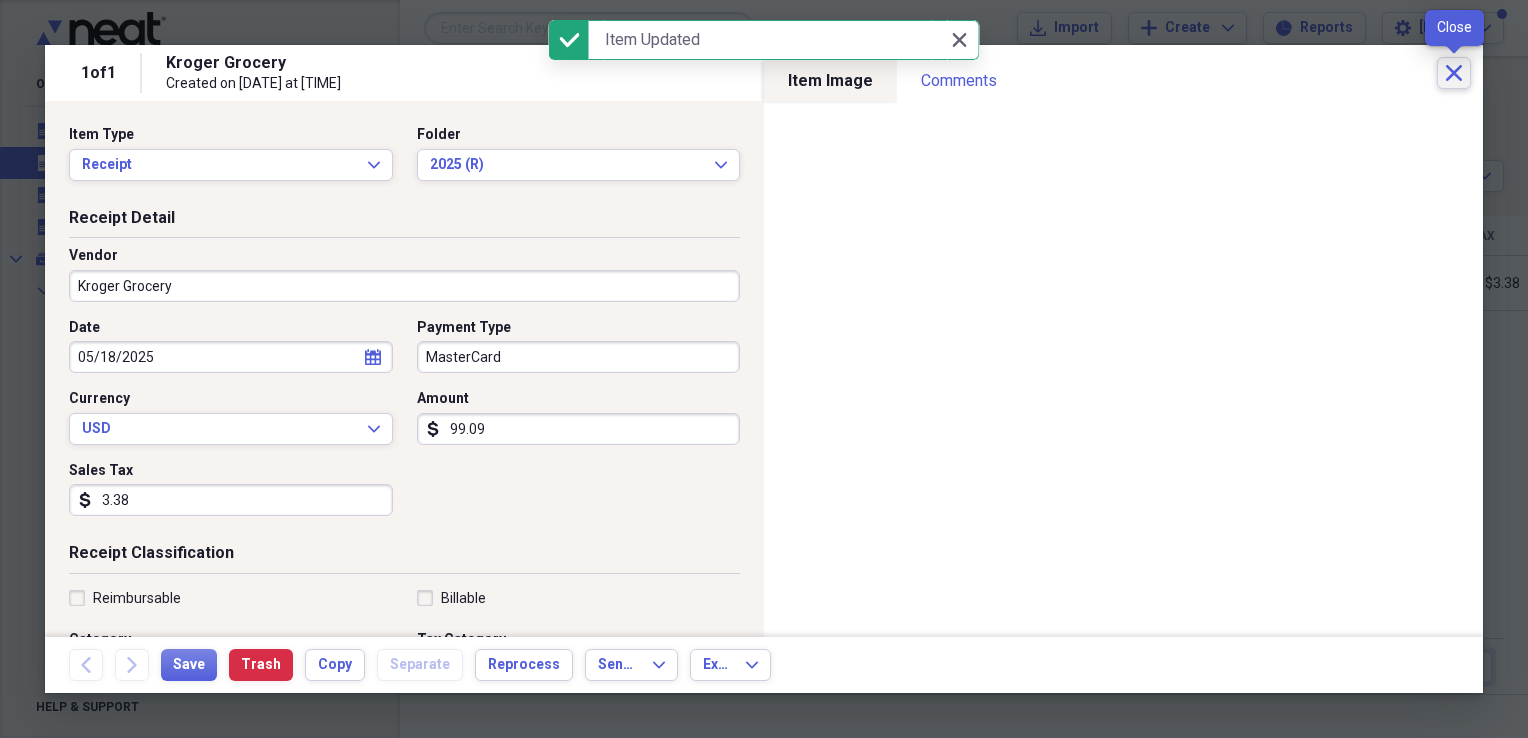 click on "Close" 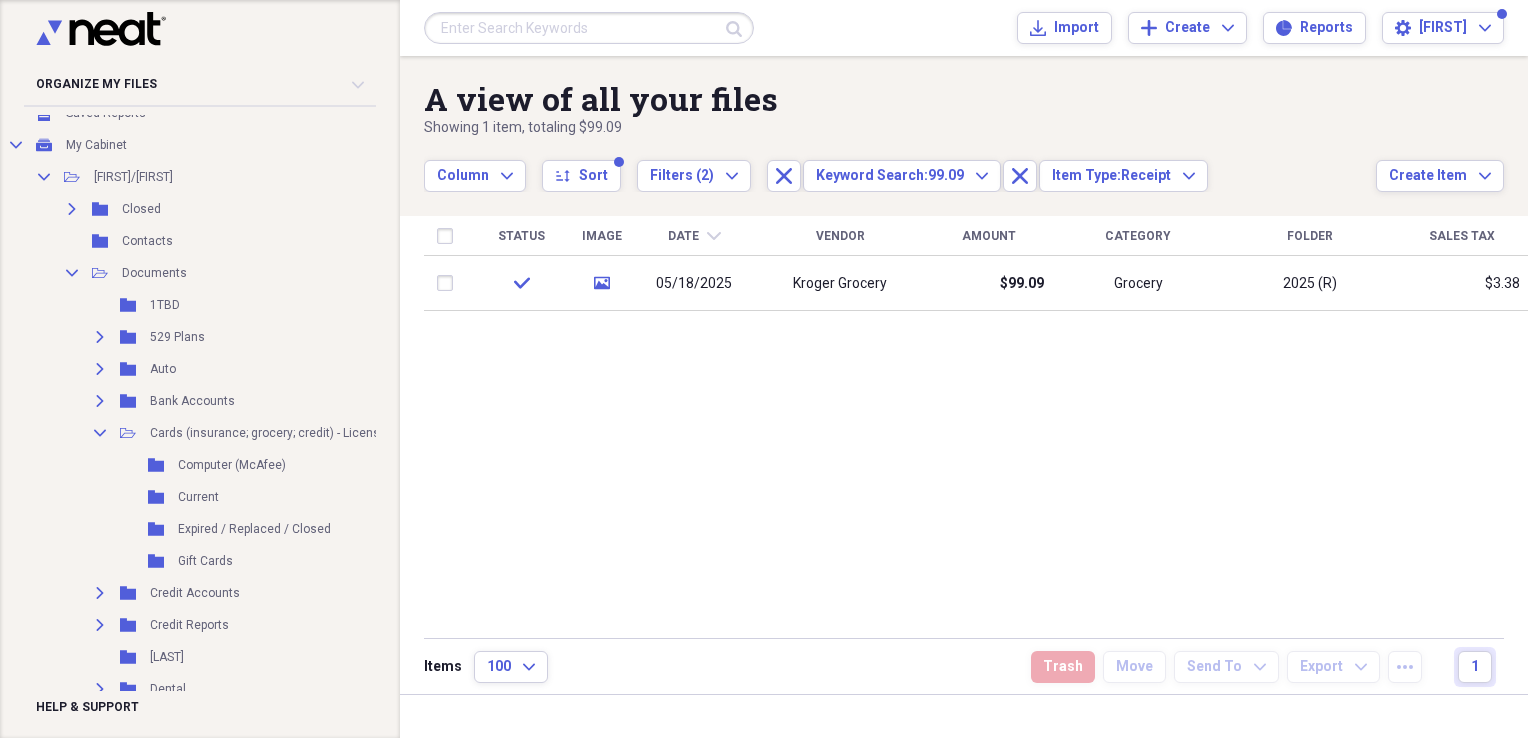 scroll, scrollTop: 120, scrollLeft: 0, axis: vertical 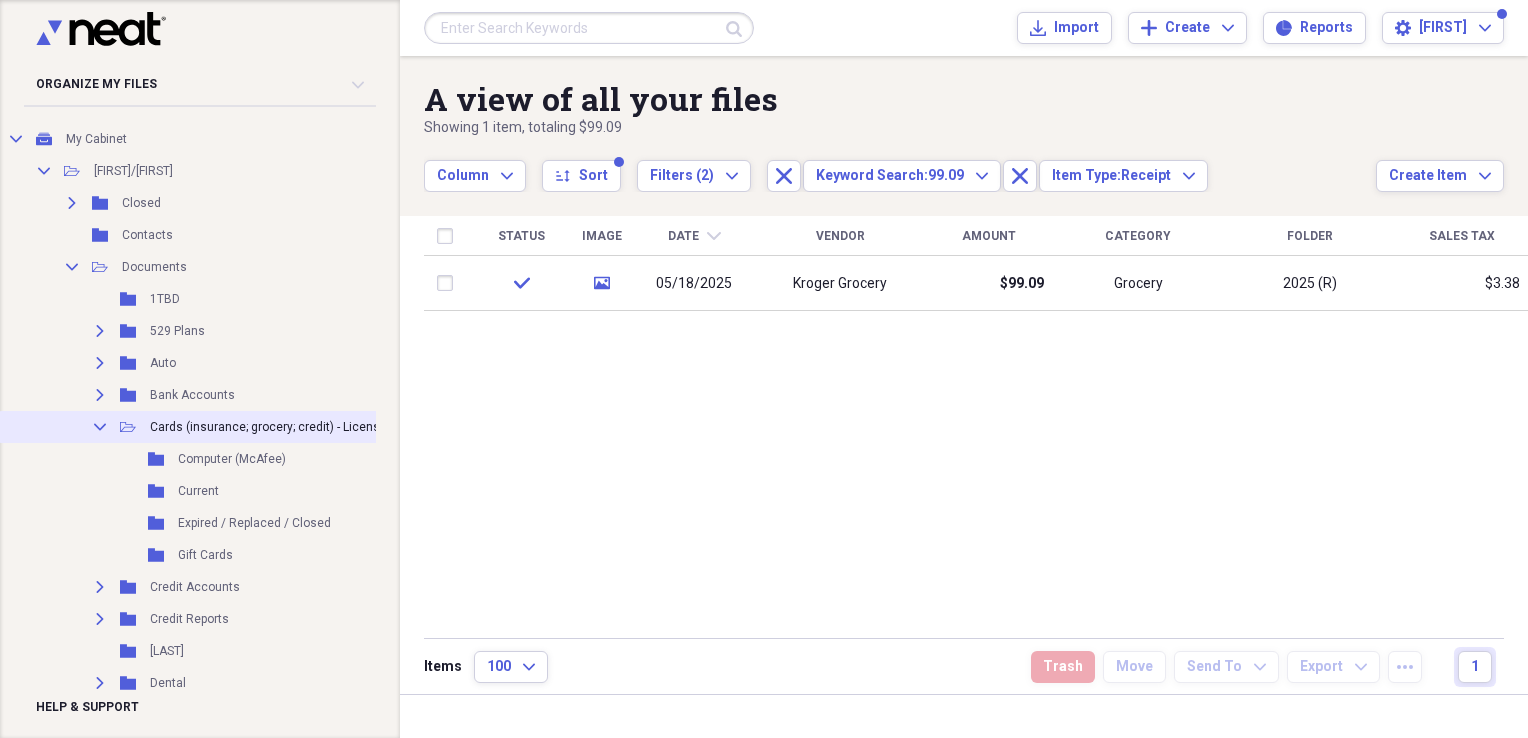 click on "Collapse" 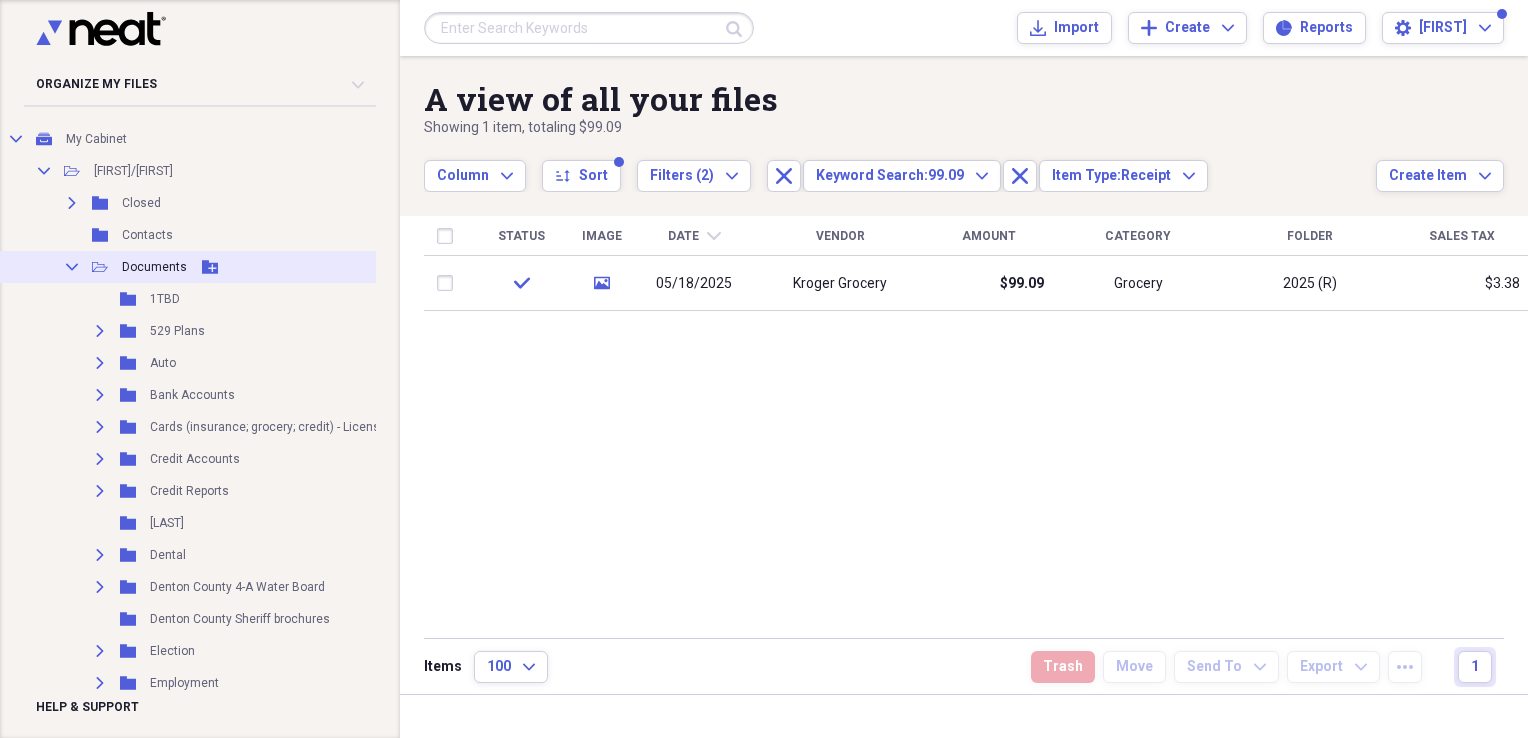 click on "Collapse" 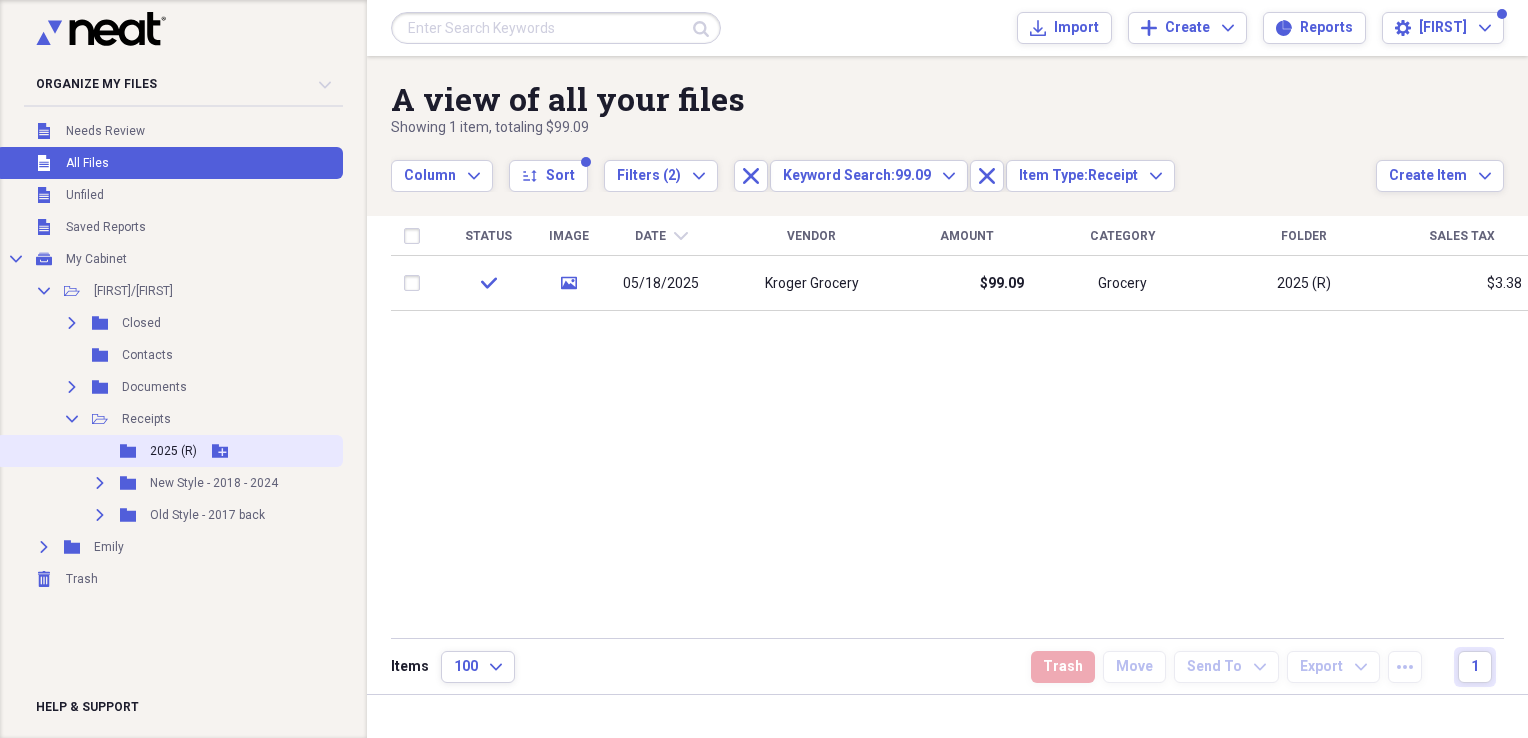 click on "2025 (R)" at bounding box center (173, 451) 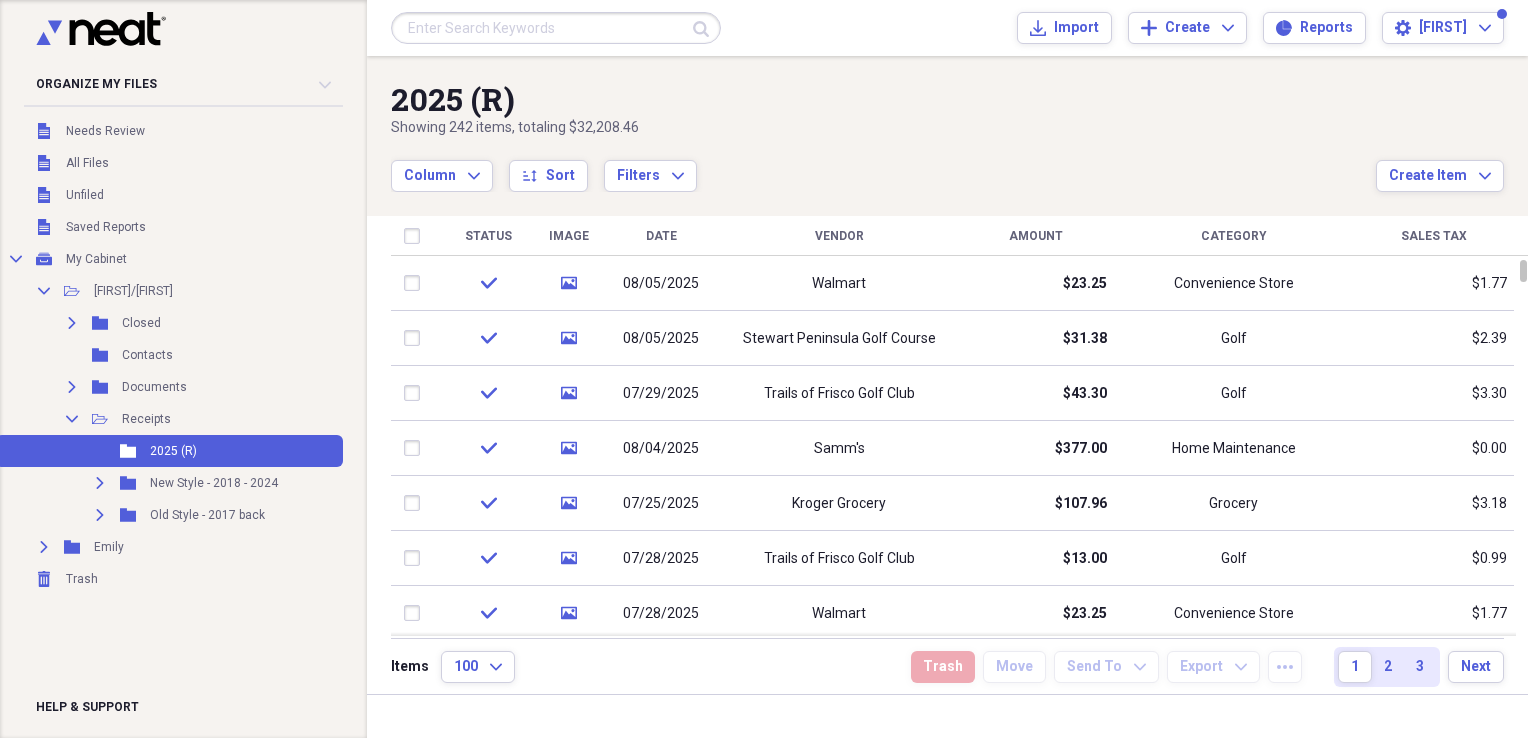 click on "Amount" at bounding box center (1036, 236) 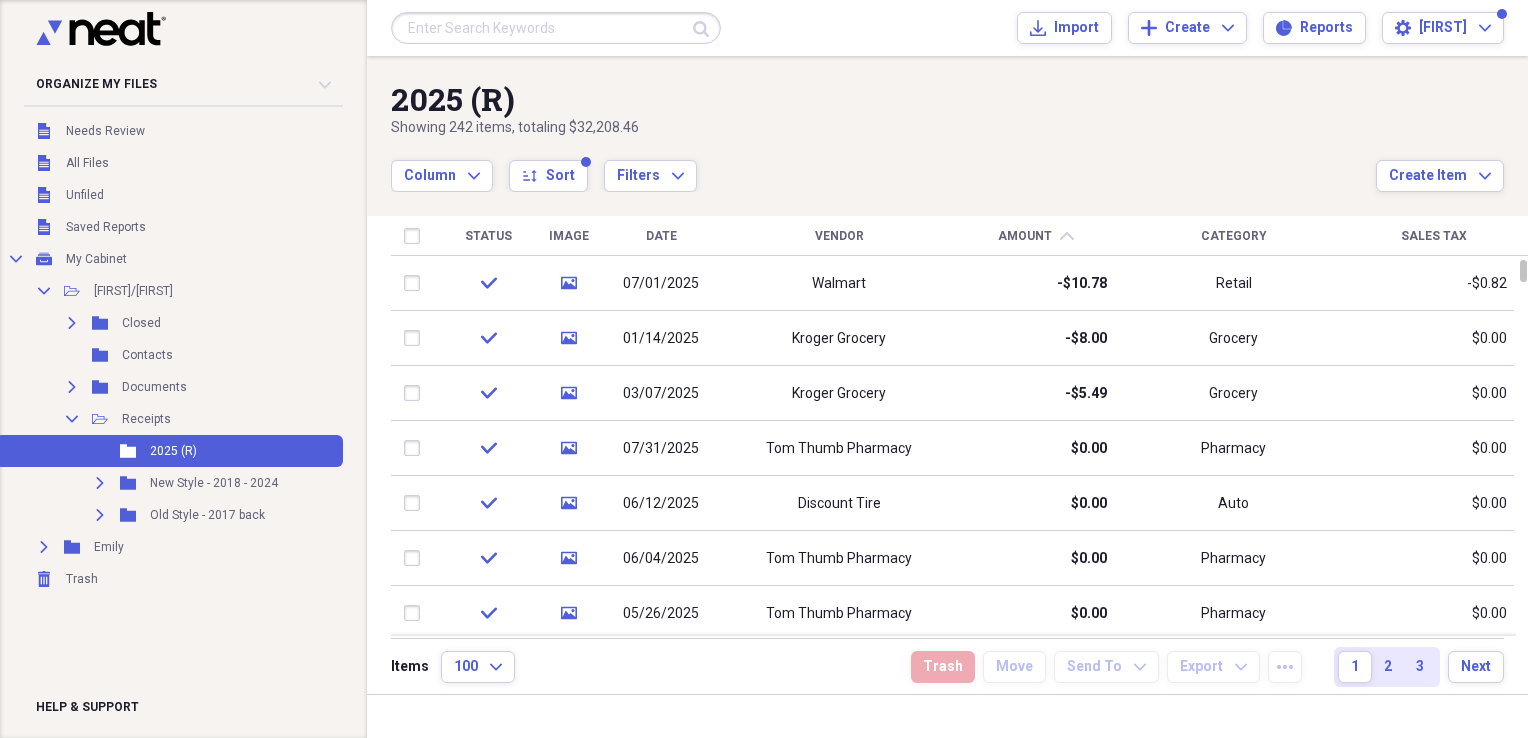 click on "Amount" at bounding box center (1025, 236) 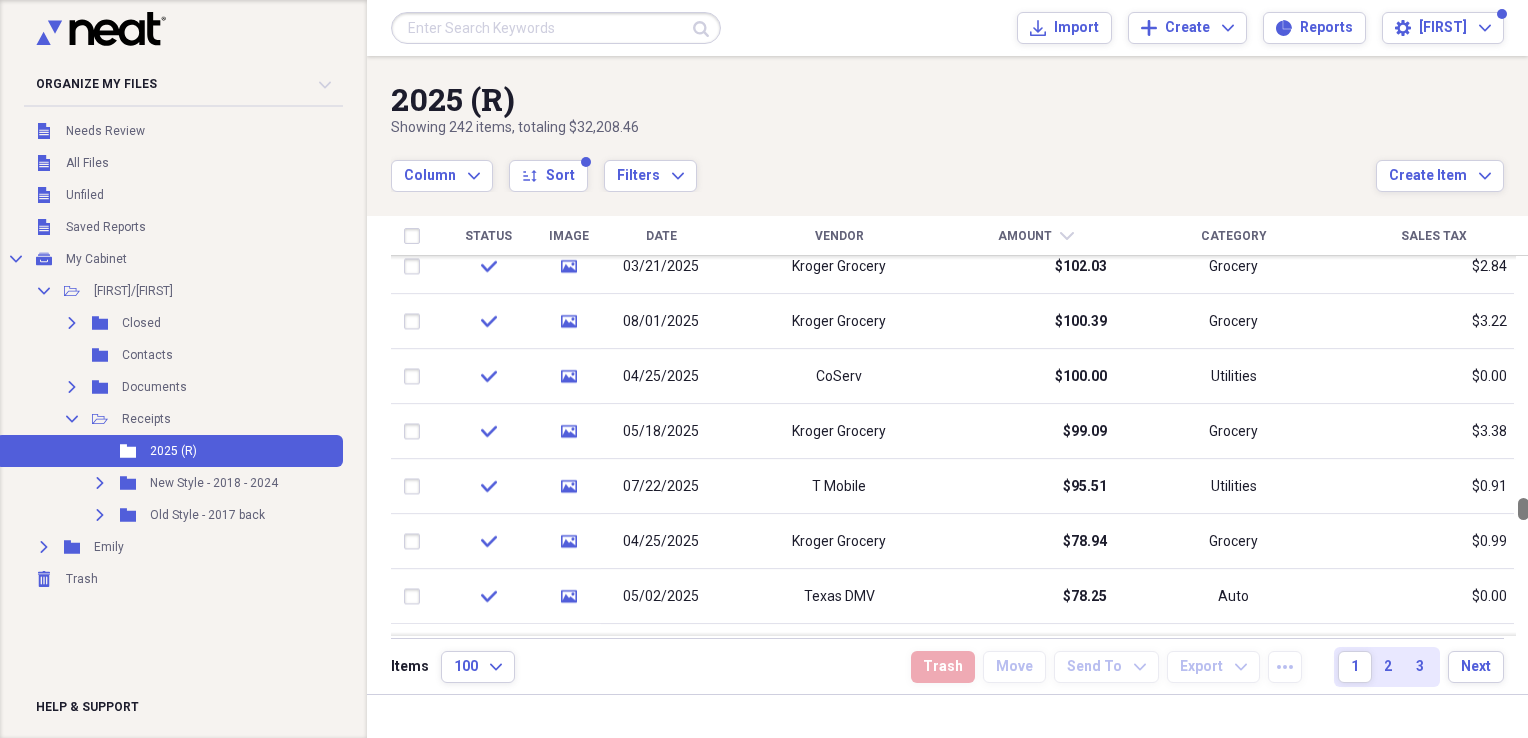 drag, startPoint x: 1520, startPoint y: 268, endPoint x: 1531, endPoint y: 506, distance: 238.25406 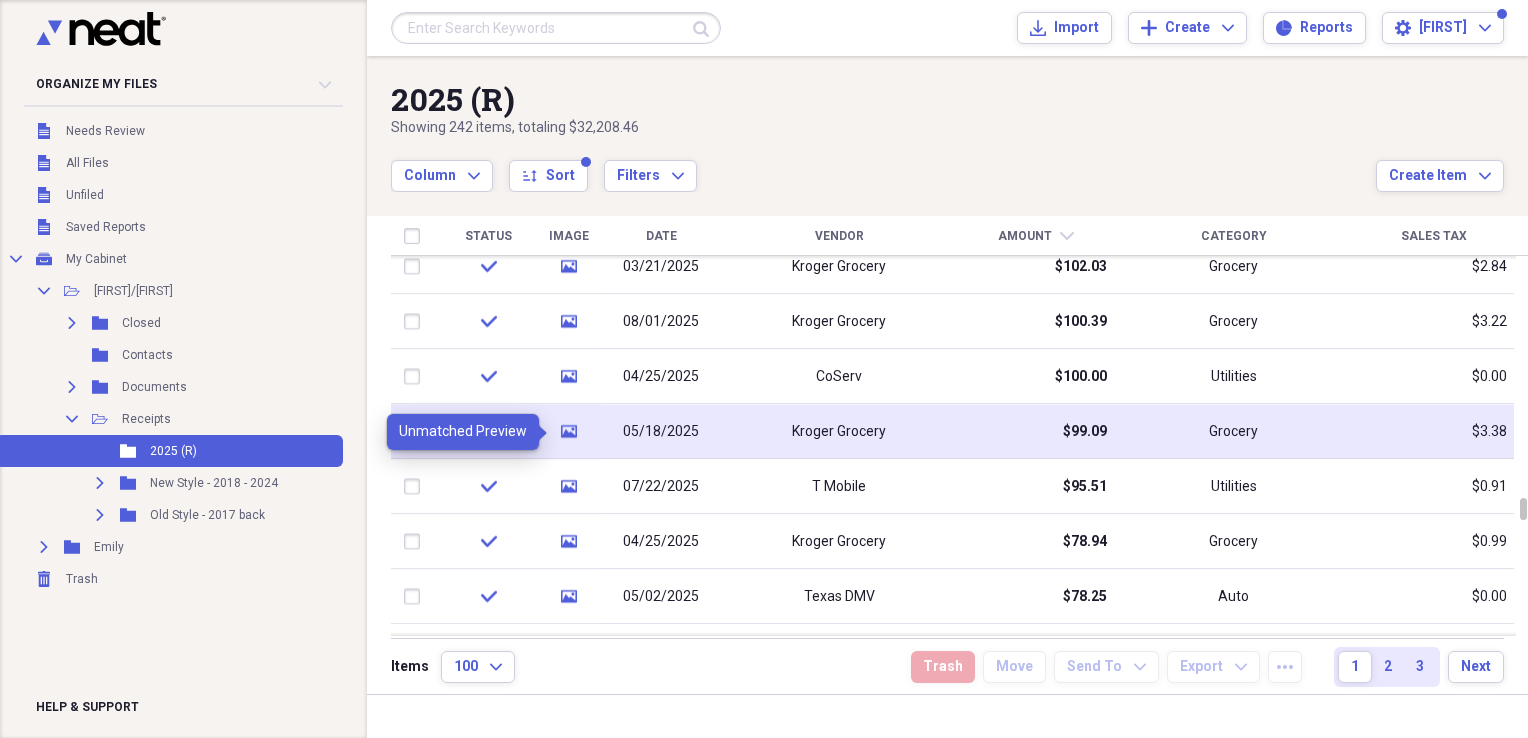 click 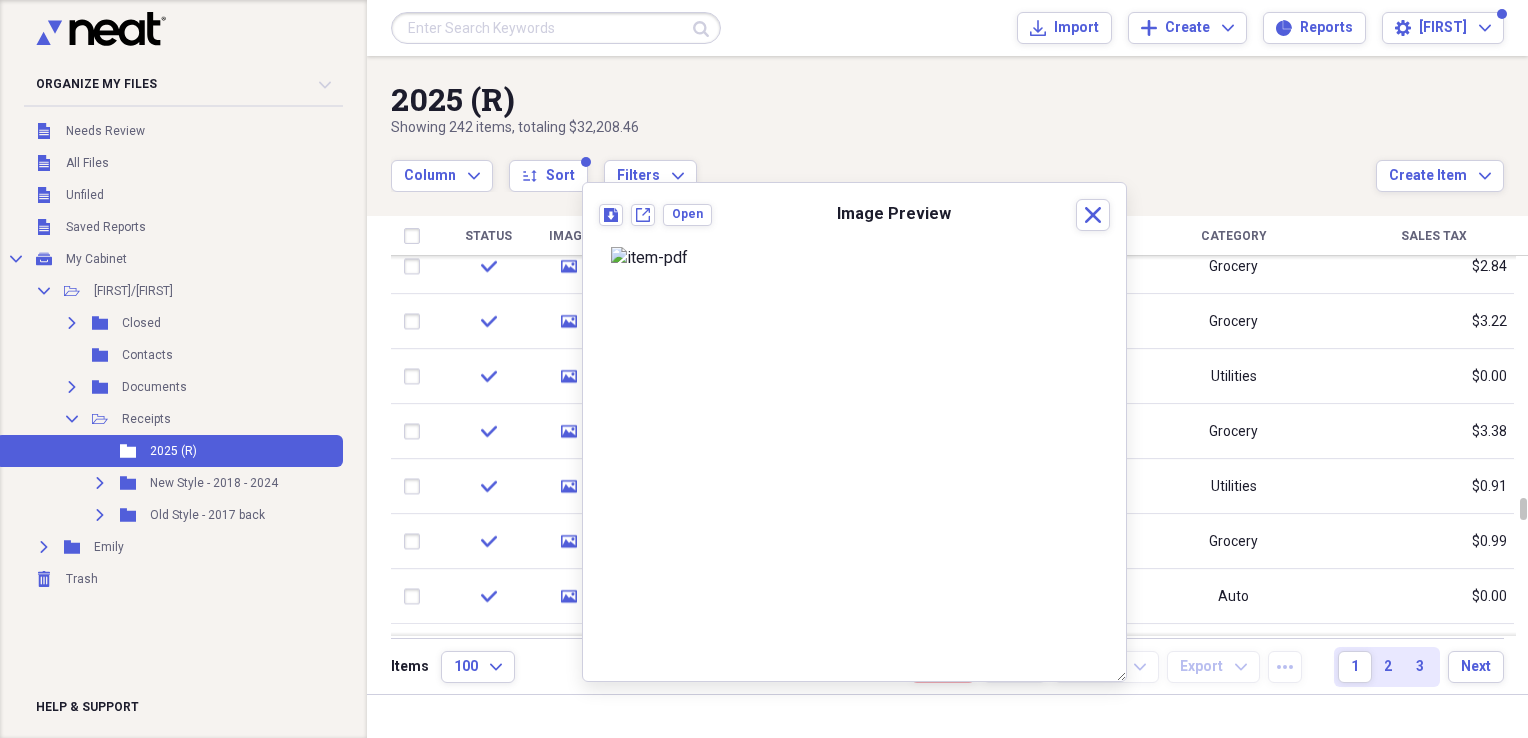scroll, scrollTop: 0, scrollLeft: 0, axis: both 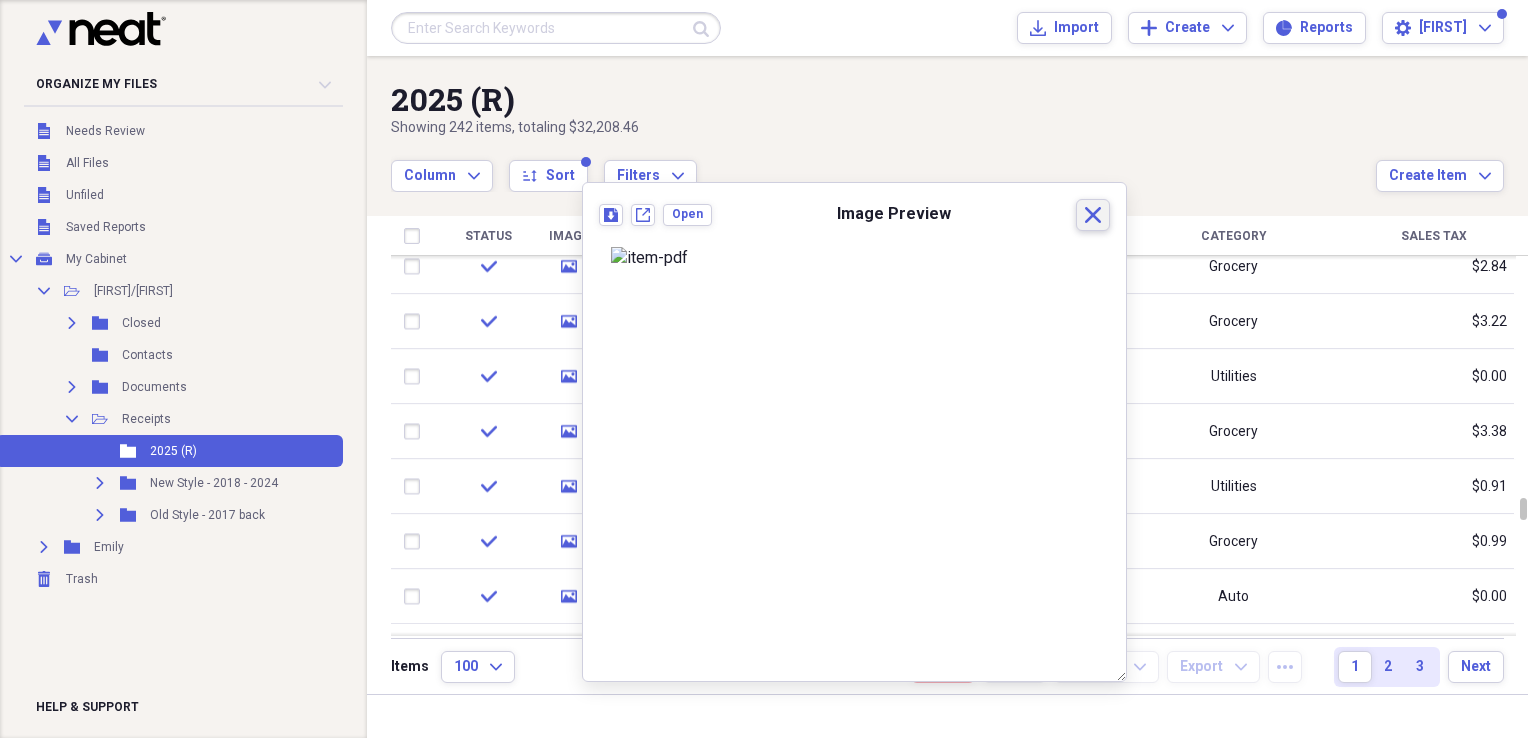 click 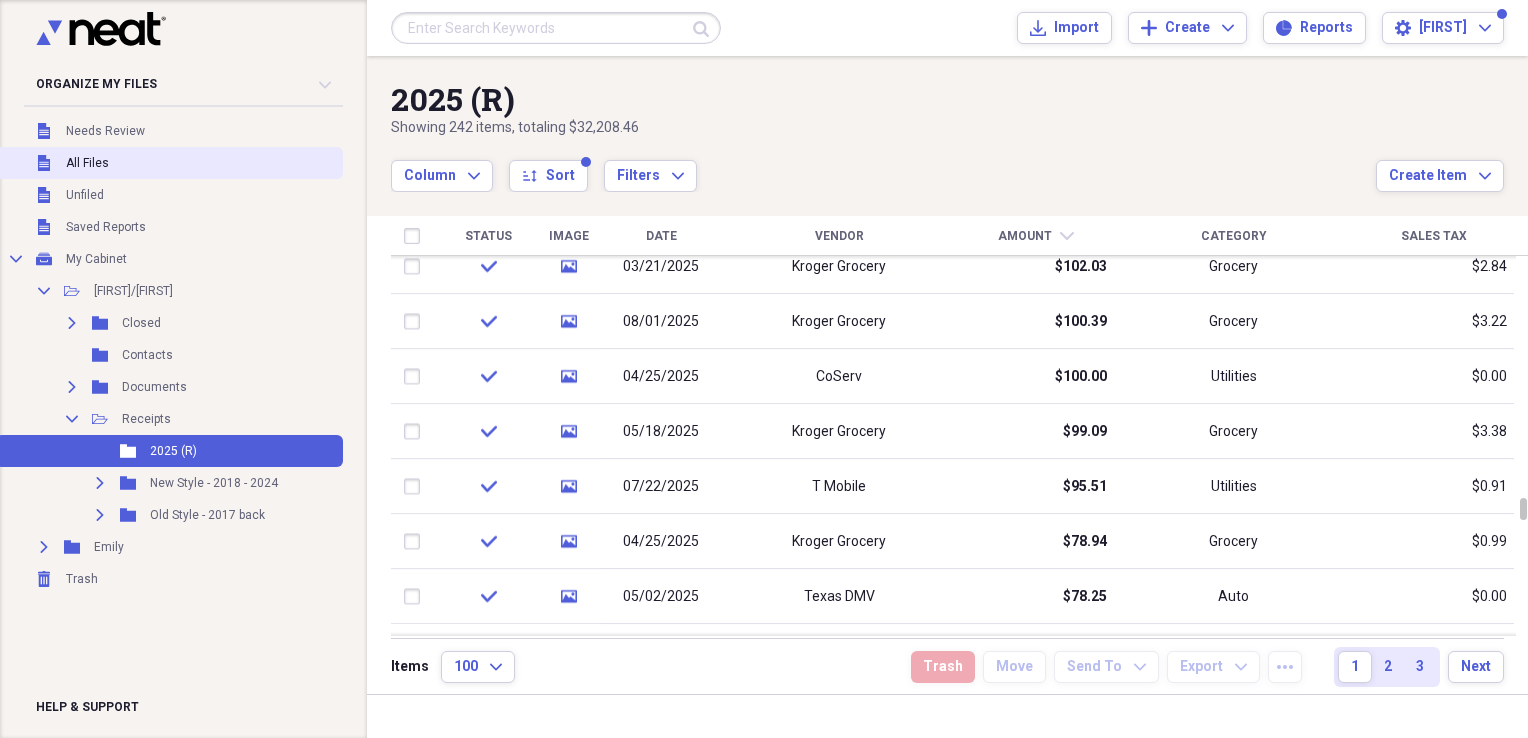 click on "All Files" at bounding box center [87, 163] 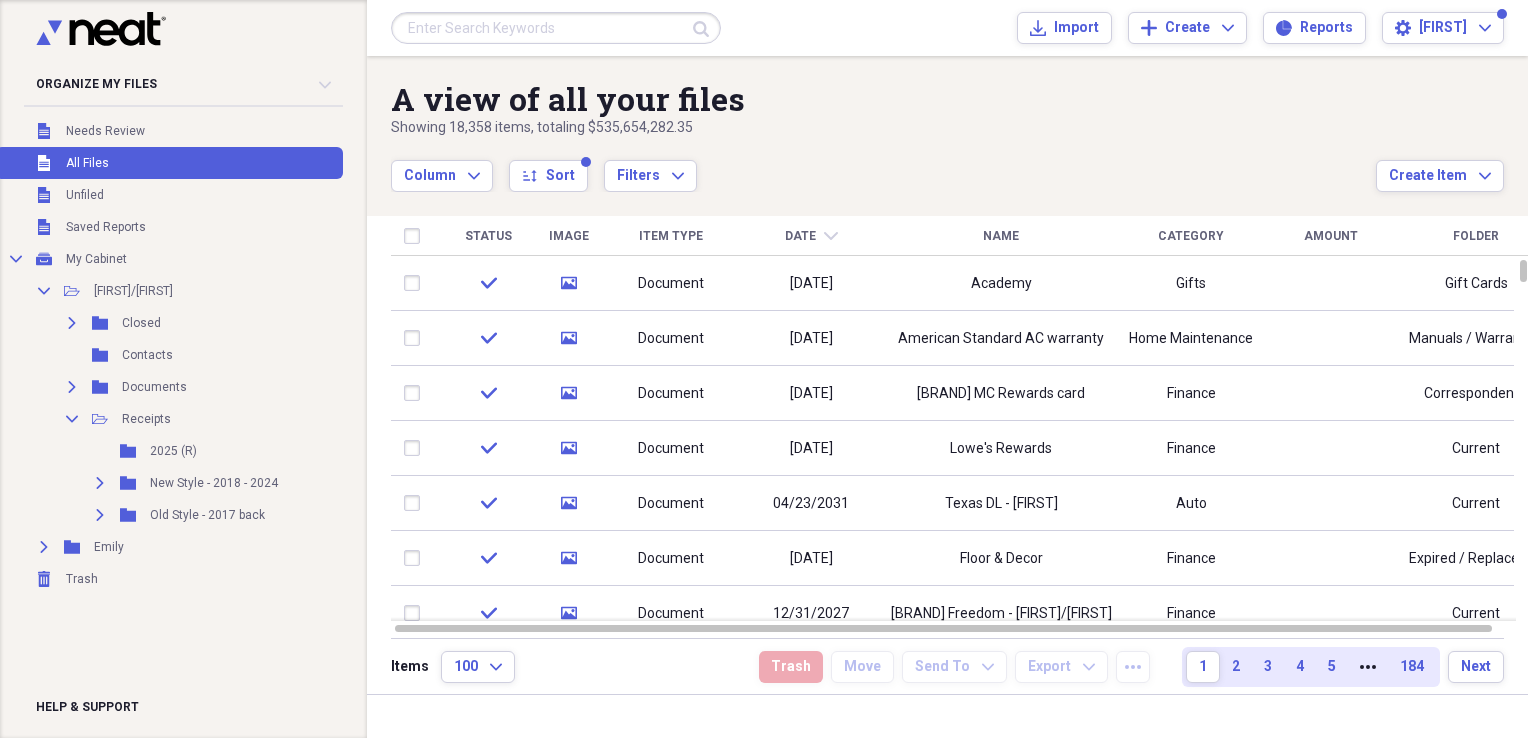 click at bounding box center (556, 28) 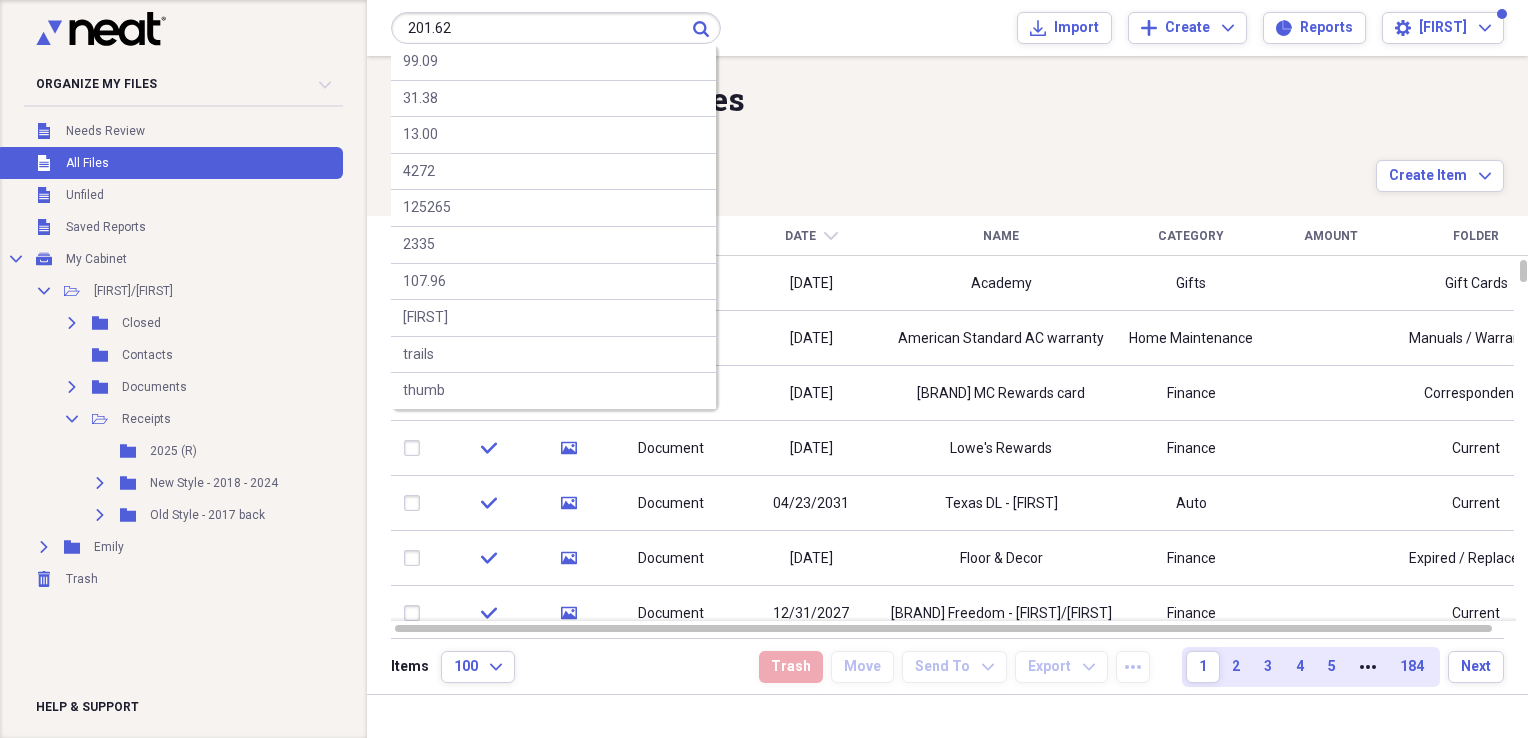 type on "201.62" 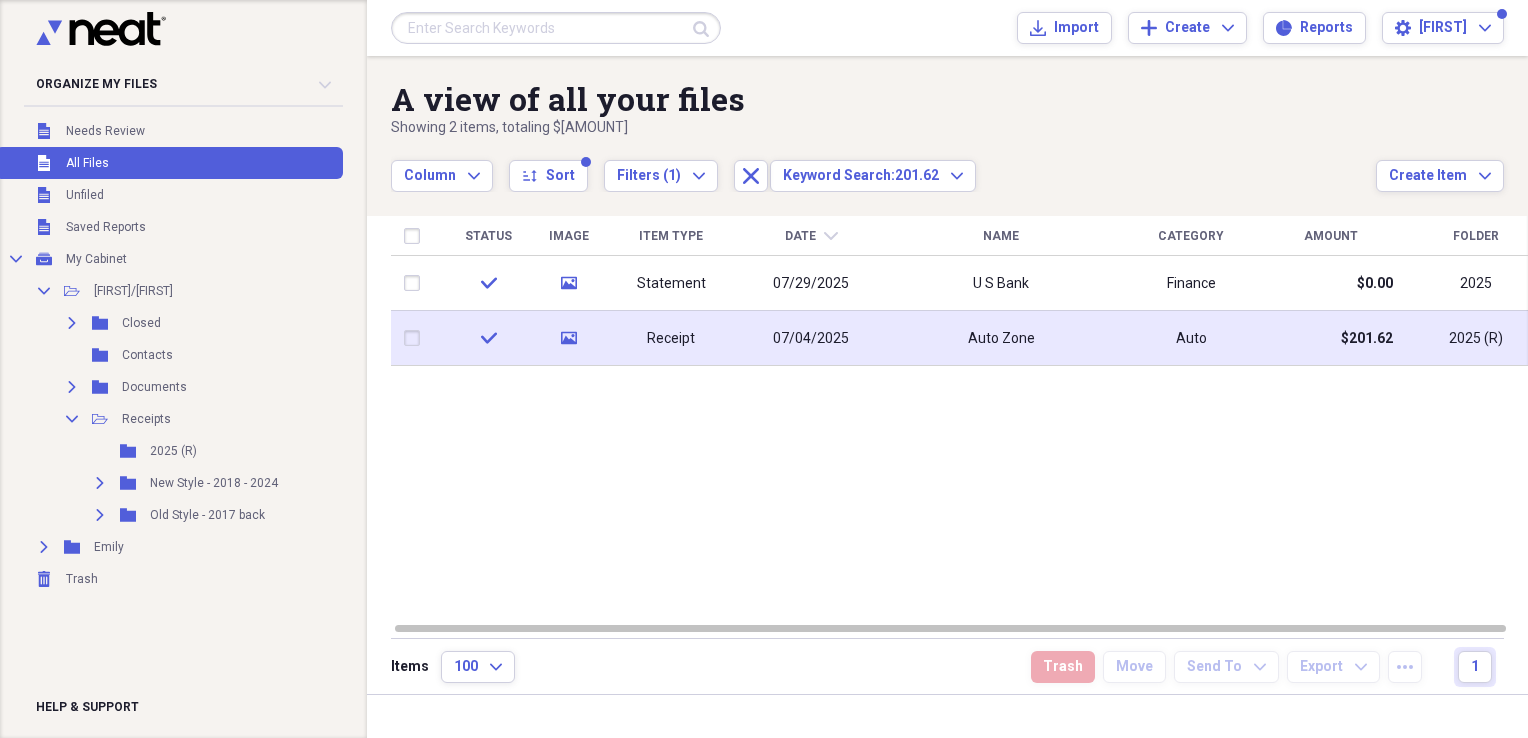 click 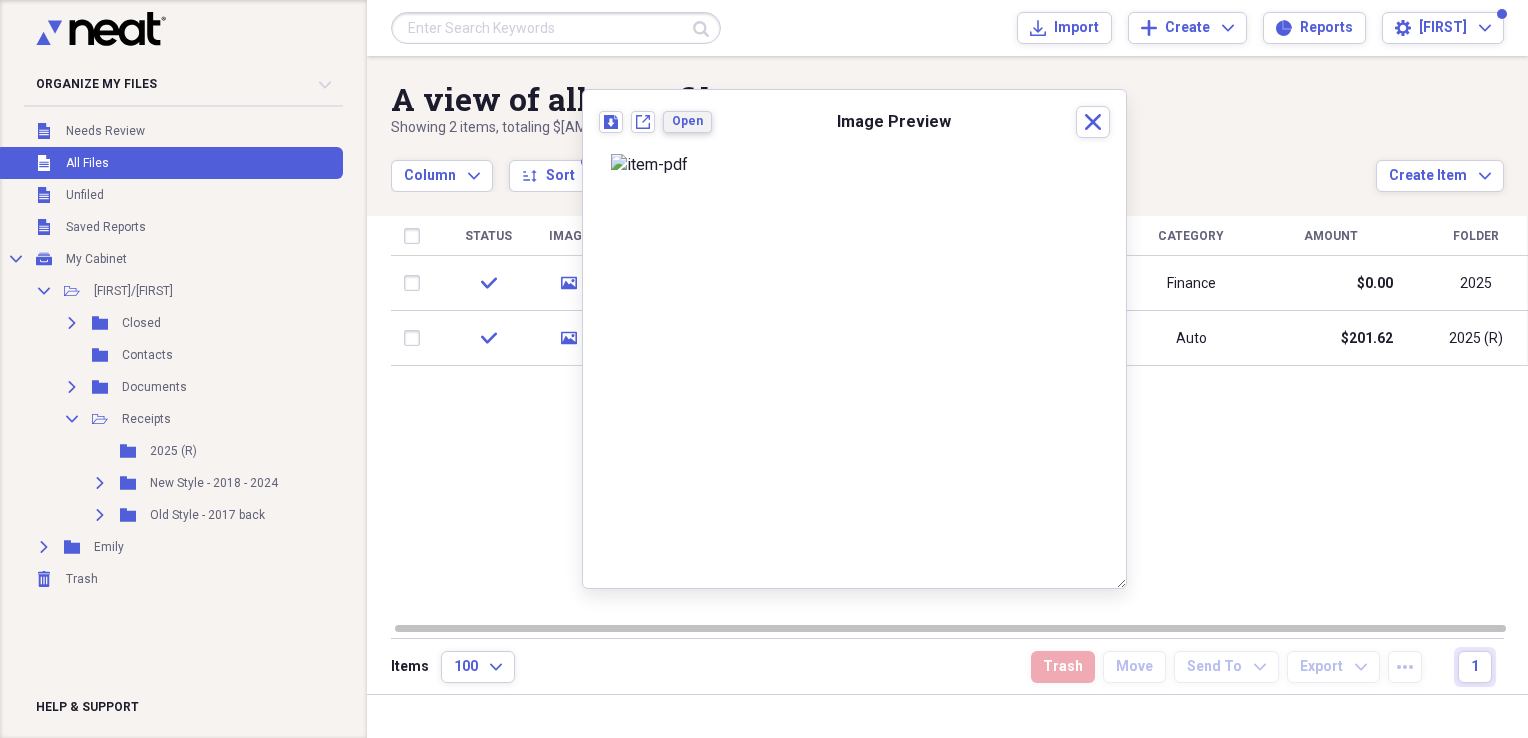 click on "Open" at bounding box center (687, 121) 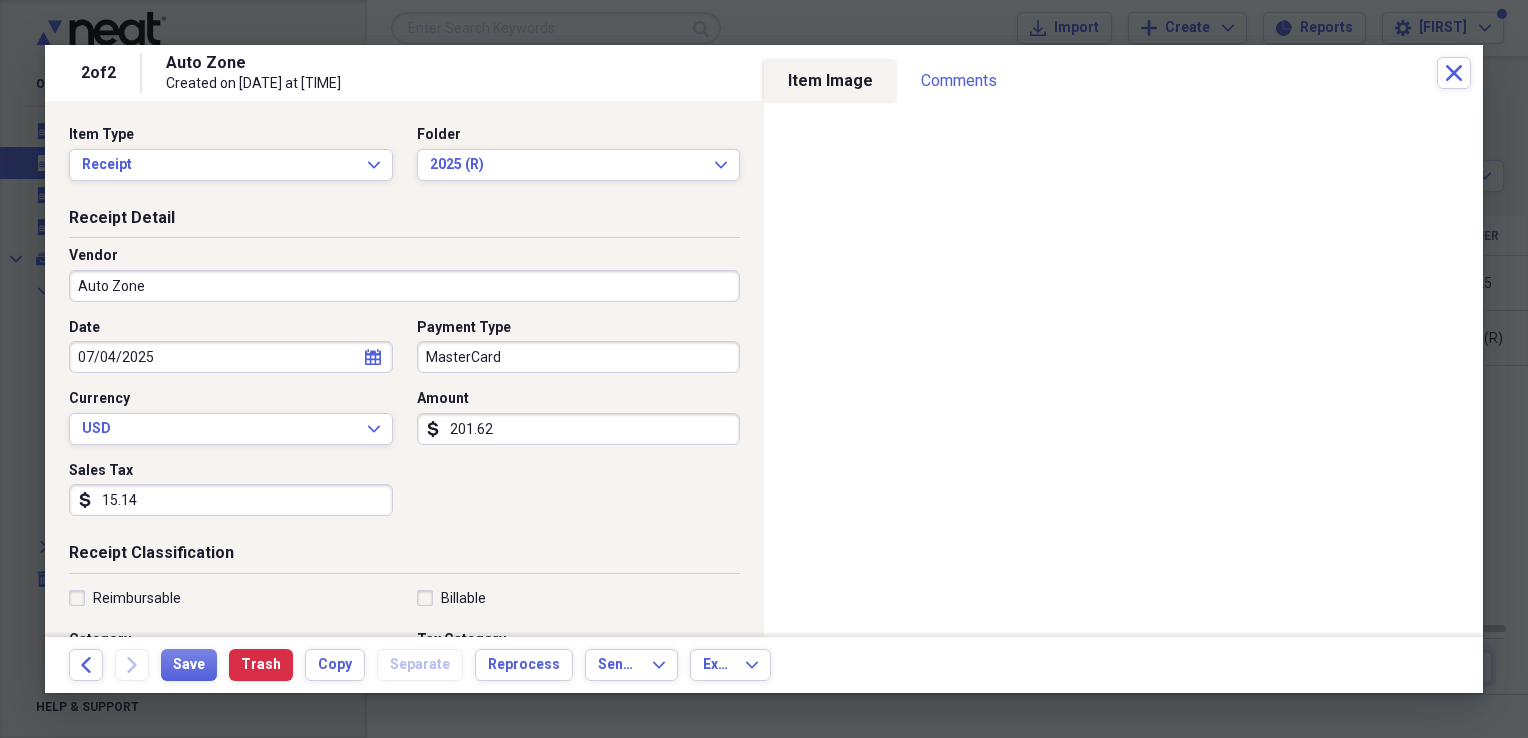 click on "Auto Zone" at bounding box center (404, 286) 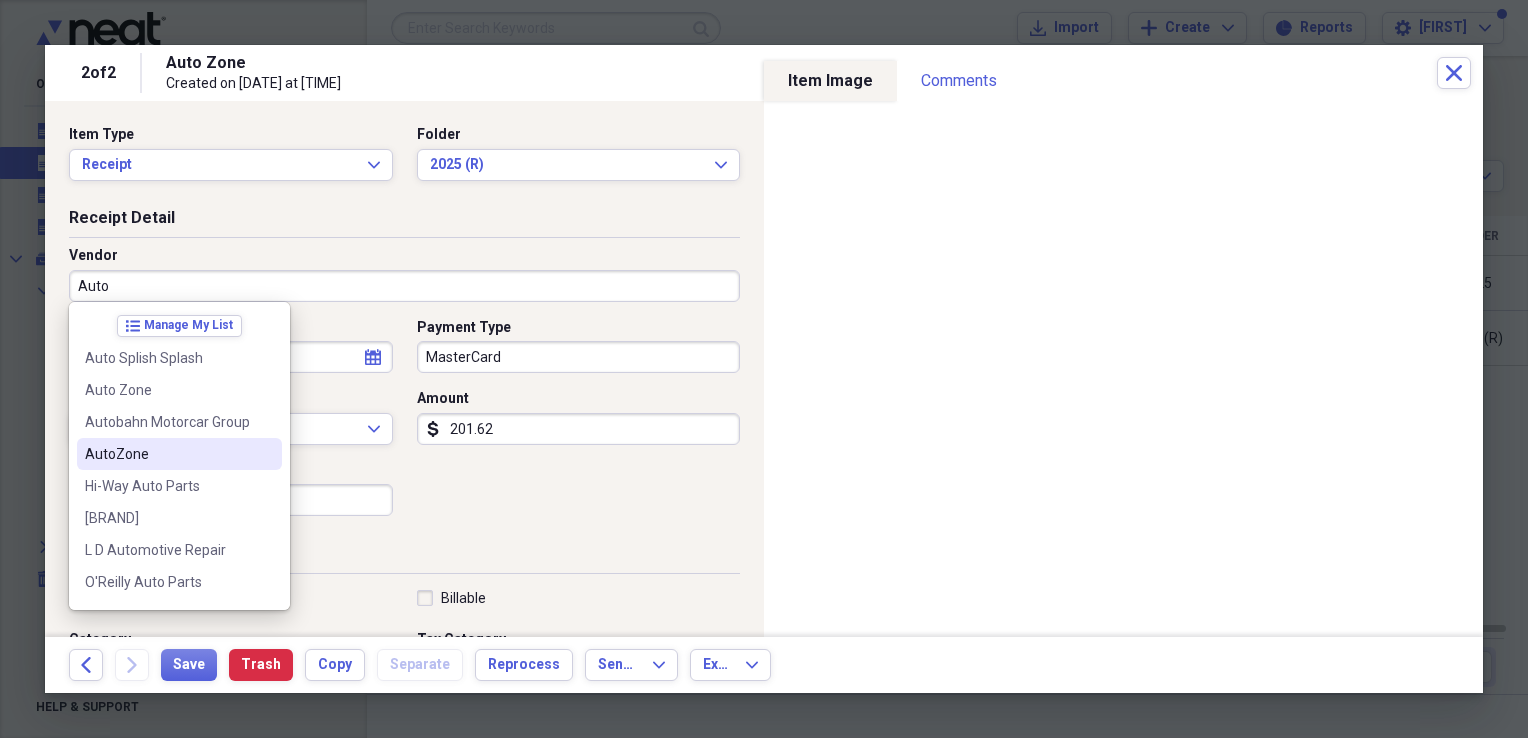 click on "AutoZone" at bounding box center [167, 454] 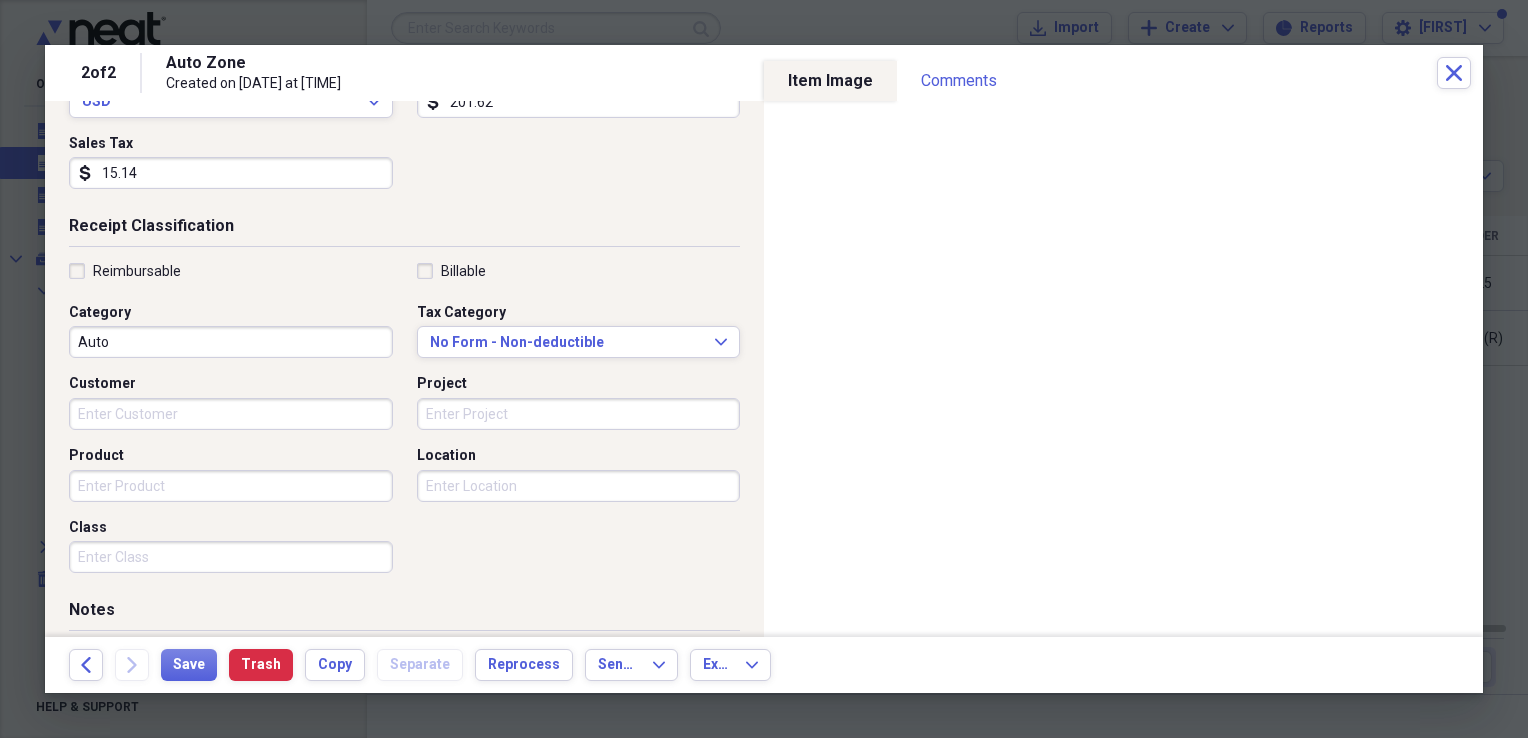 scroll, scrollTop: 483, scrollLeft: 0, axis: vertical 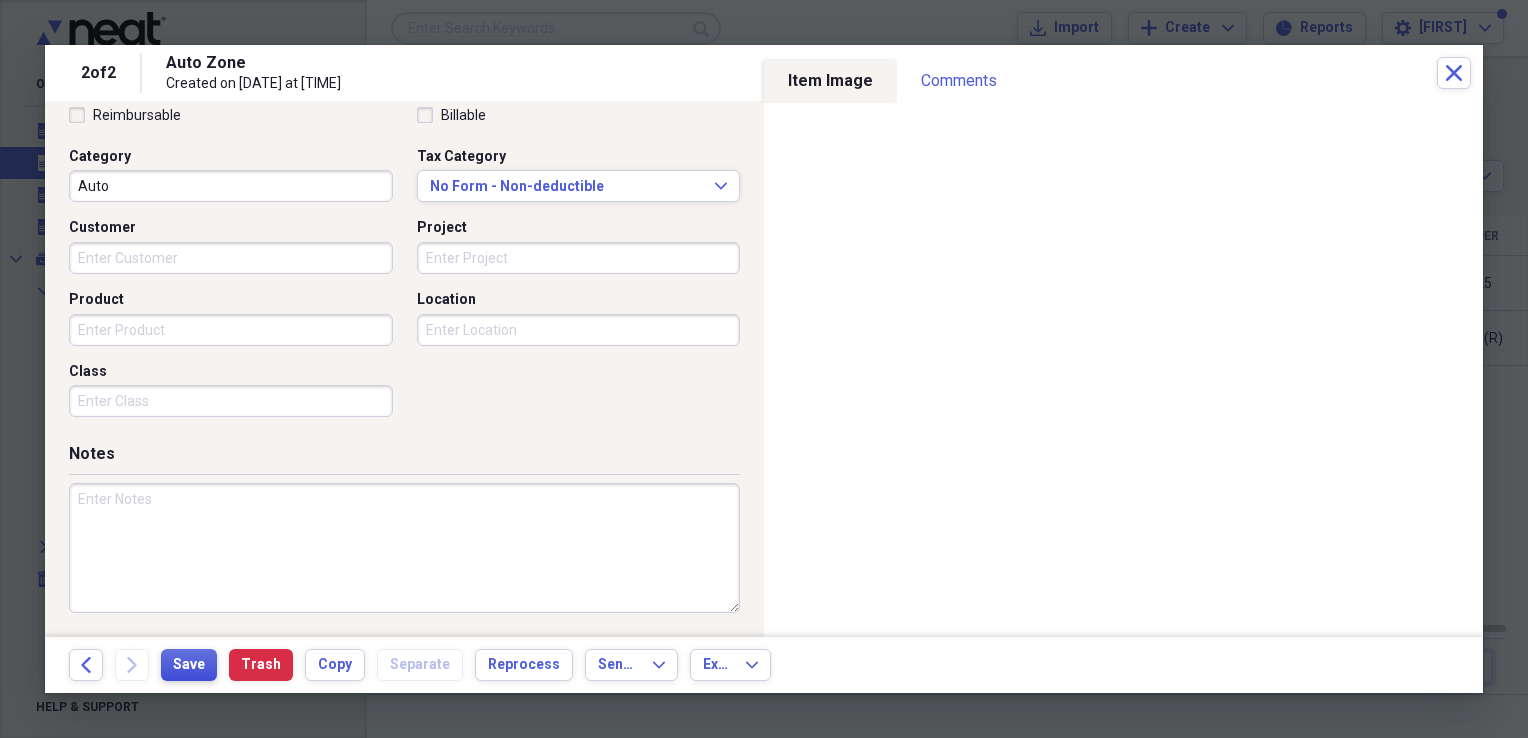 click on "Save" at bounding box center [189, 665] 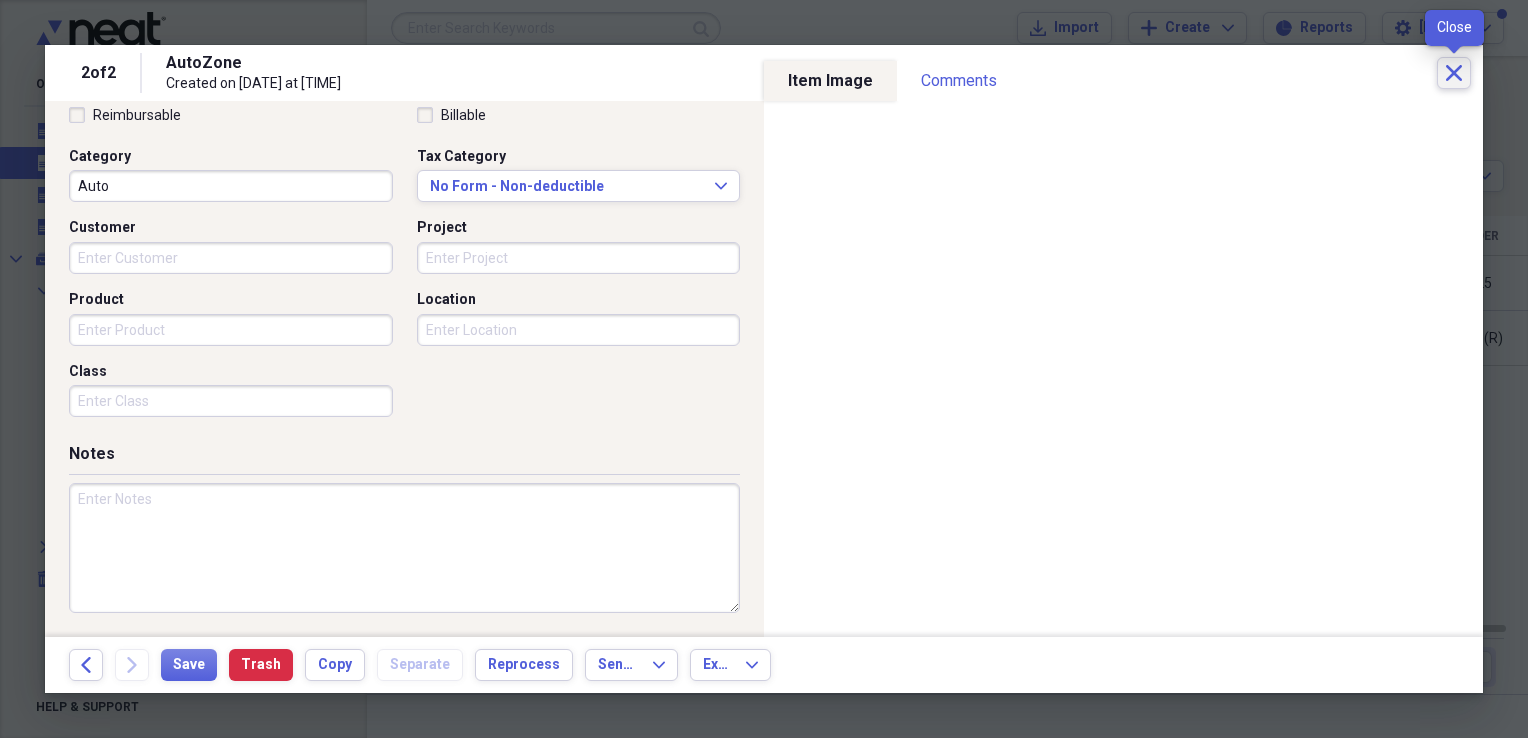 click on "Close" 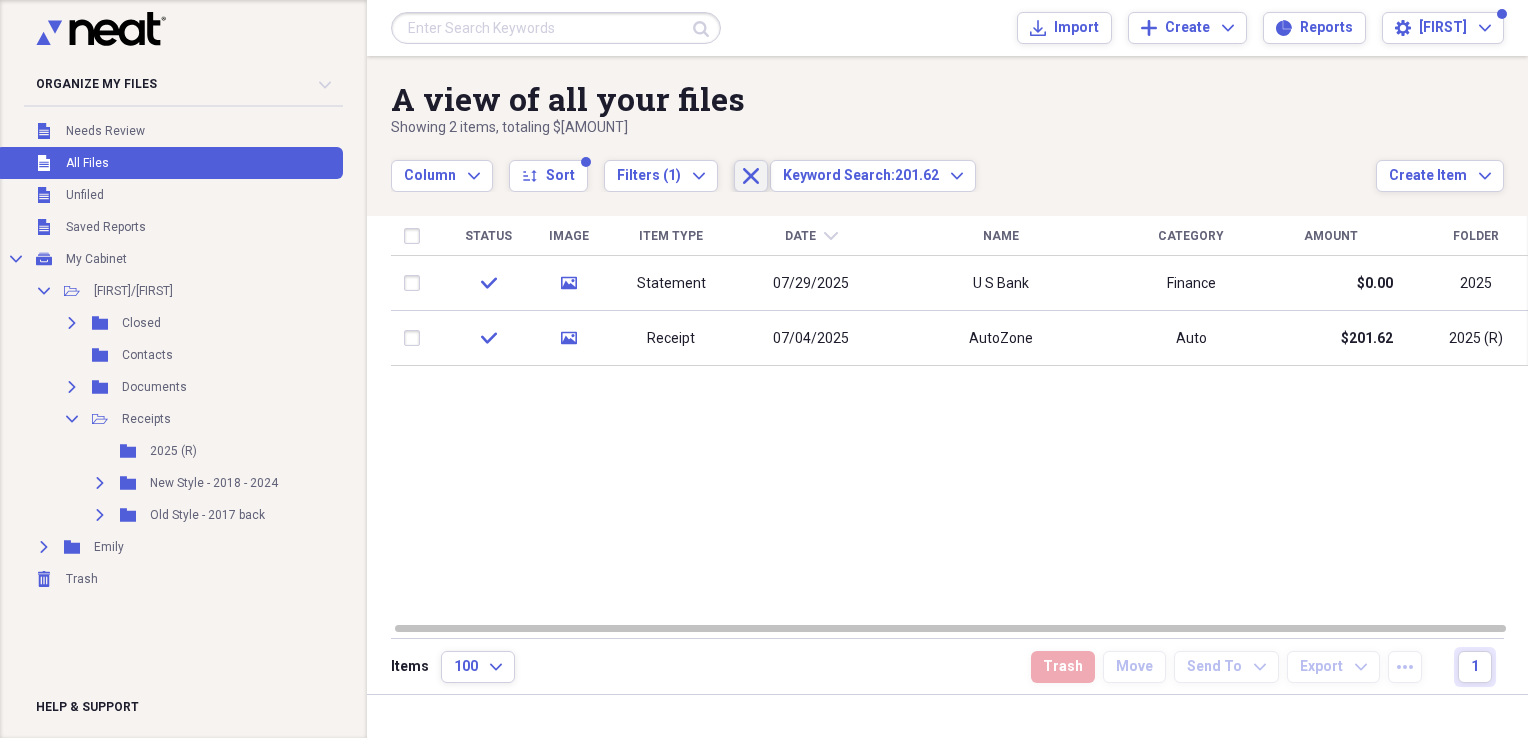 click on "Close" 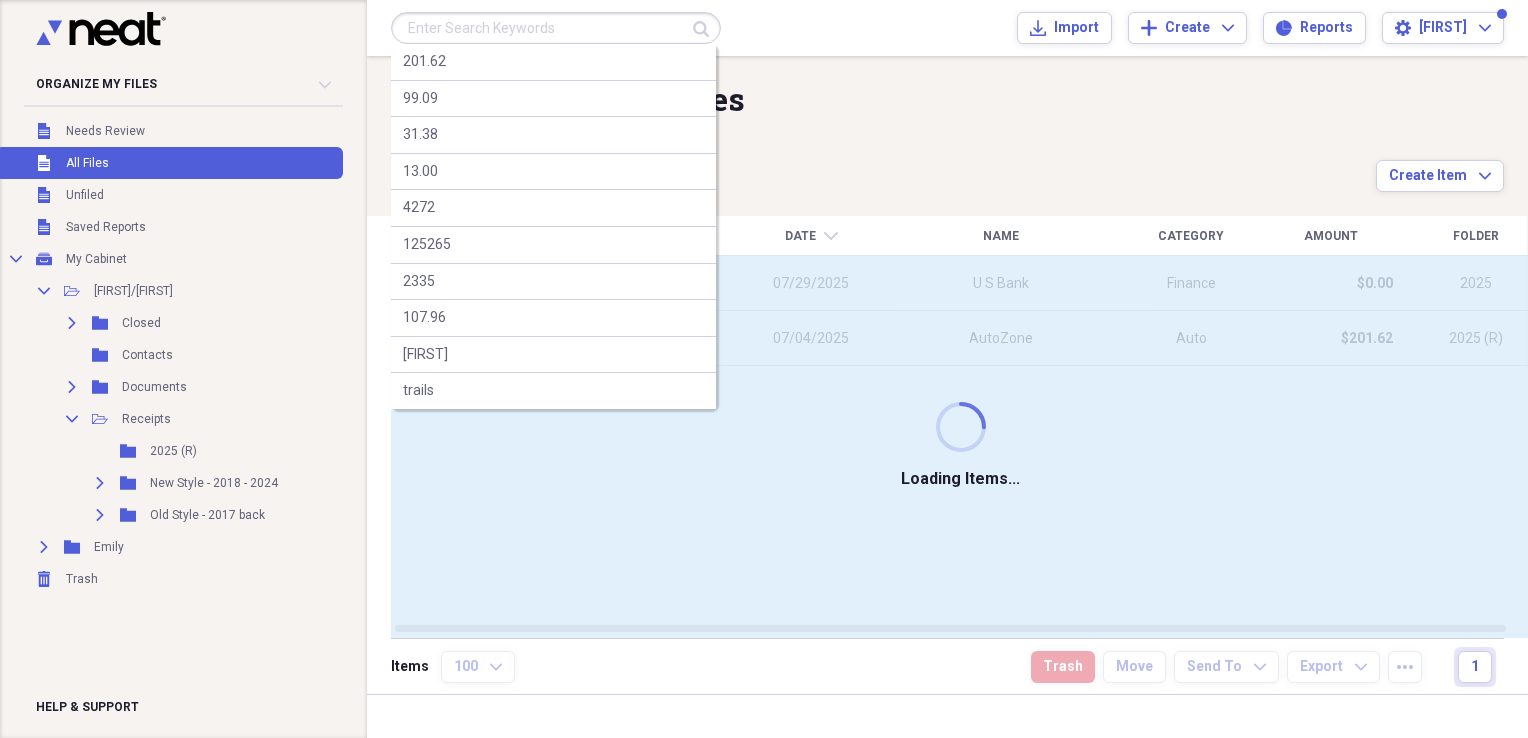 click at bounding box center (556, 28) 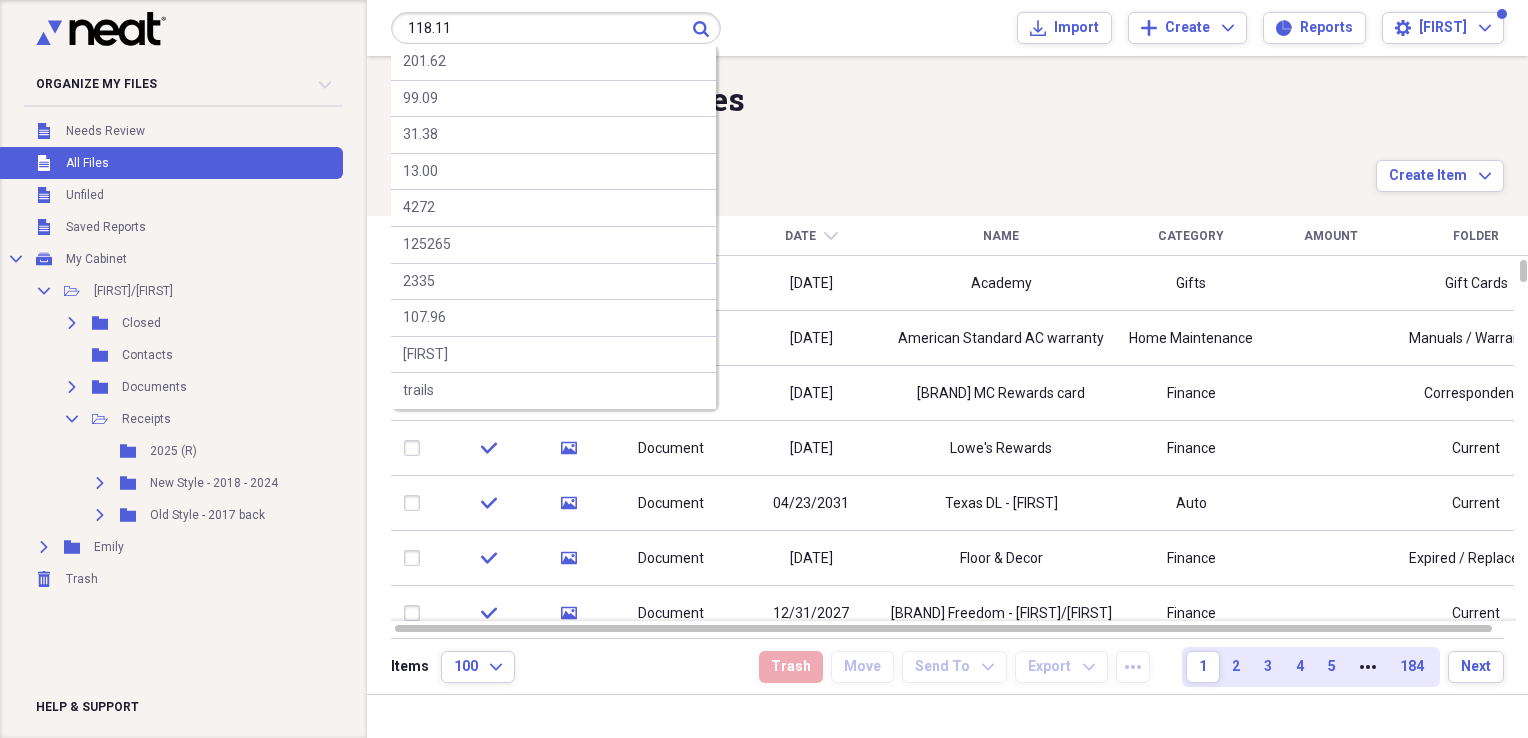 type on "118.11" 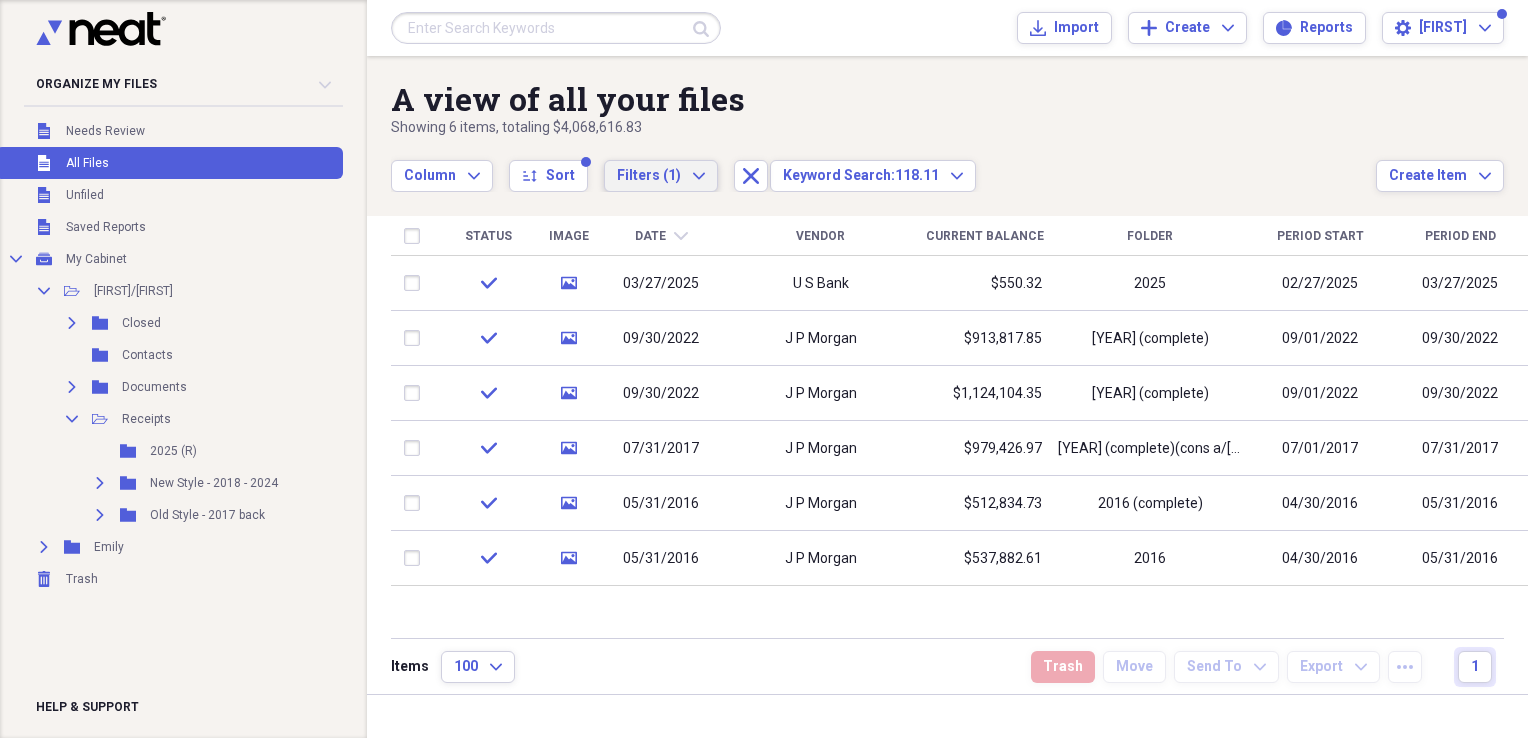 click on "Expand" 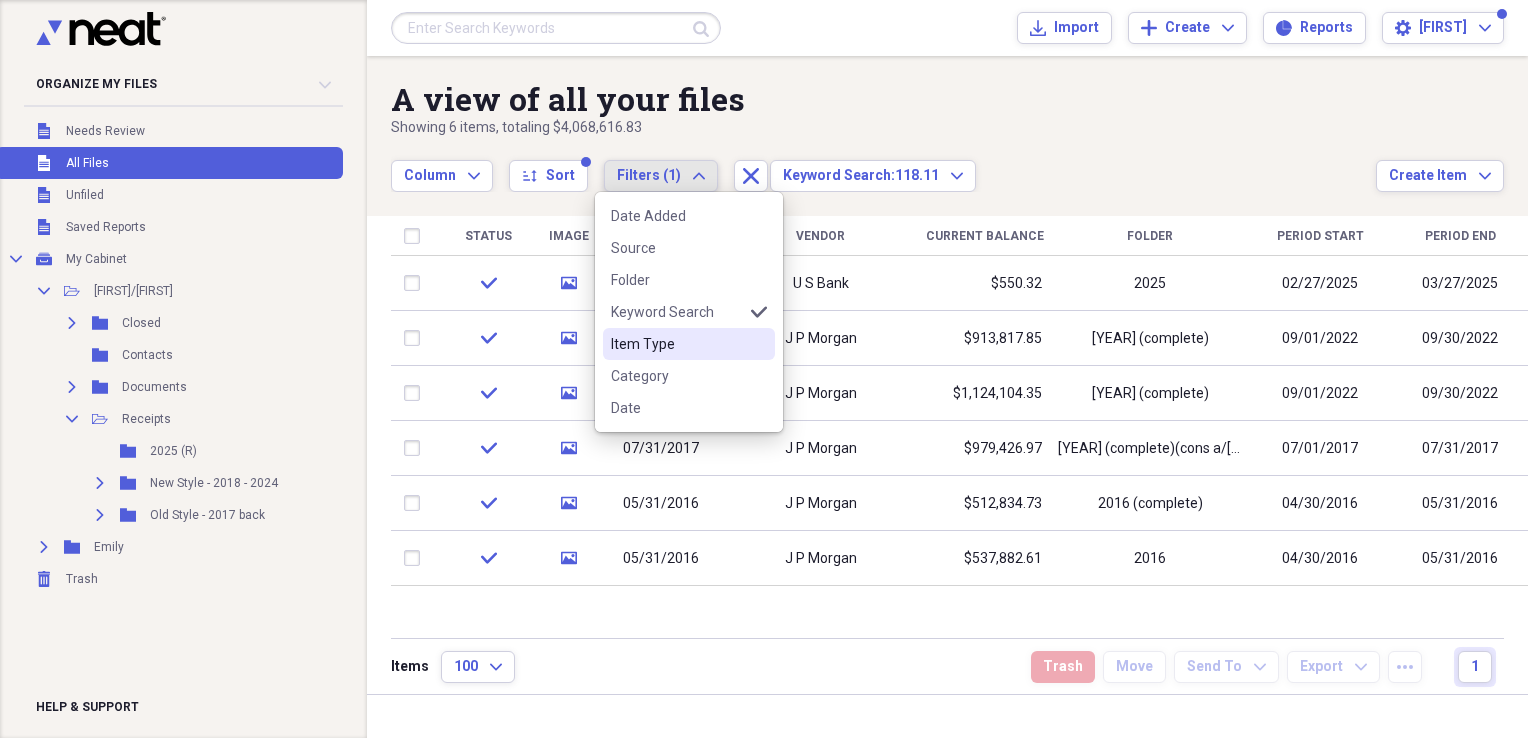 click on "Item Type" at bounding box center (677, 344) 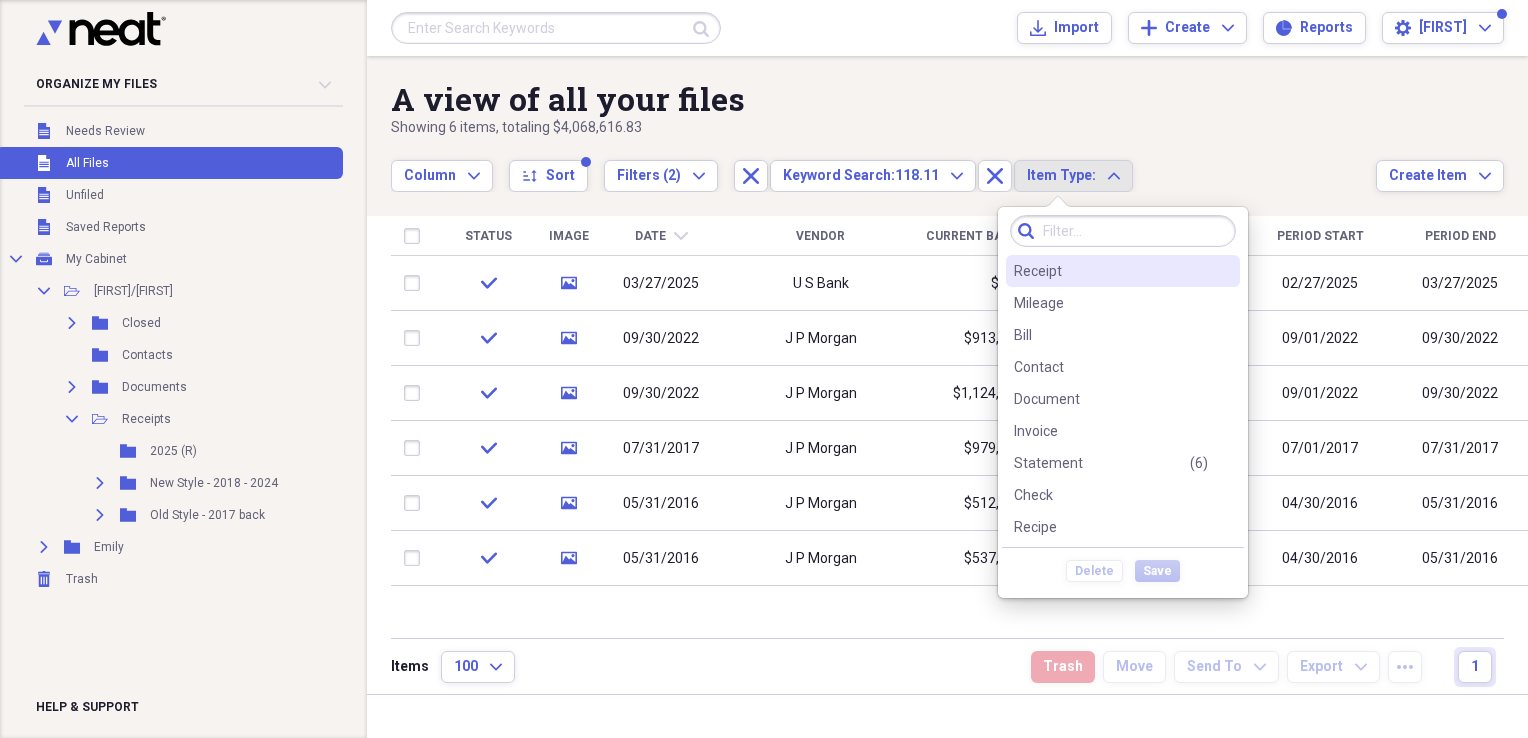 click on "Receipt" at bounding box center [1038, 271] 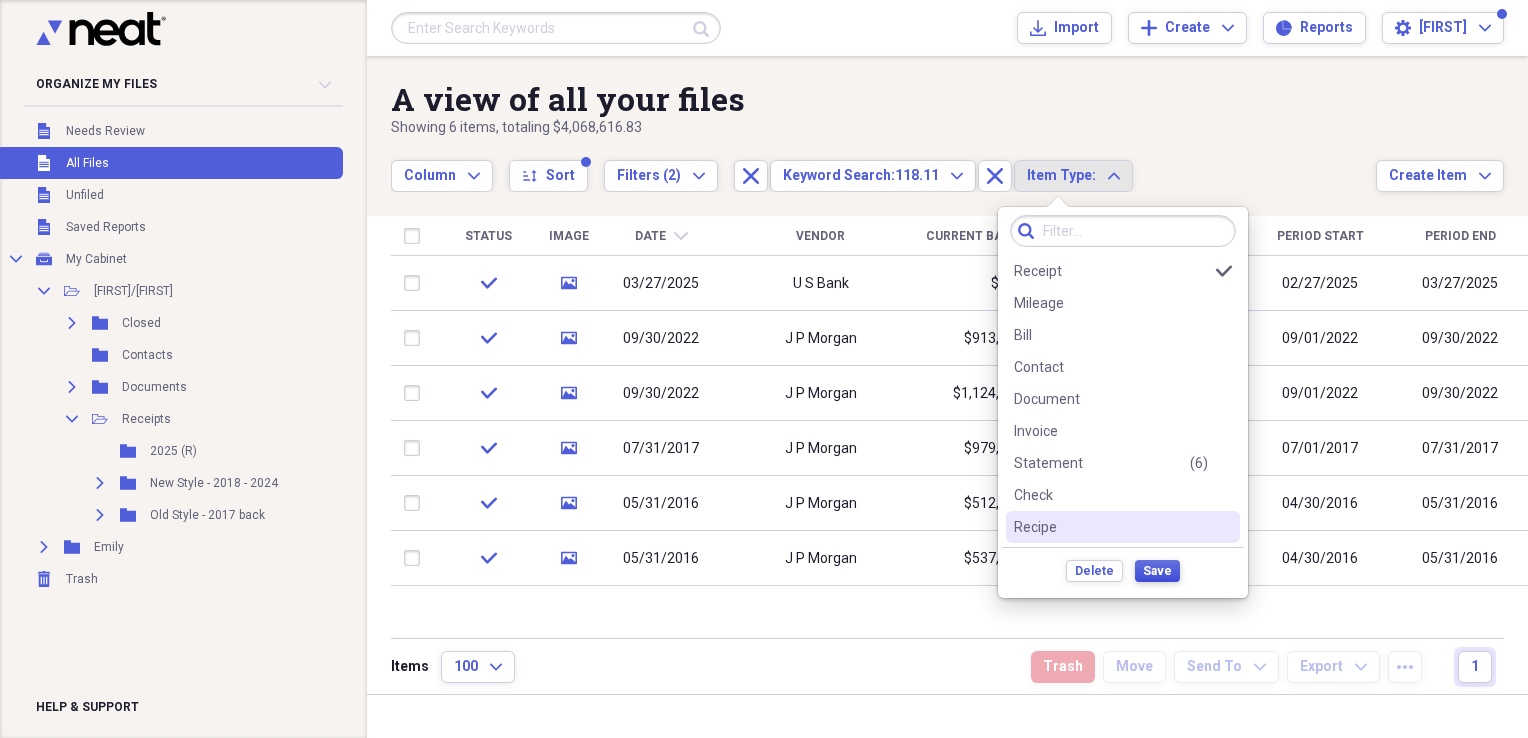 click on "Save" at bounding box center [1157, 571] 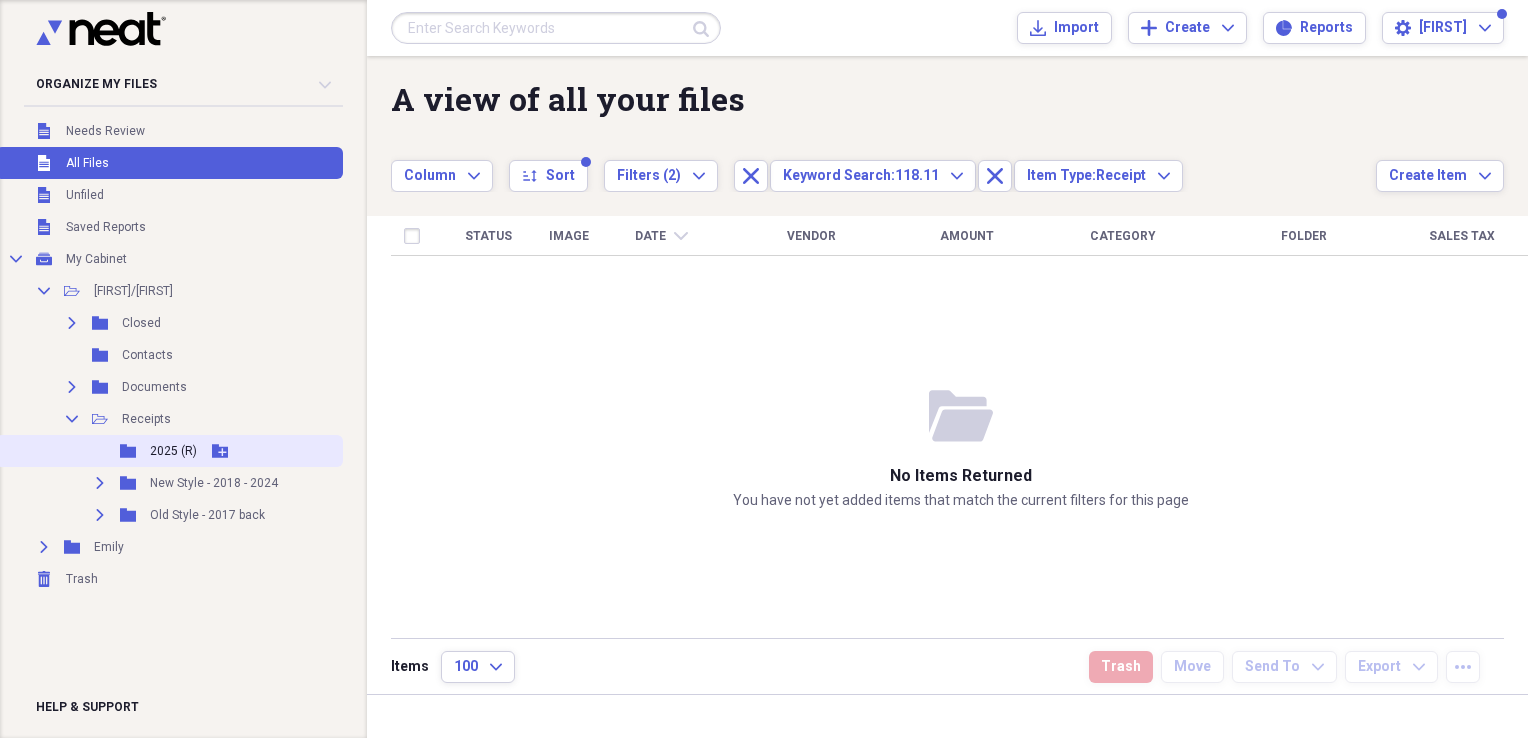 click on "2025 (R)" at bounding box center (173, 451) 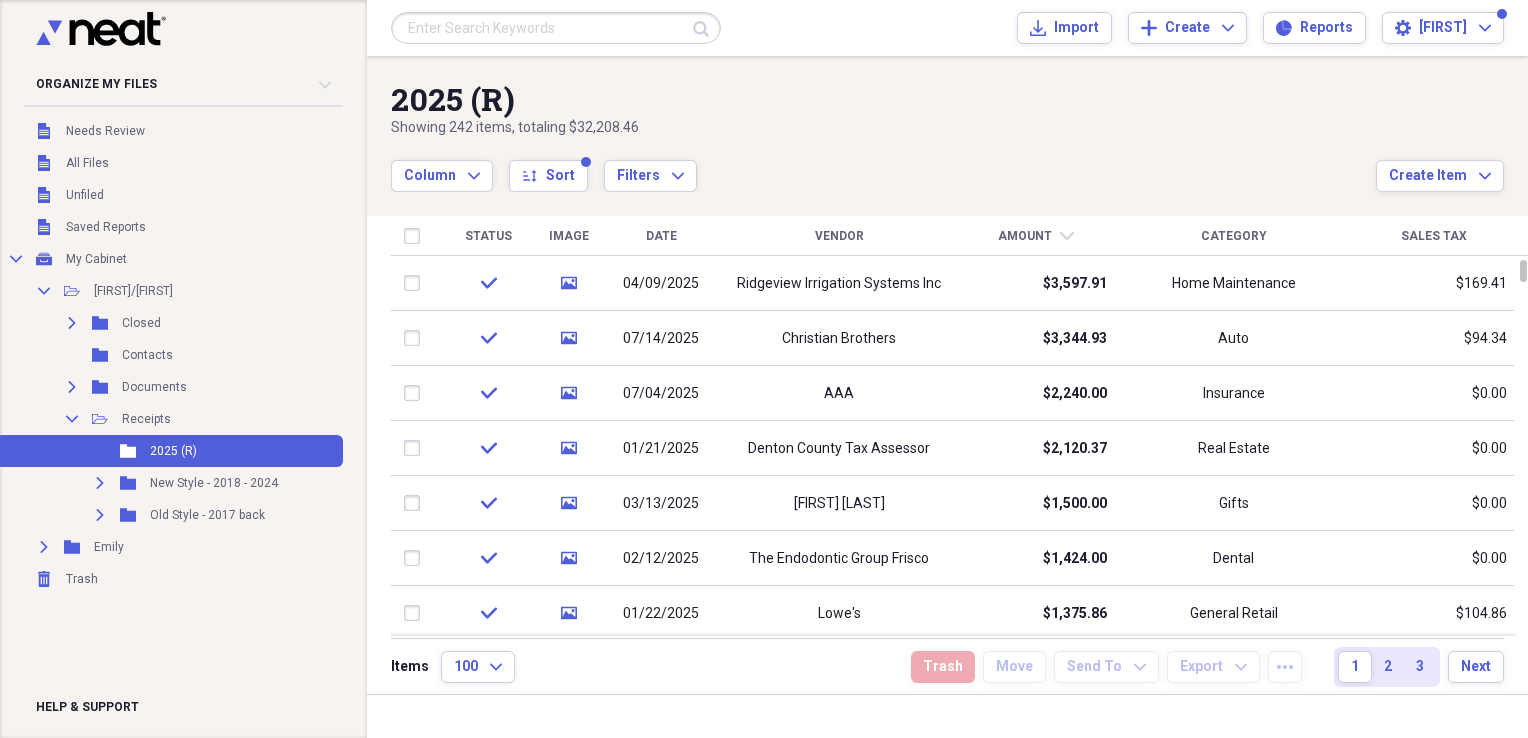 click on "Date" at bounding box center [661, 236] 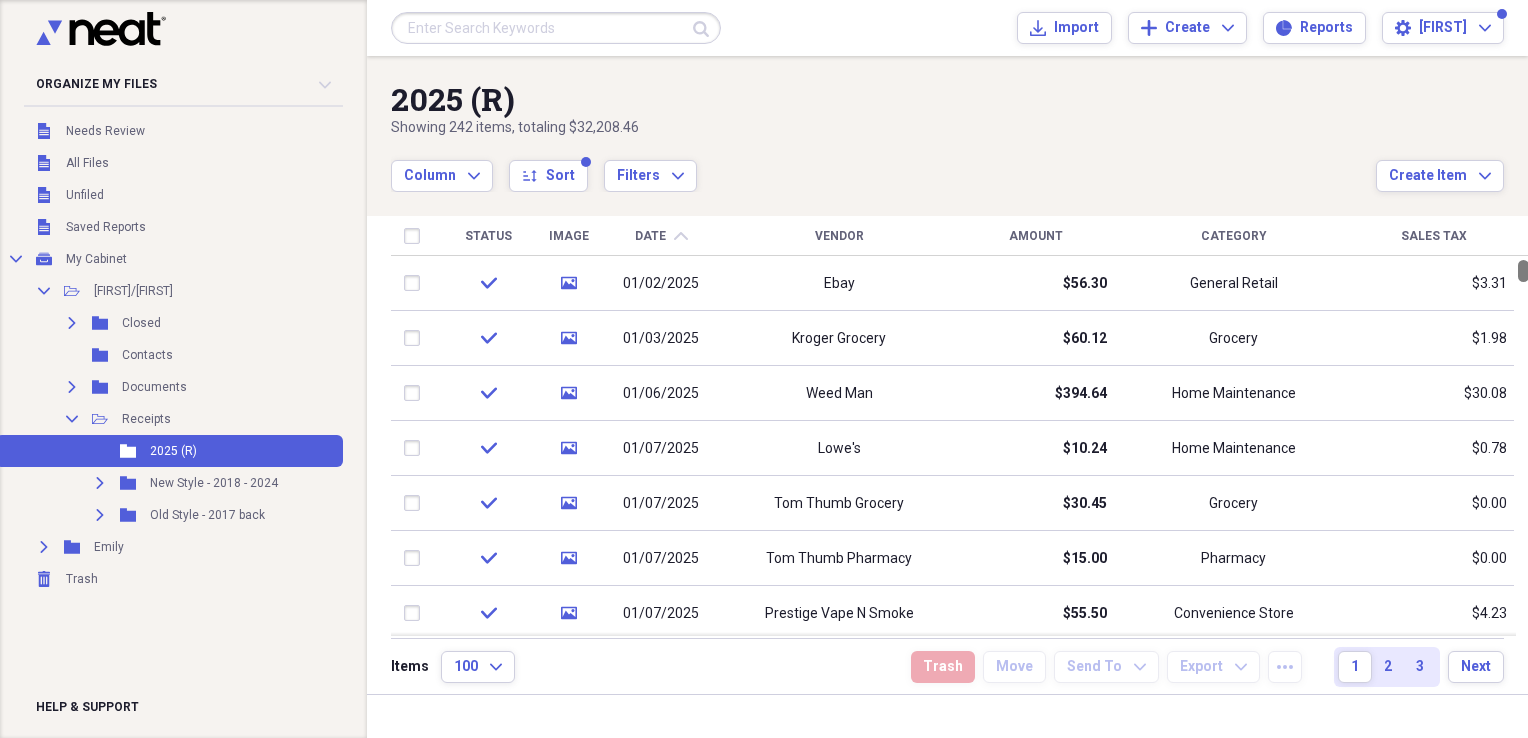 drag, startPoint x: 1518, startPoint y: 269, endPoint x: 1531, endPoint y: 44, distance: 225.37524 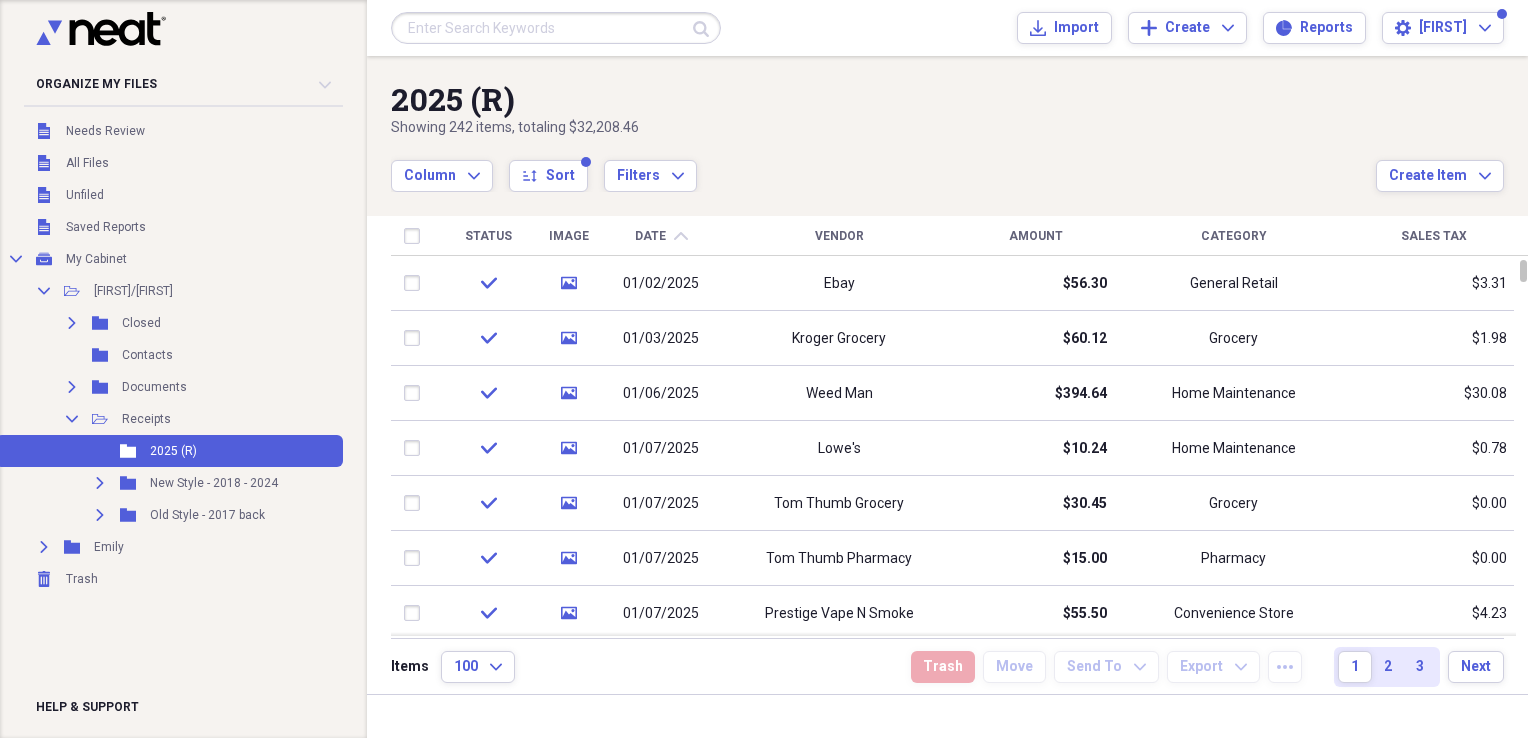 drag, startPoint x: 1031, startPoint y: 229, endPoint x: 1052, endPoint y: 241, distance: 24.186773 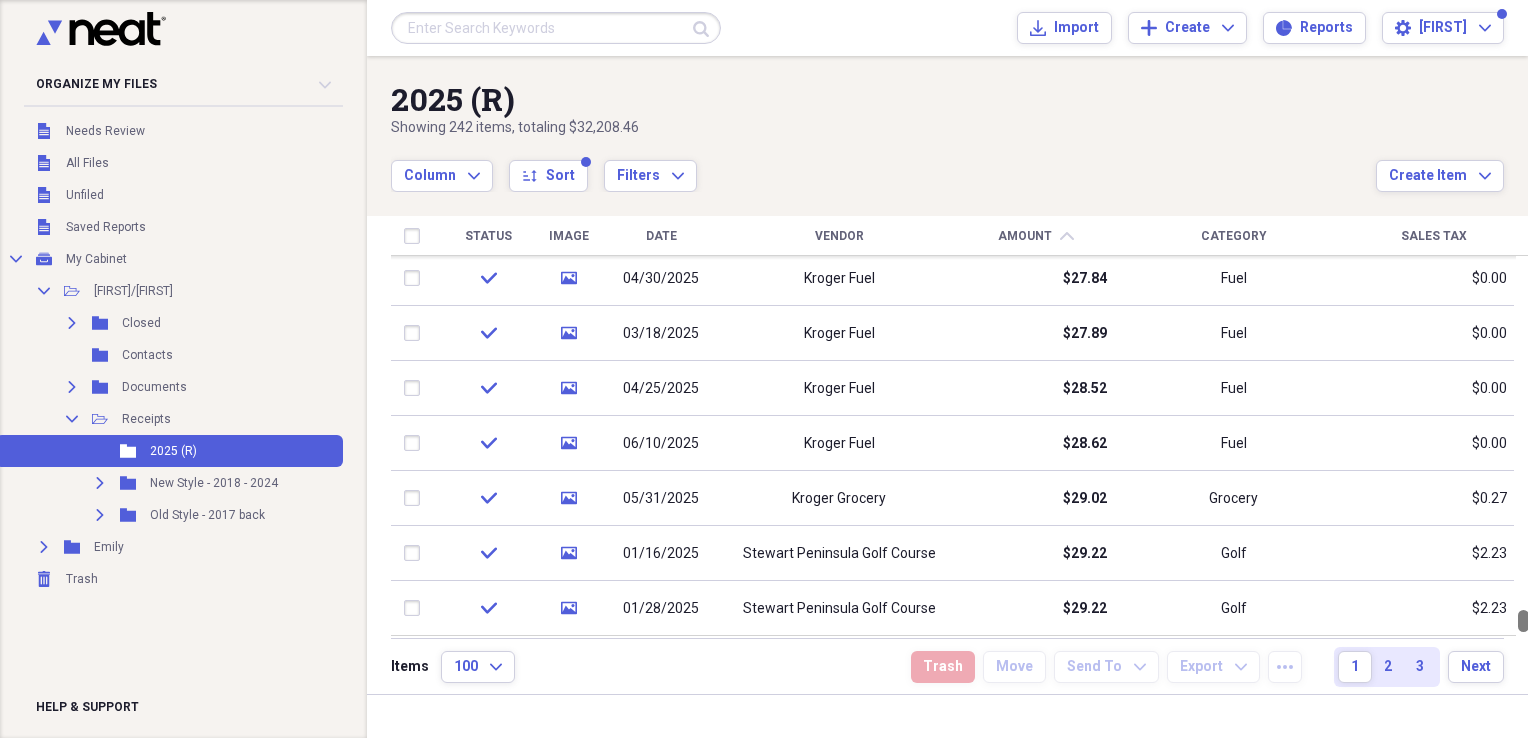 drag, startPoint x: 1521, startPoint y: 270, endPoint x: 1504, endPoint y: 737, distance: 467.30933 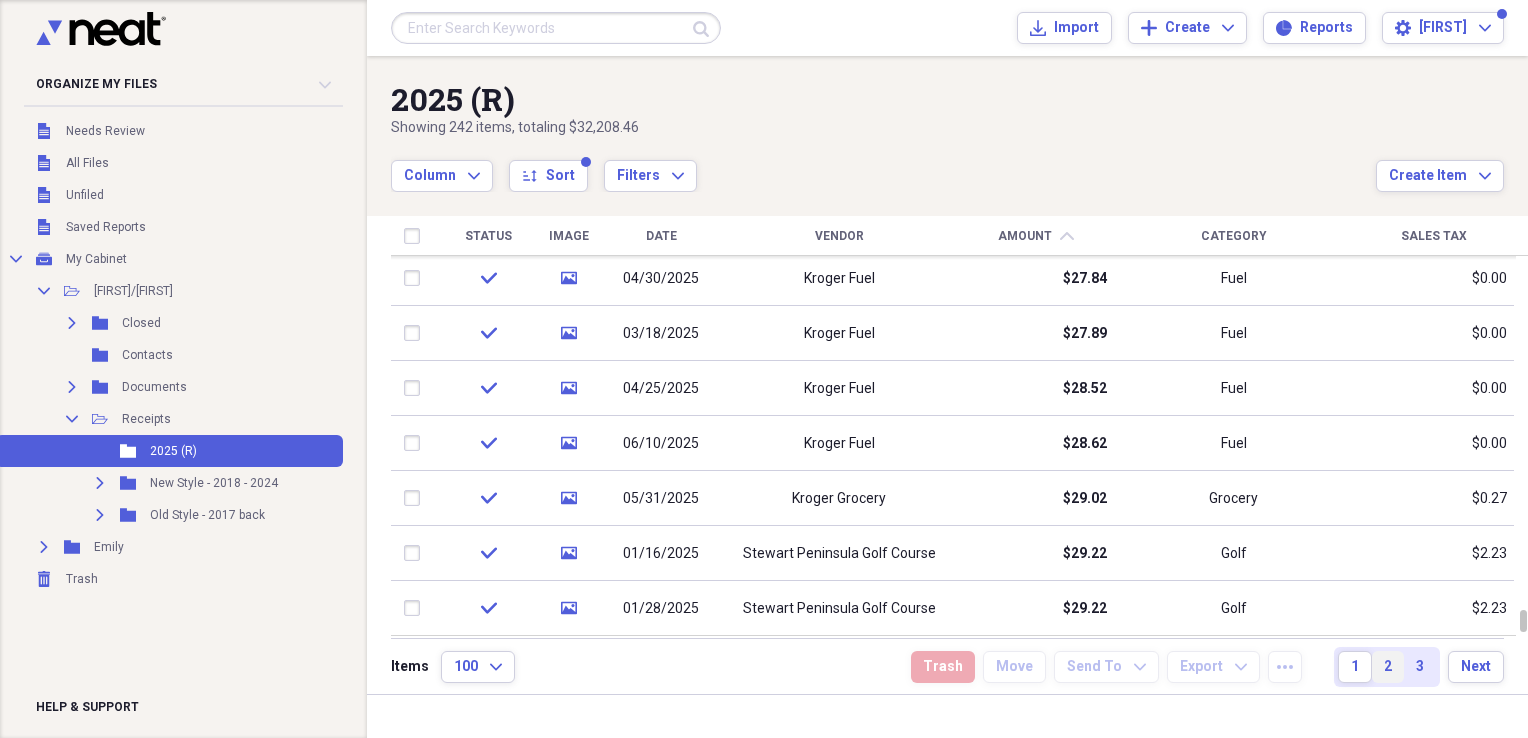 click on "2" at bounding box center [1388, 667] 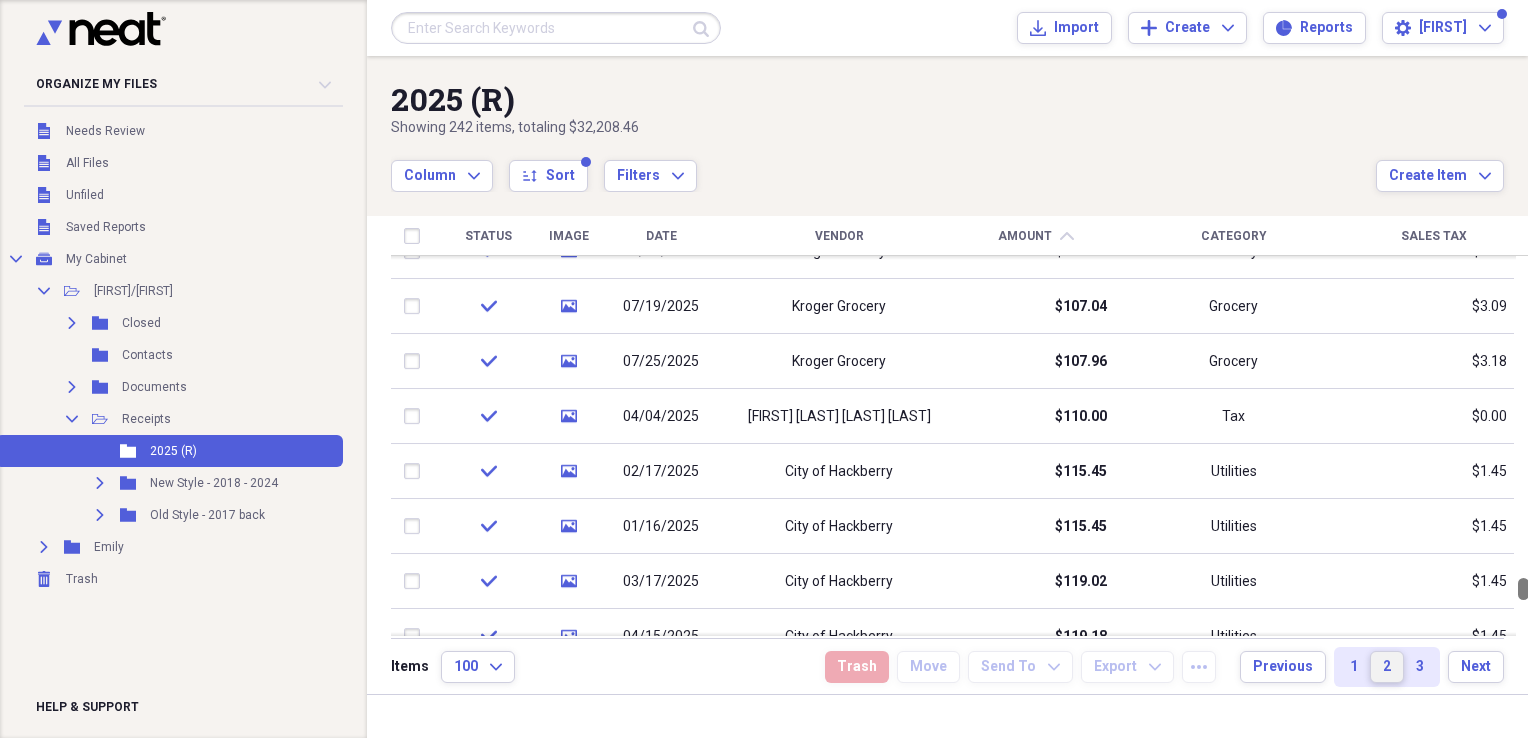 drag, startPoint x: 1518, startPoint y: 270, endPoint x: 1528, endPoint y: 590, distance: 320.15622 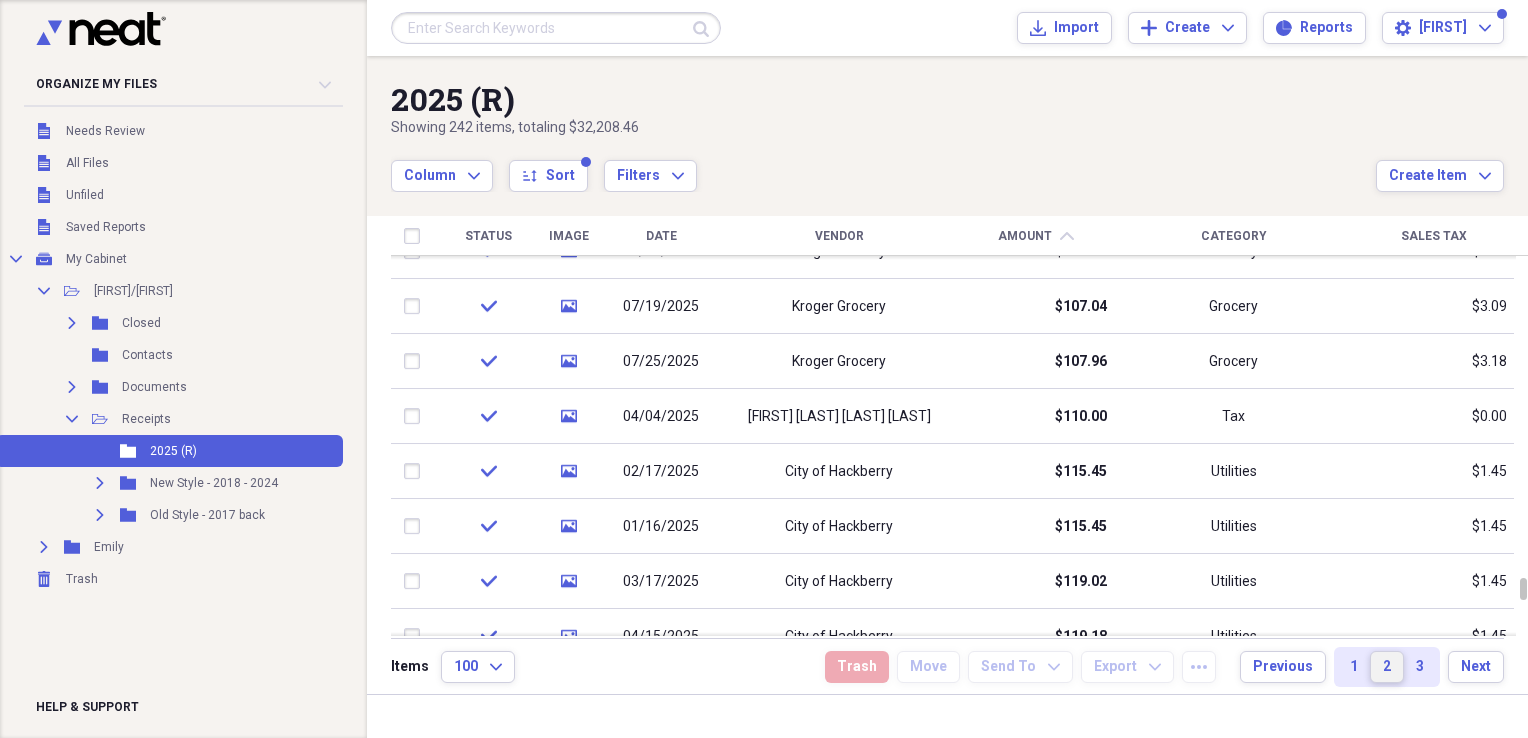 type 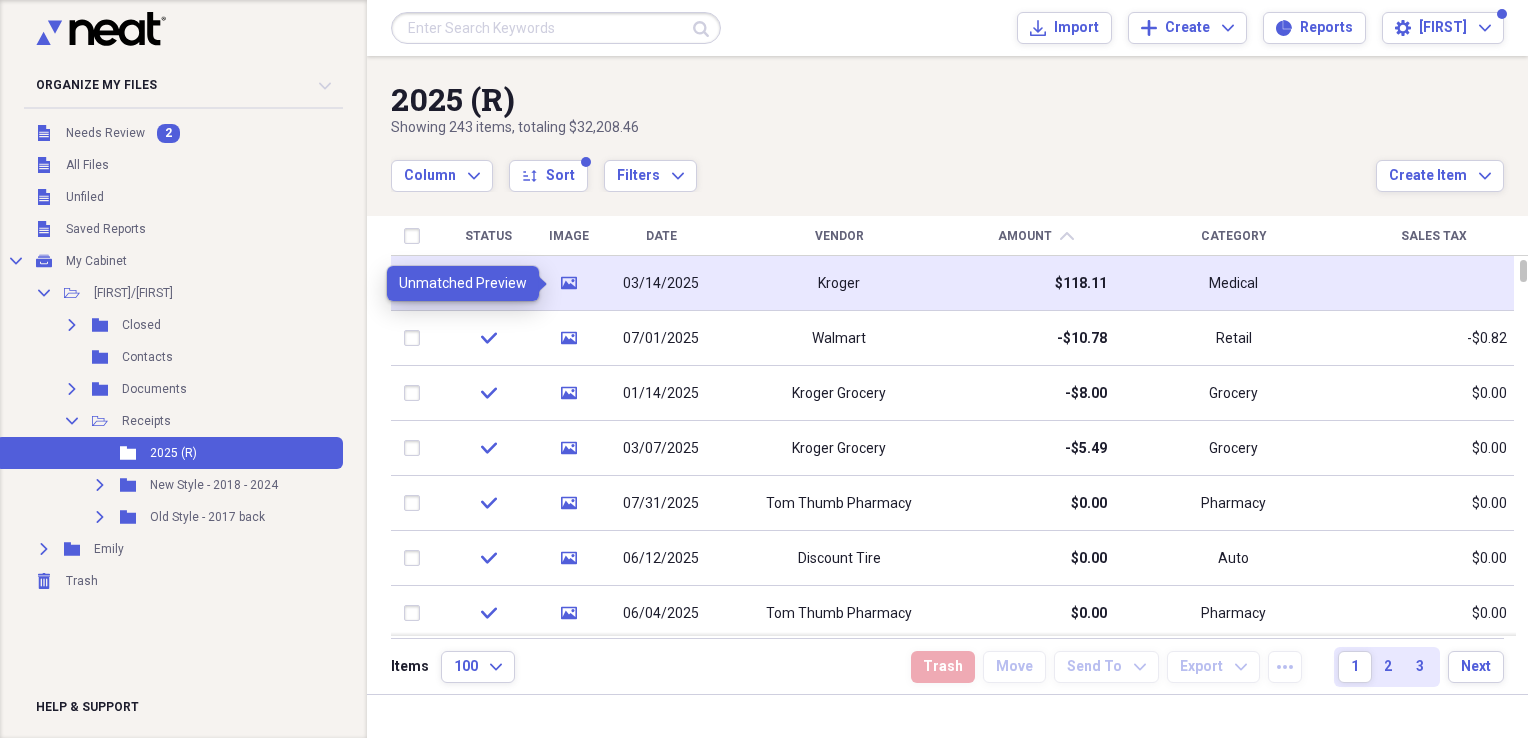 click on "media" 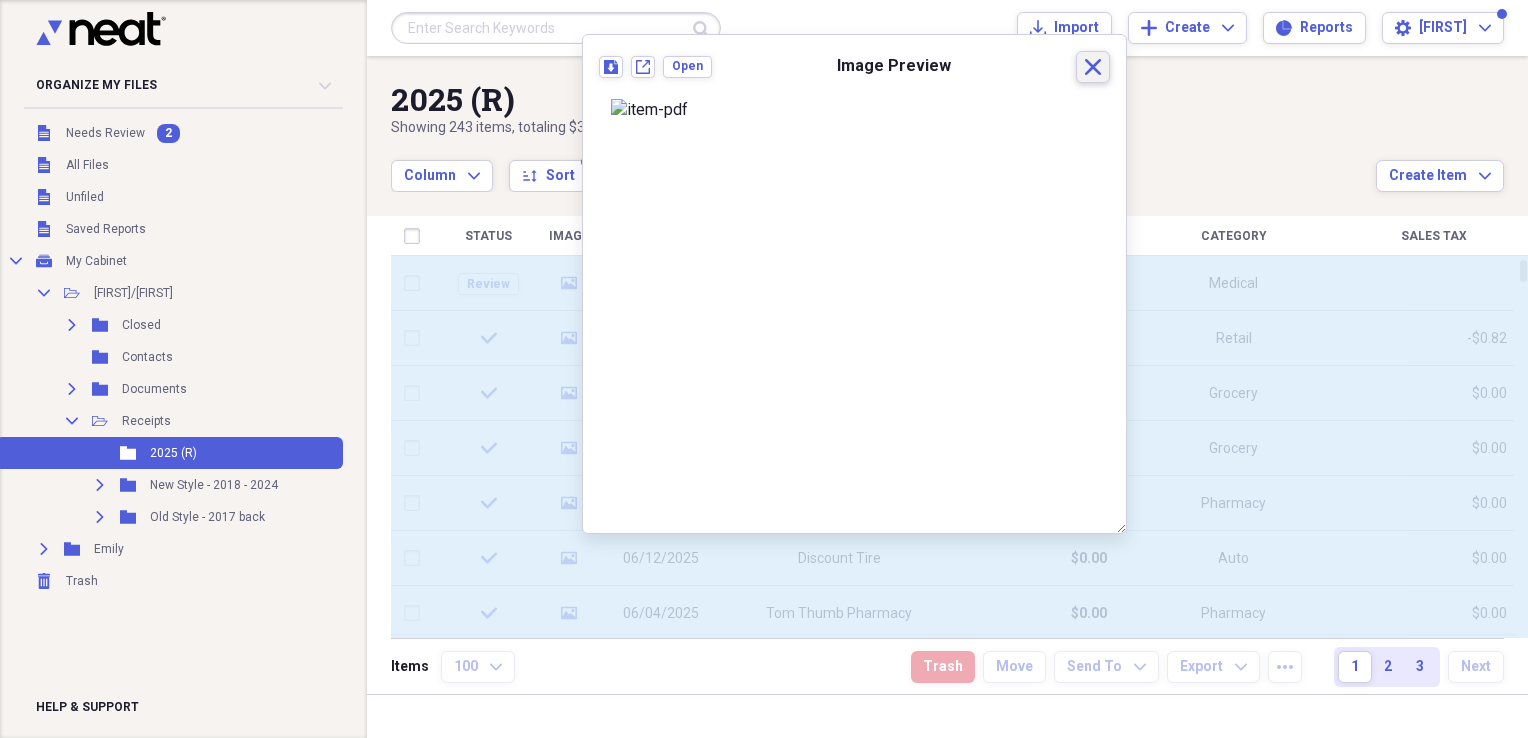 click 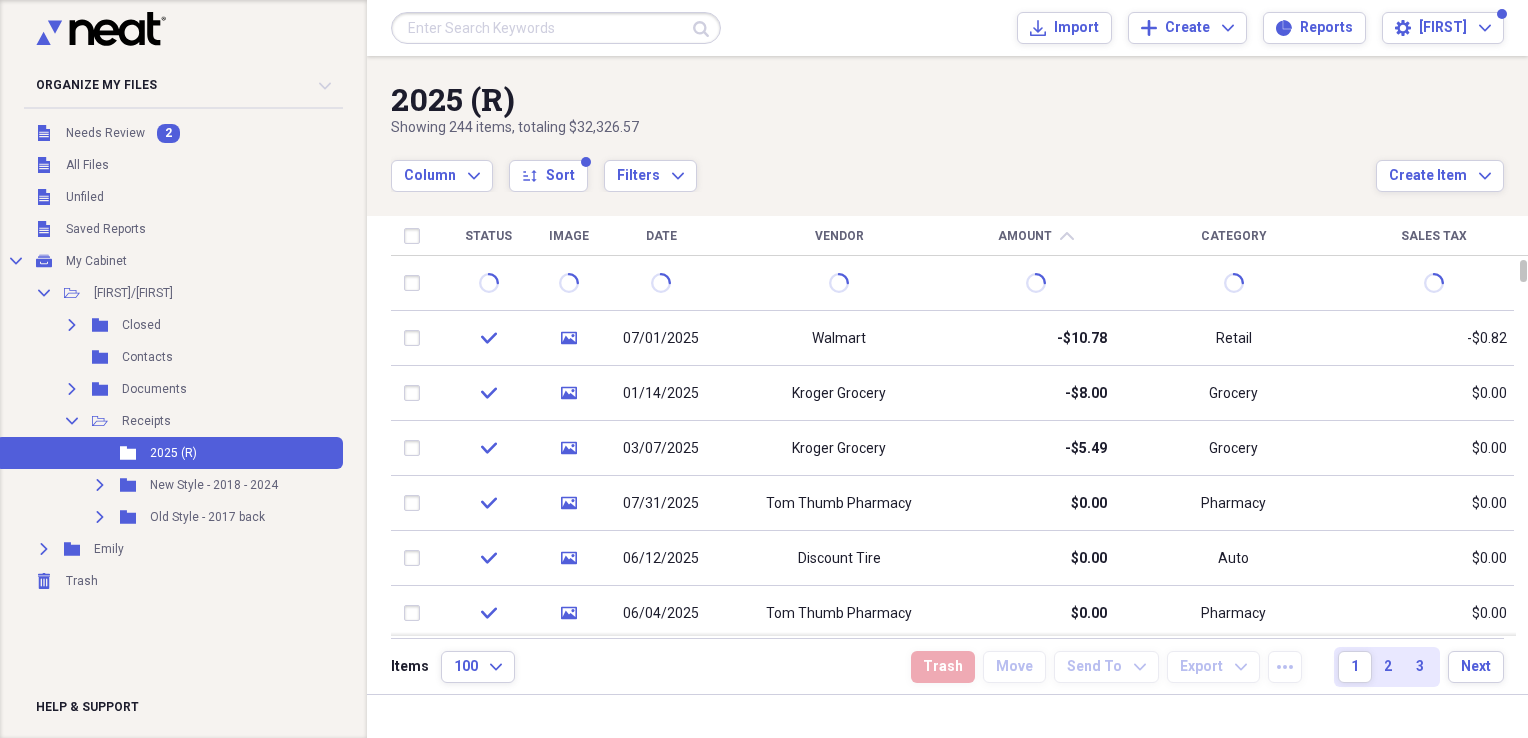 click on "Status" at bounding box center (488, 236) 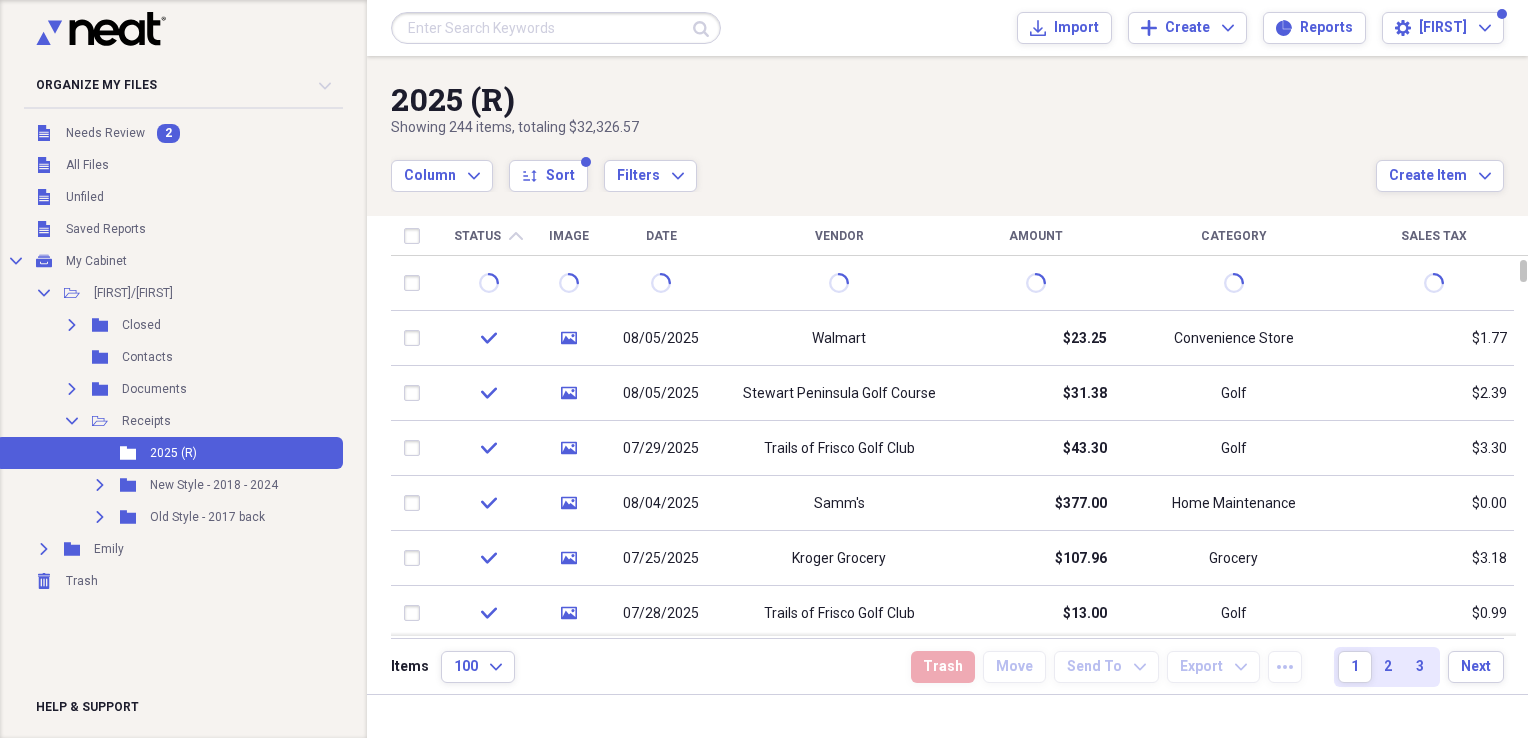 click on "Status" at bounding box center (477, 236) 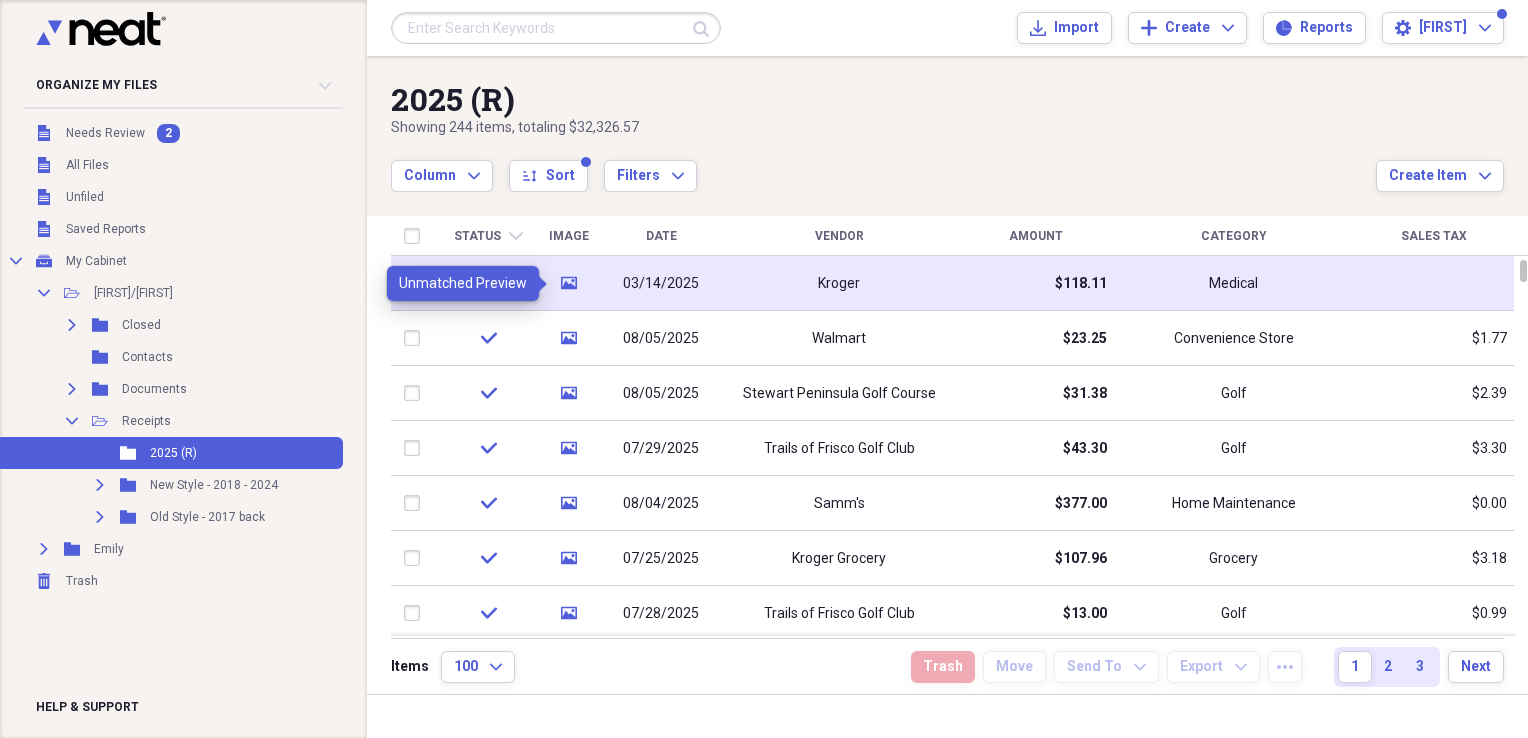 click 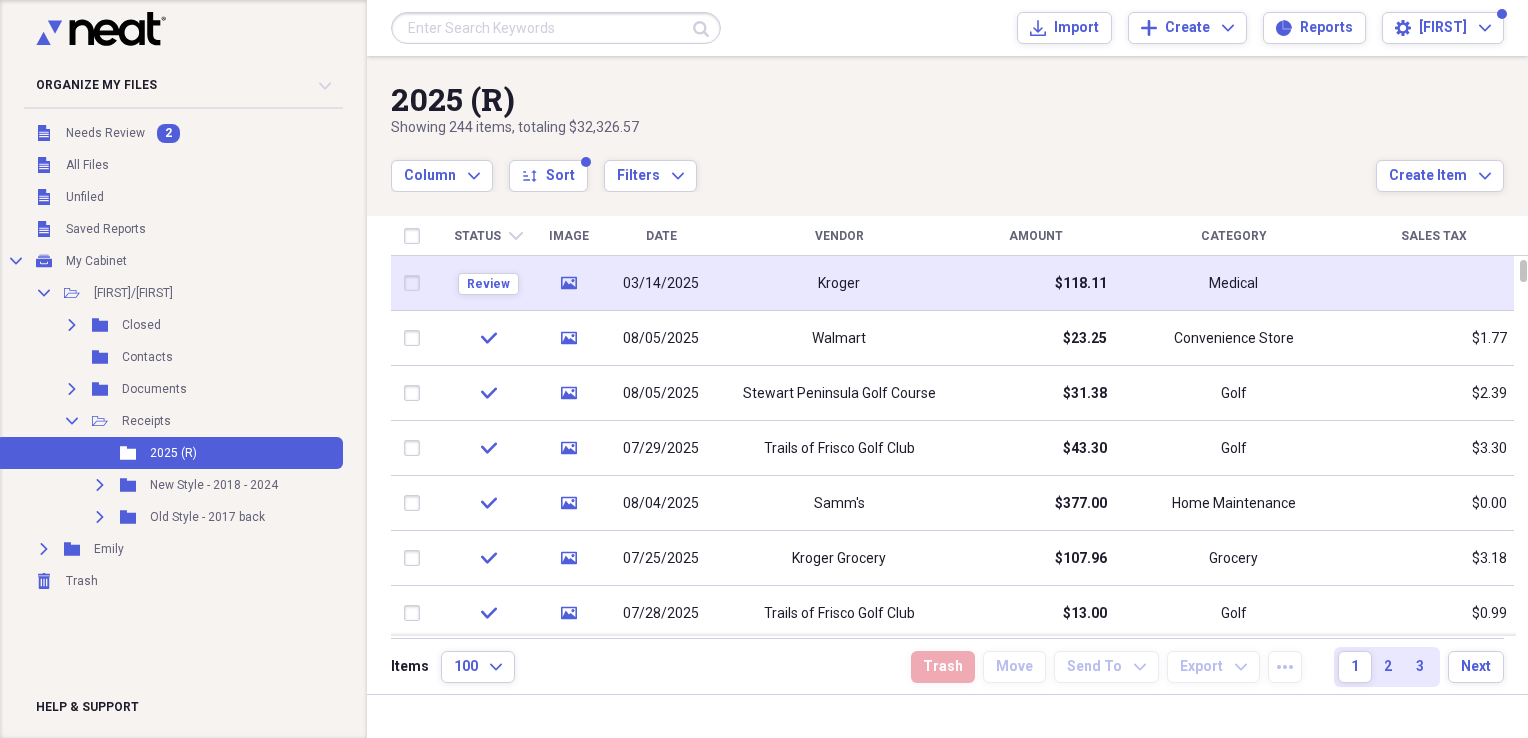 click at bounding box center [416, 283] 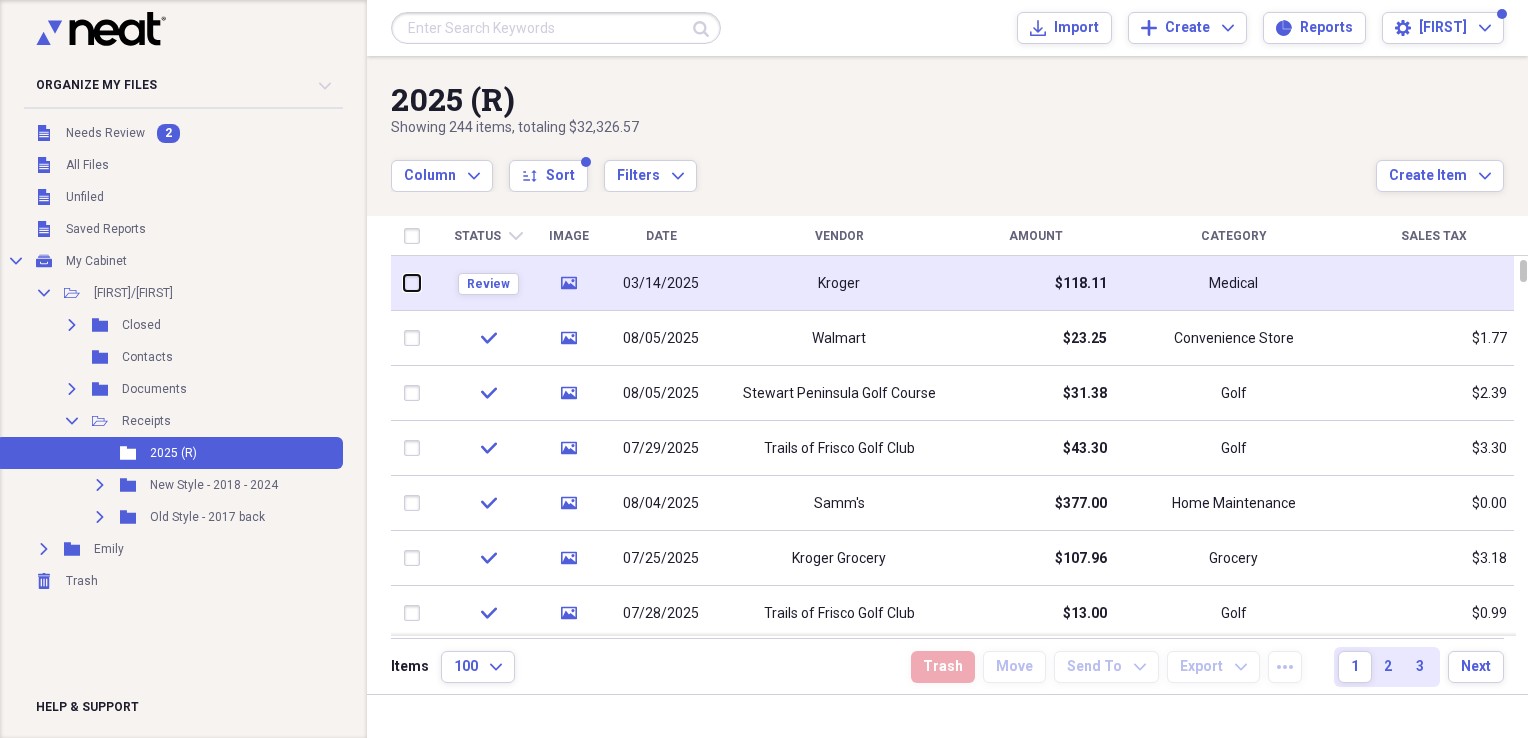 click at bounding box center [404, 283] 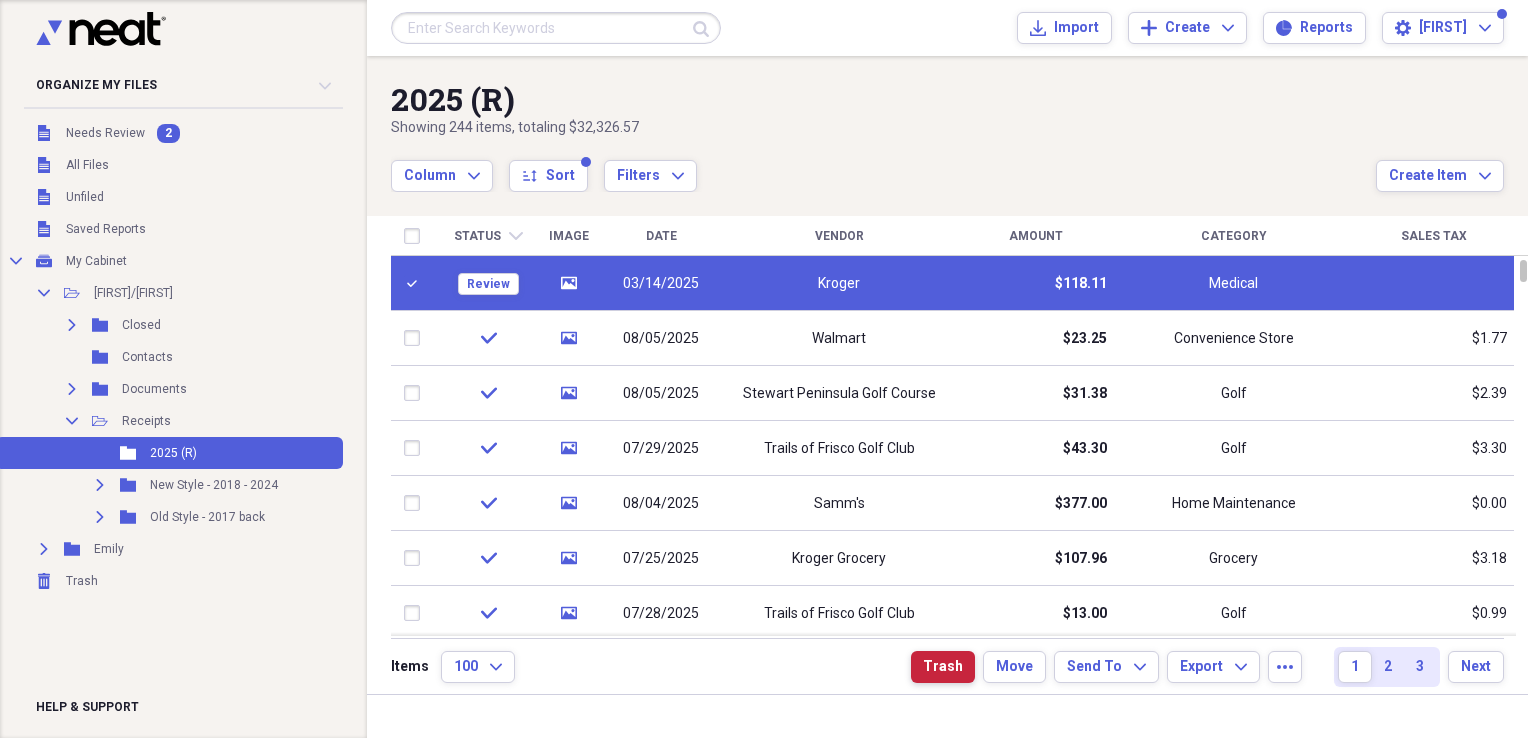 click on "Trash" at bounding box center (943, 667) 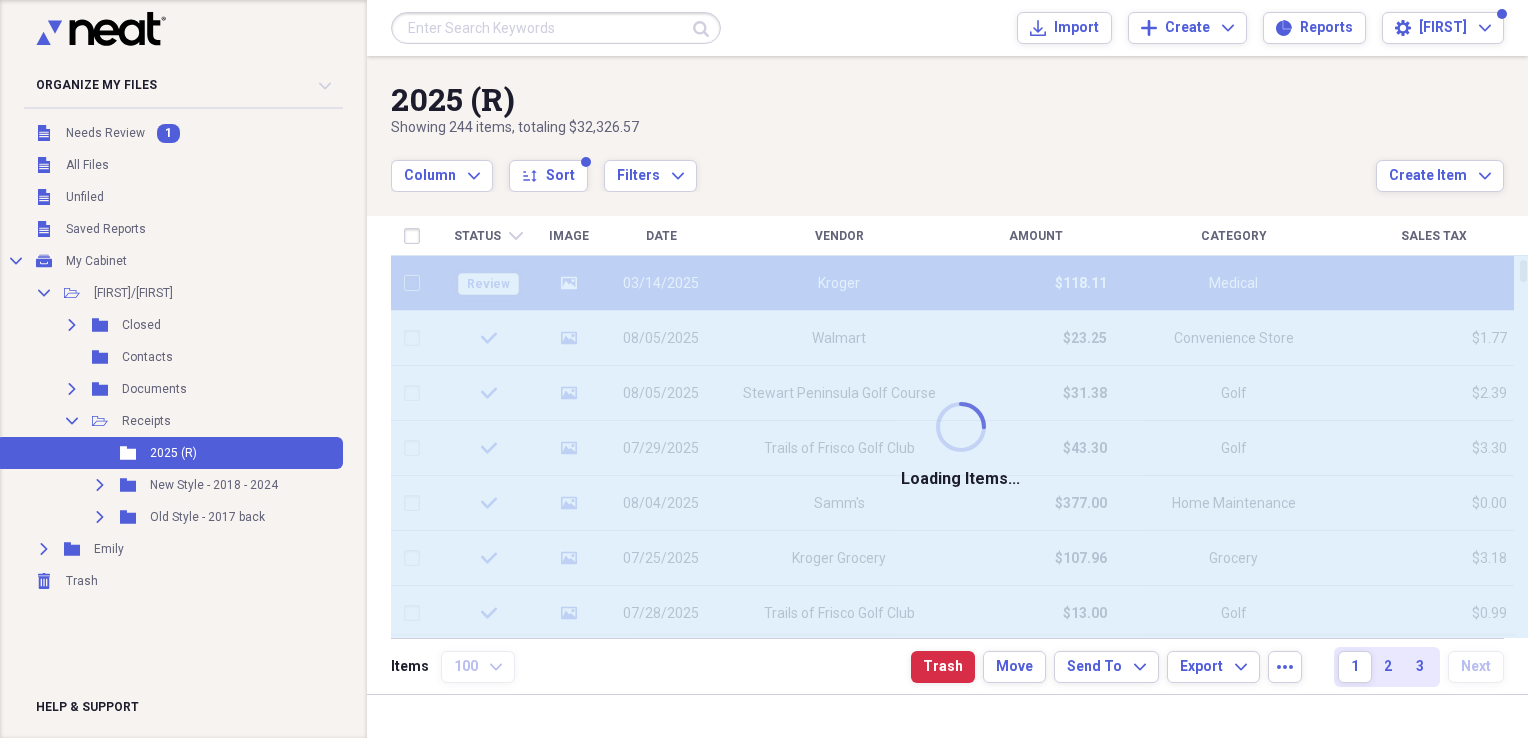 checkbox on "false" 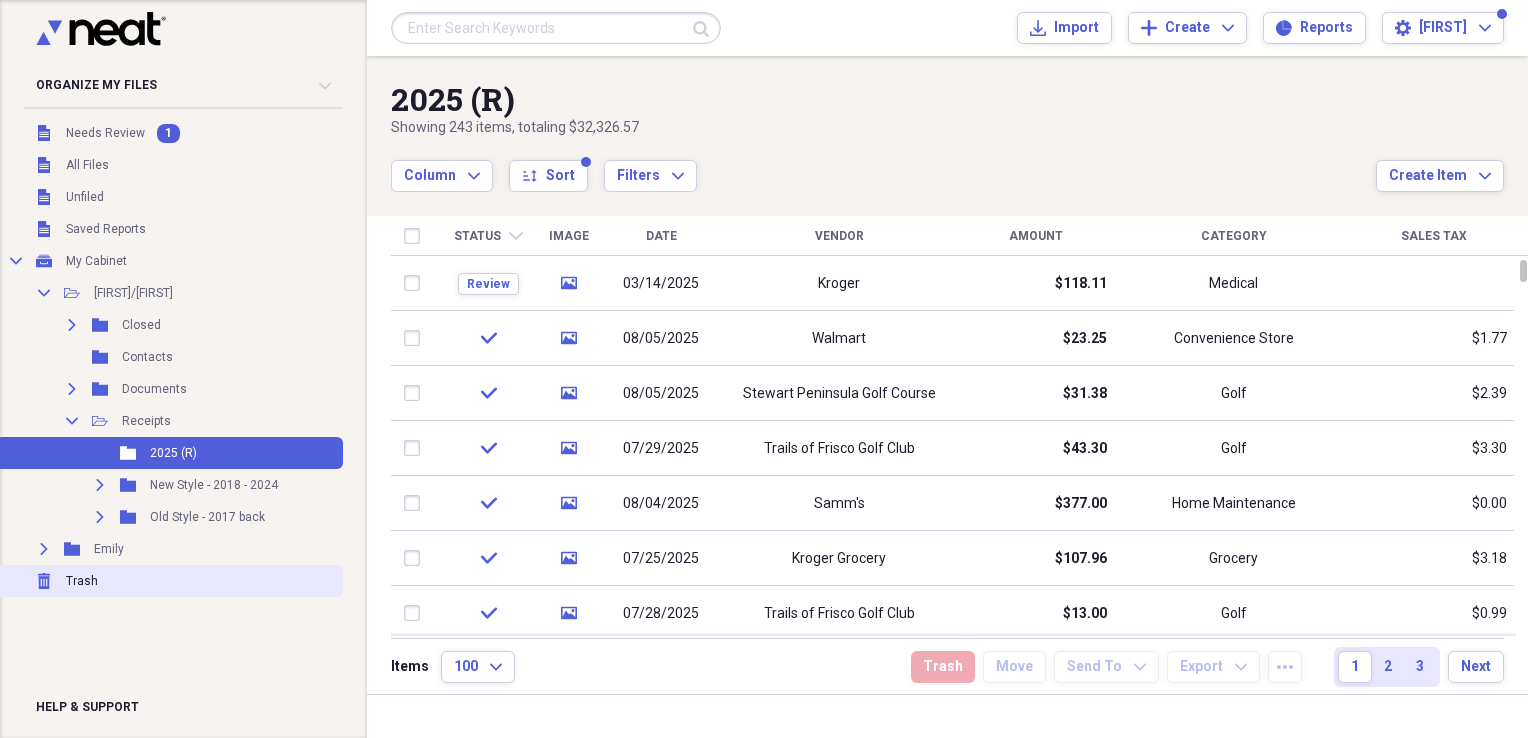 click on "Trash" at bounding box center (82, 581) 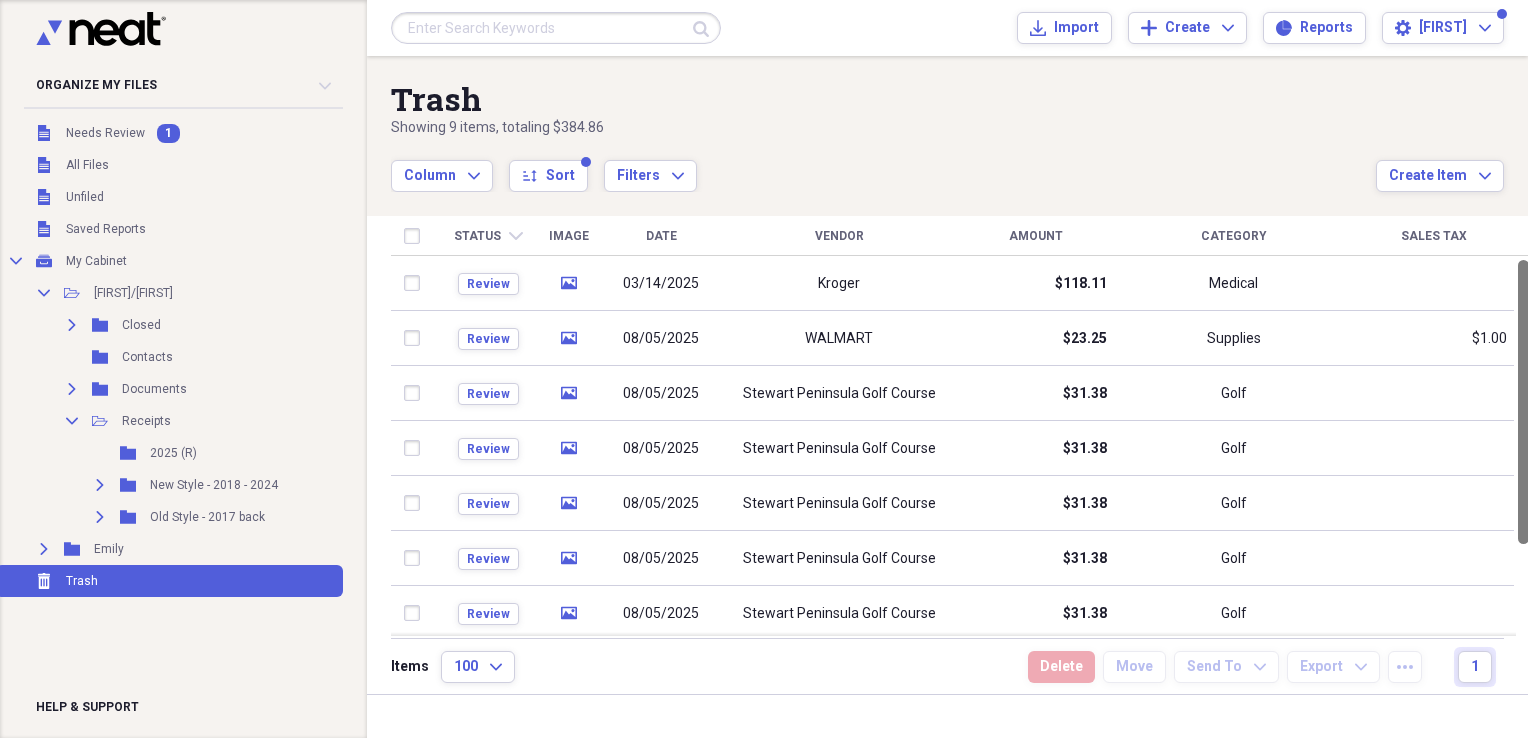 drag, startPoint x: 1517, startPoint y: 378, endPoint x: 1503, endPoint y: 58, distance: 320.3061 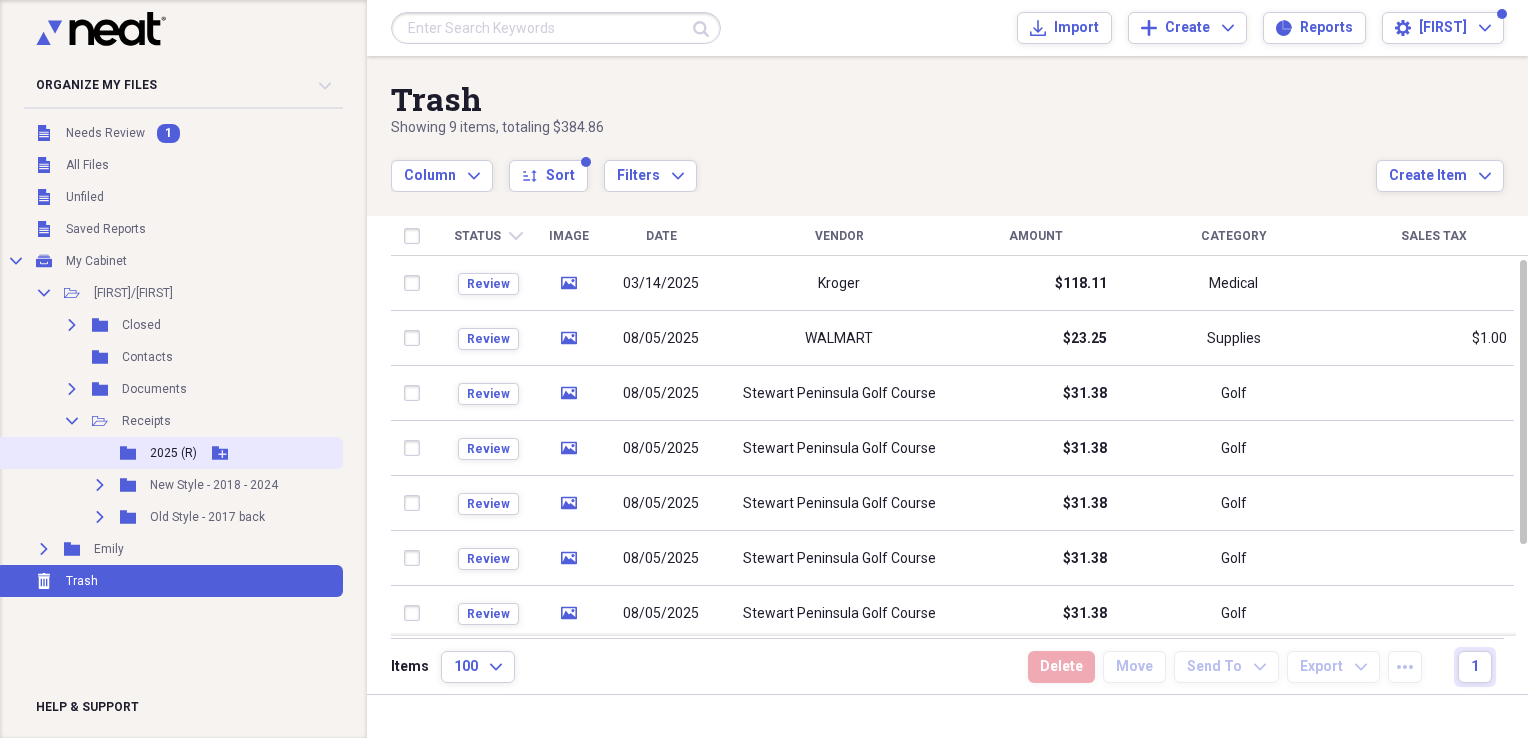click on "2025 (R)" at bounding box center (173, 453) 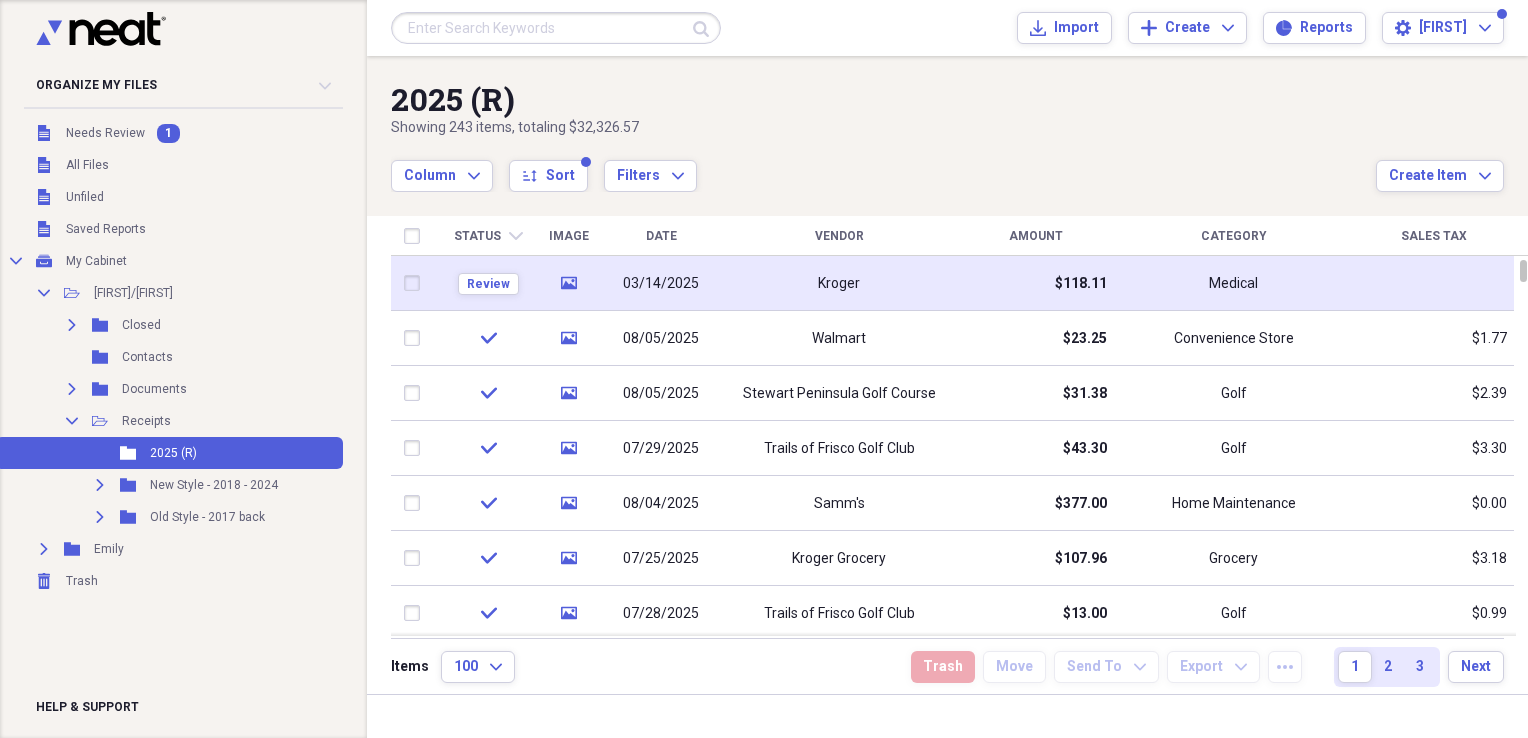 click on "media" 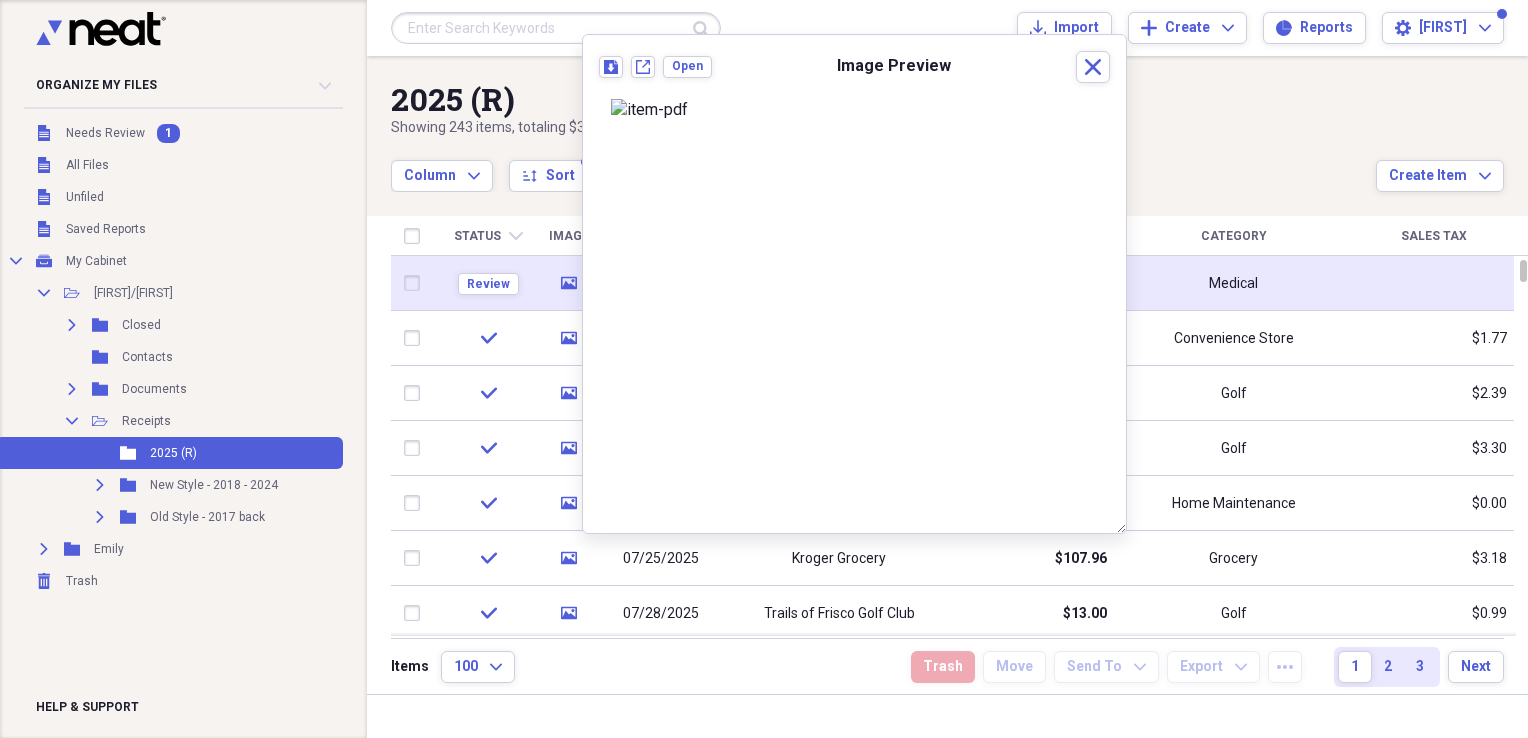 click at bounding box center (416, 283) 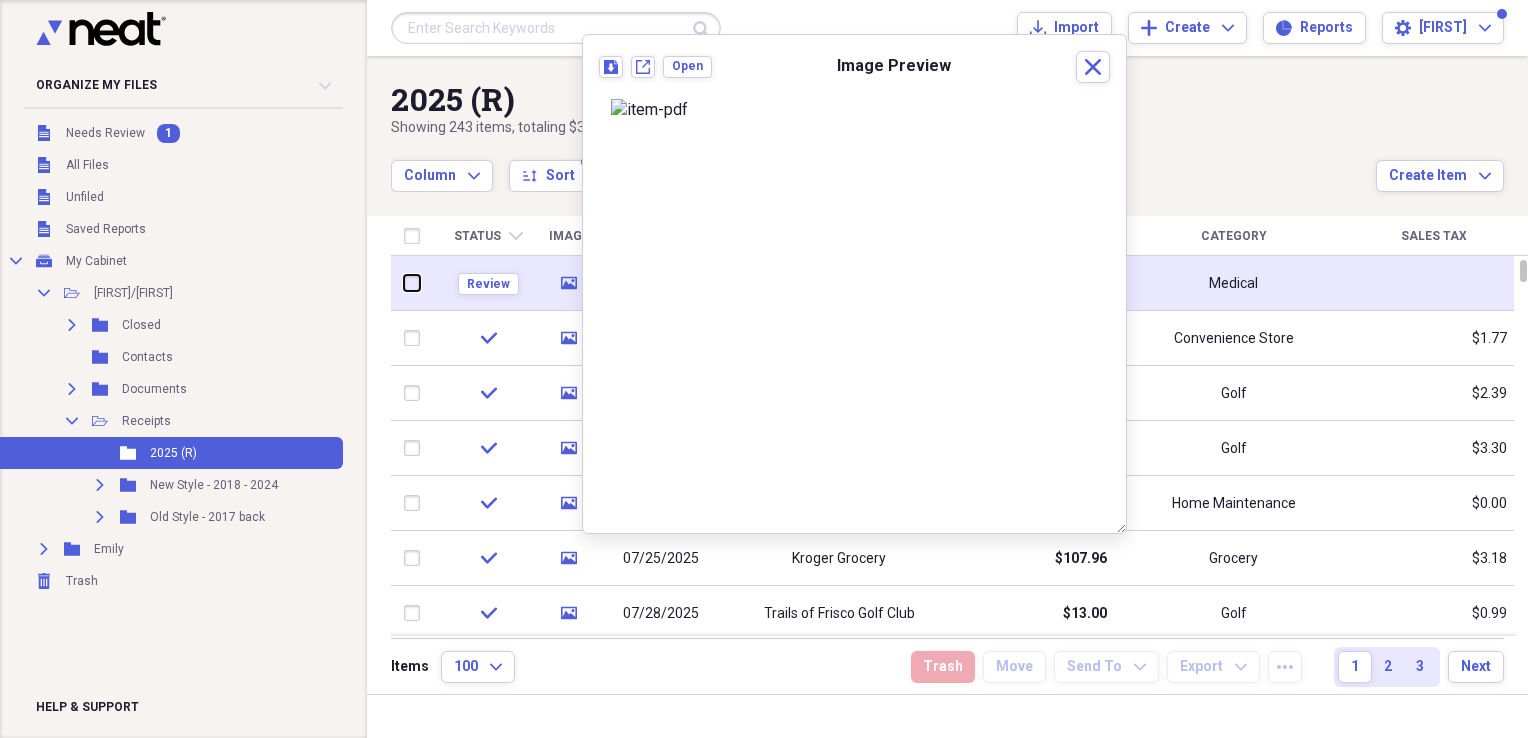 click at bounding box center (404, 283) 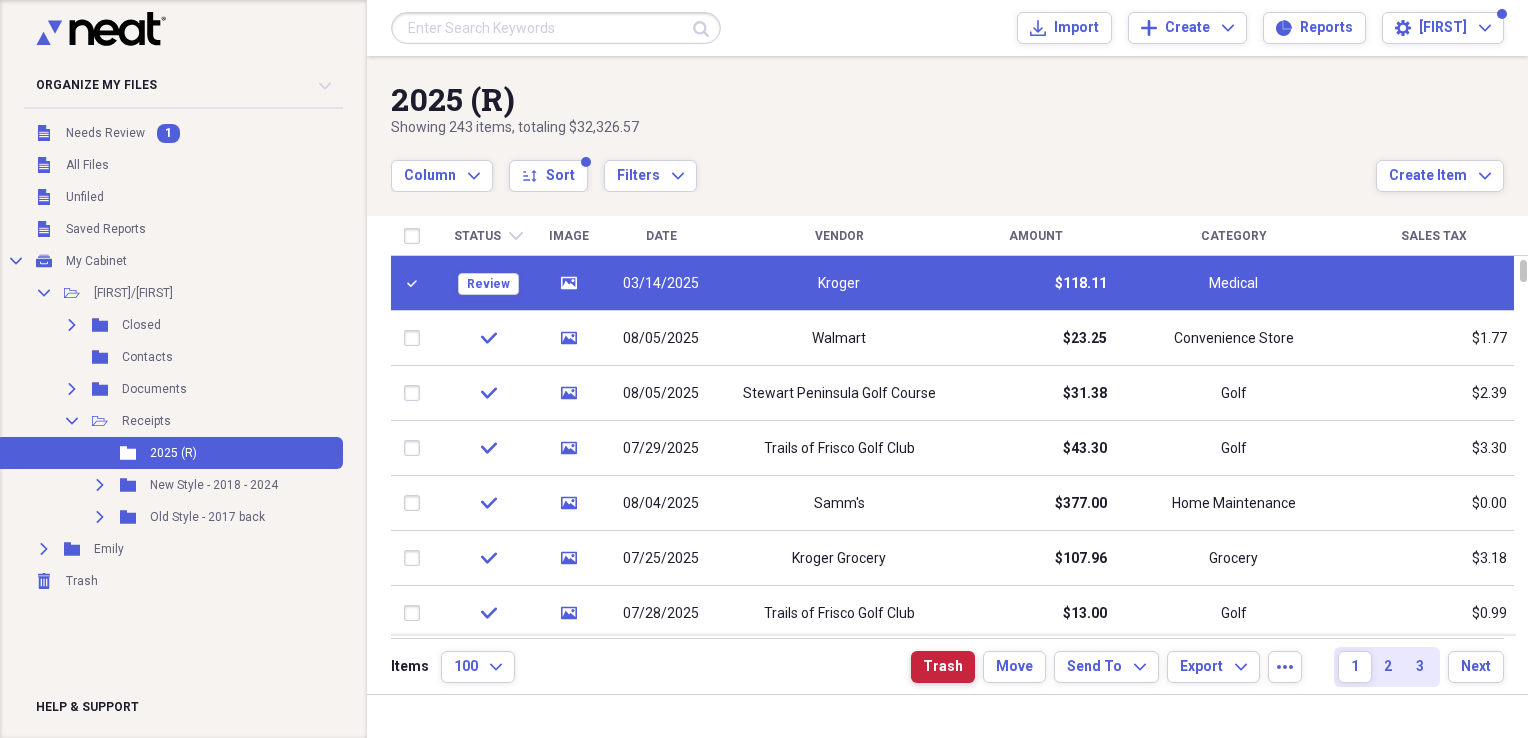click on "Trash" at bounding box center [943, 667] 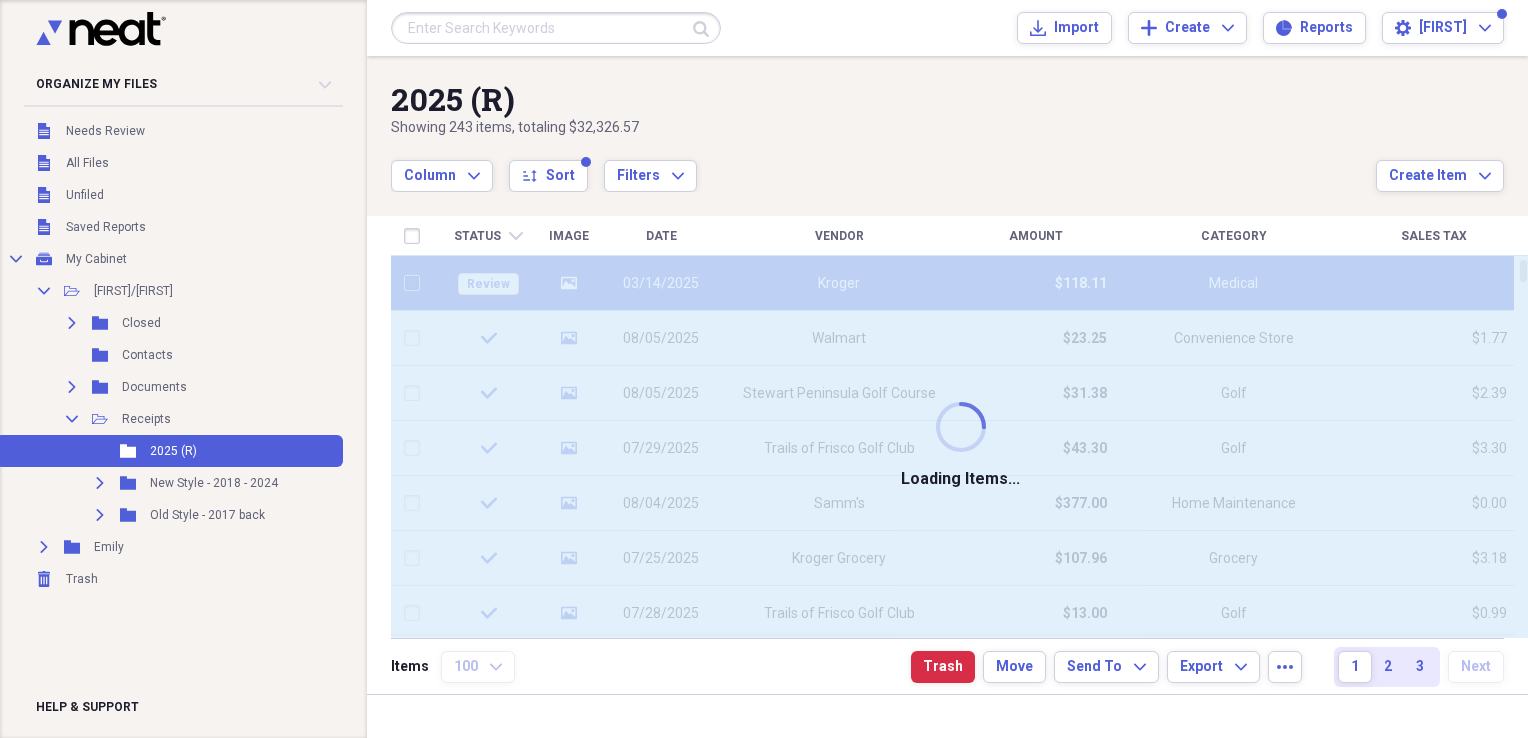 checkbox on "false" 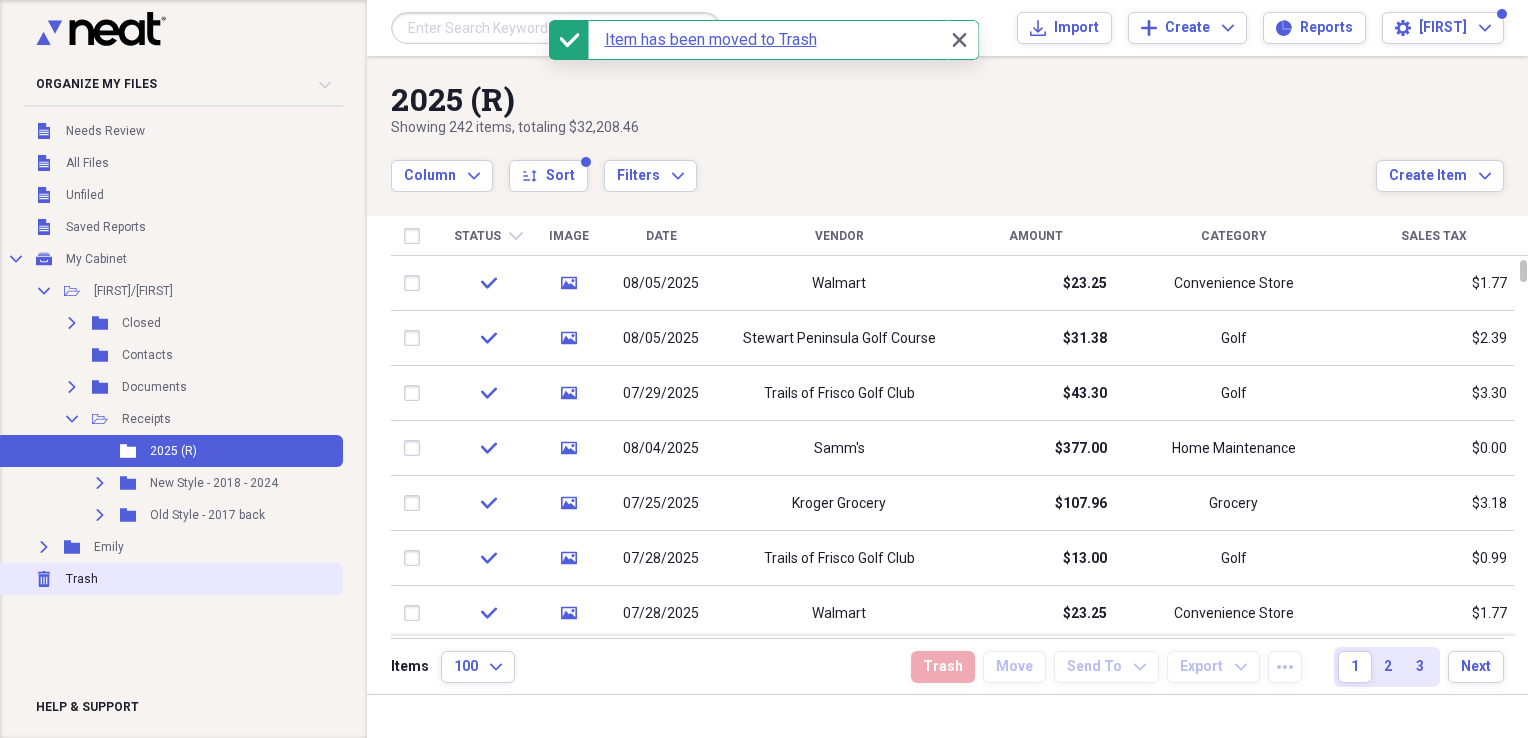 click on "Trash" at bounding box center (82, 579) 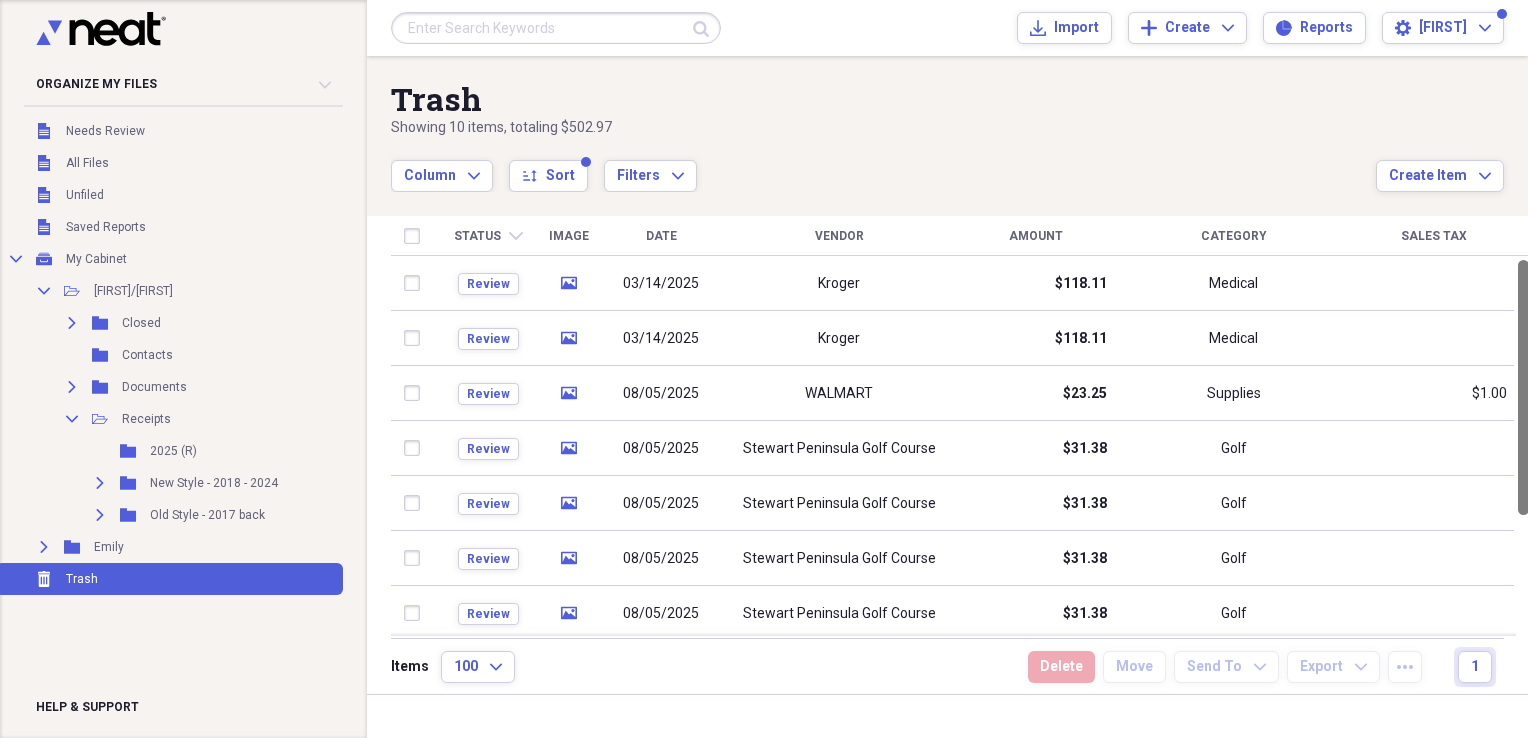 drag, startPoint x: 1520, startPoint y: 317, endPoint x: 1514, endPoint y: -61, distance: 378.0476 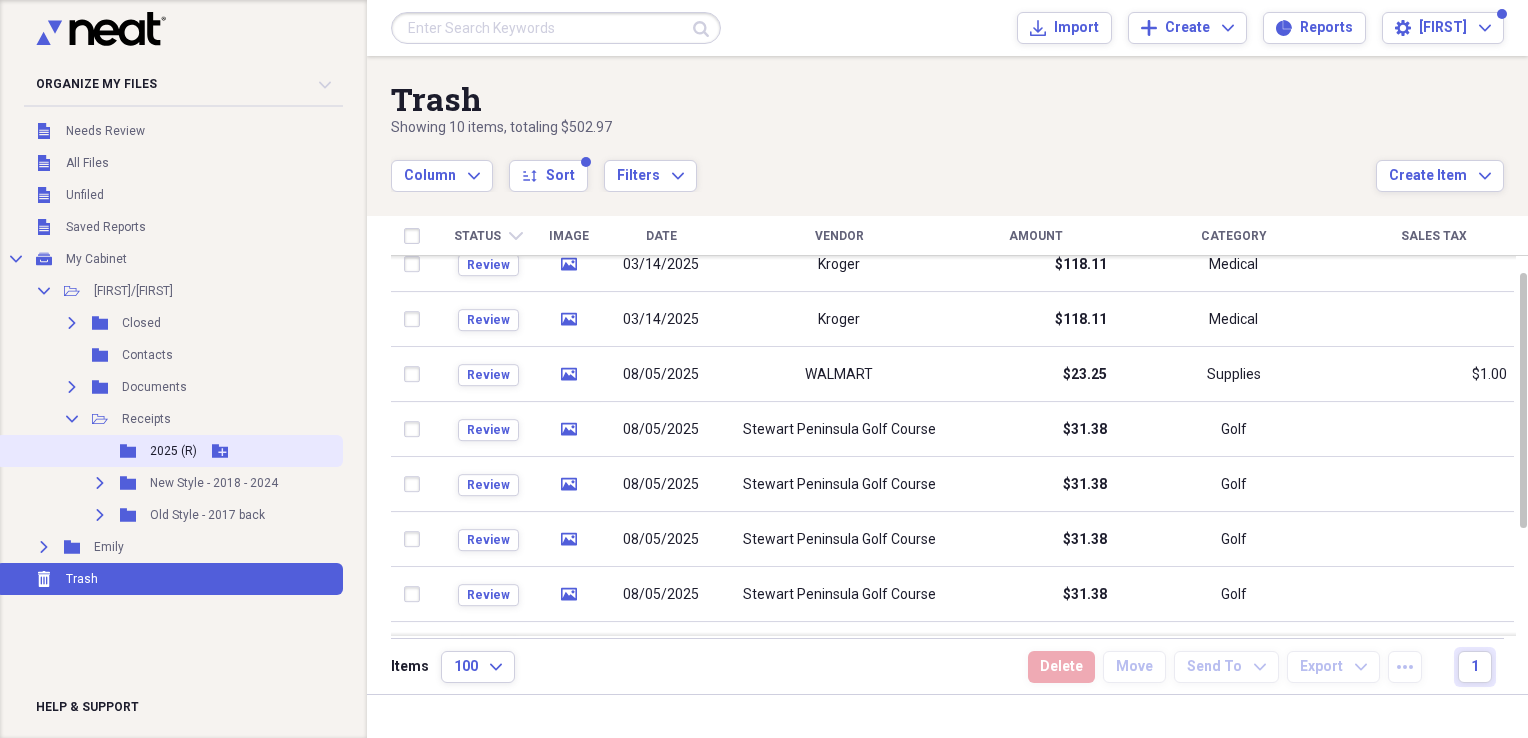 click on "2025 (R)" at bounding box center (173, 451) 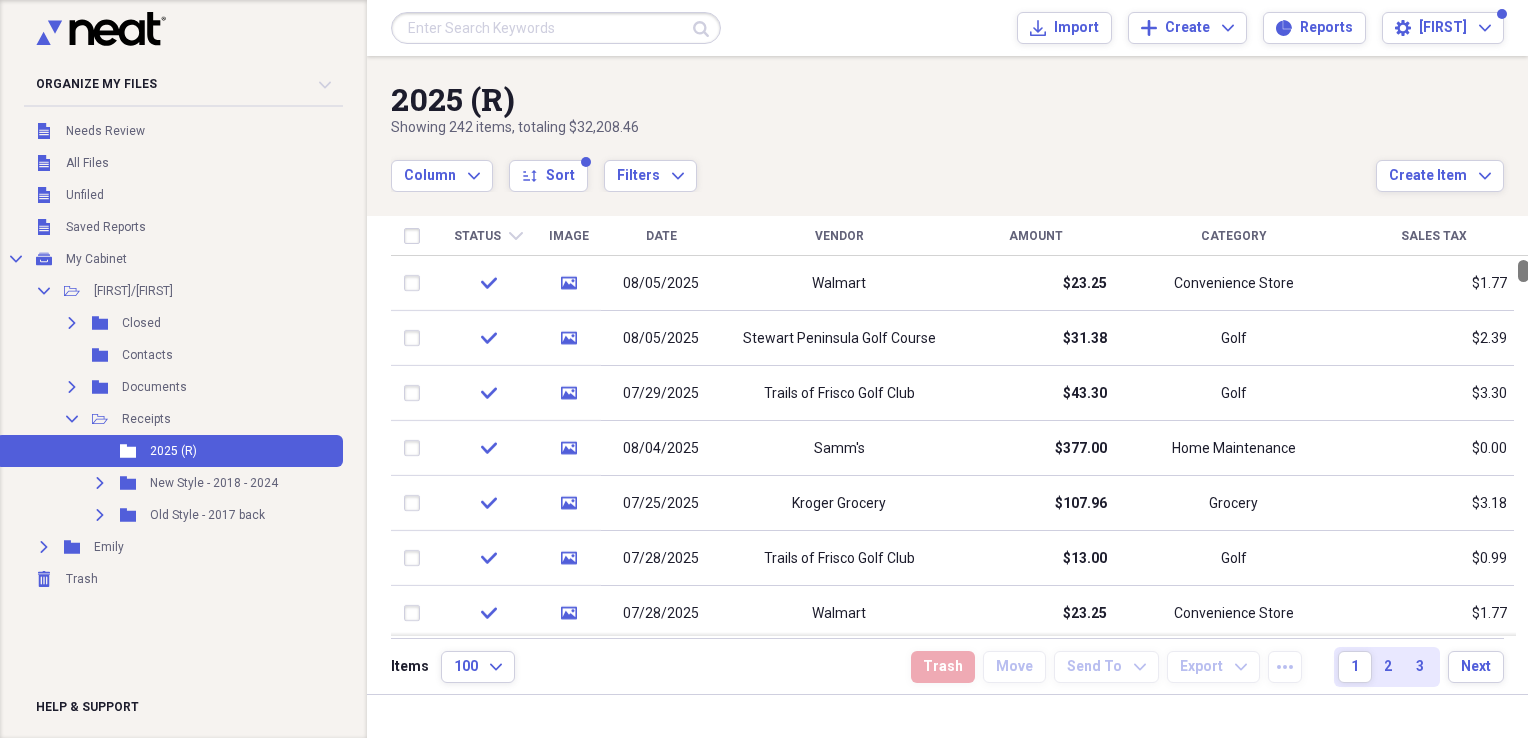 click at bounding box center [1523, 271] 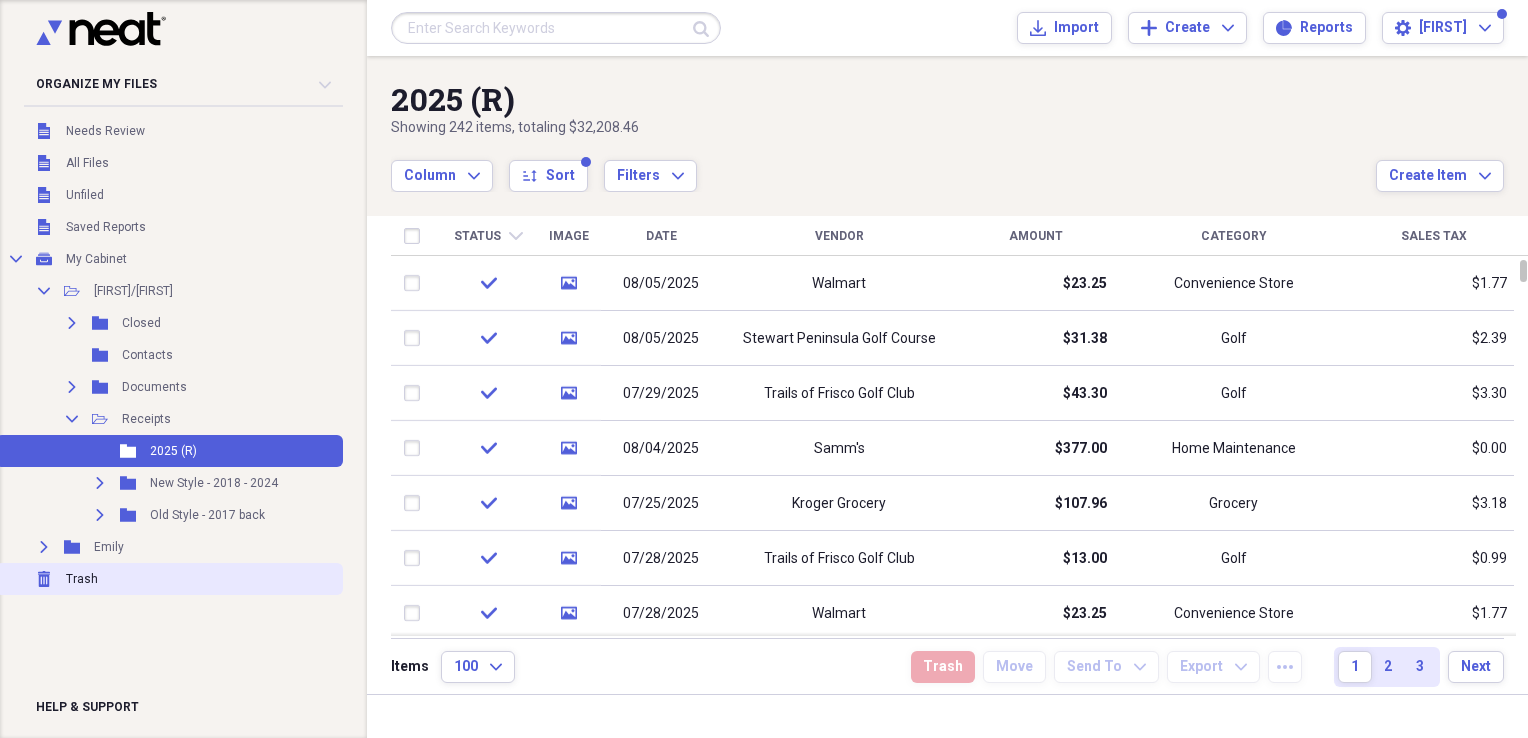 click on "Trash" at bounding box center (82, 579) 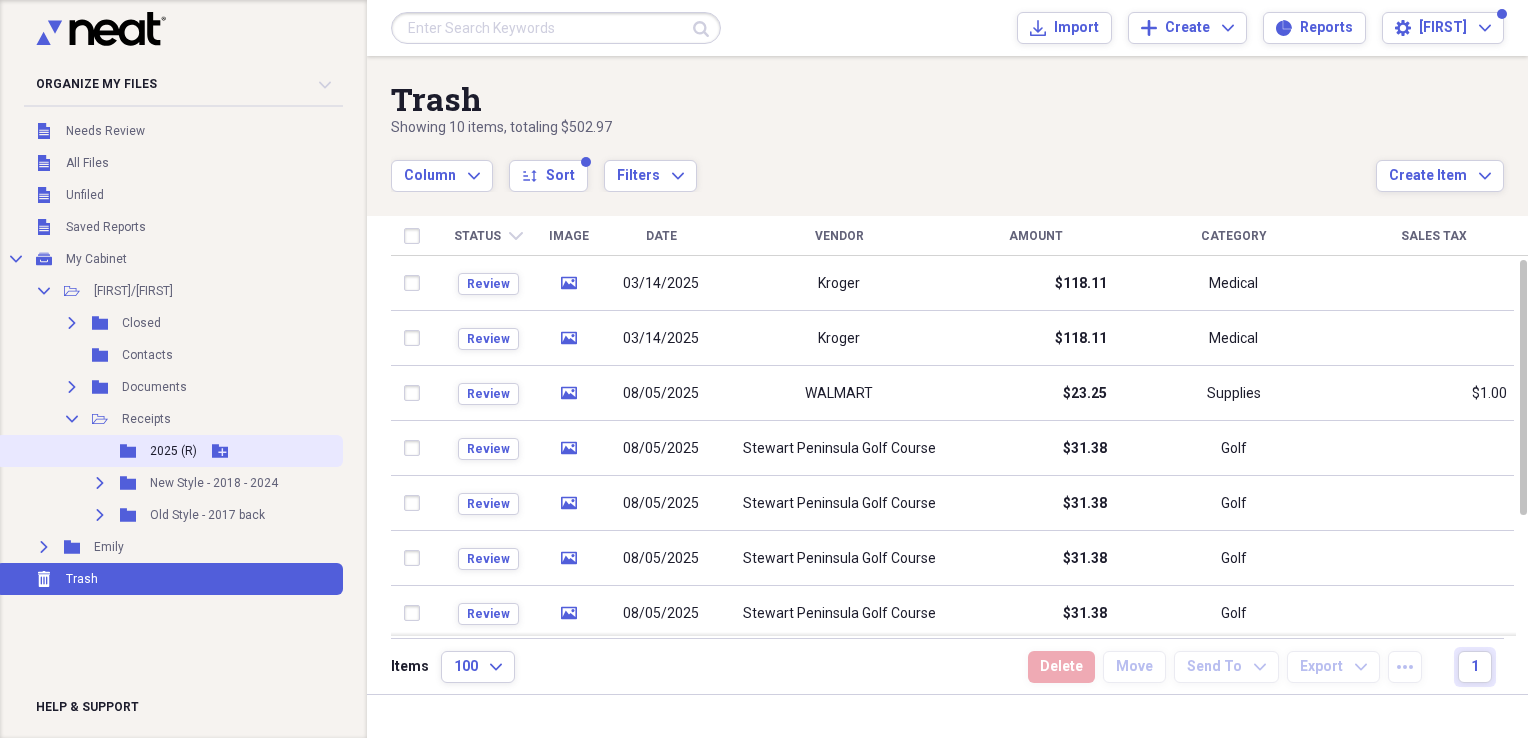 click on "2025 (R)" at bounding box center (173, 451) 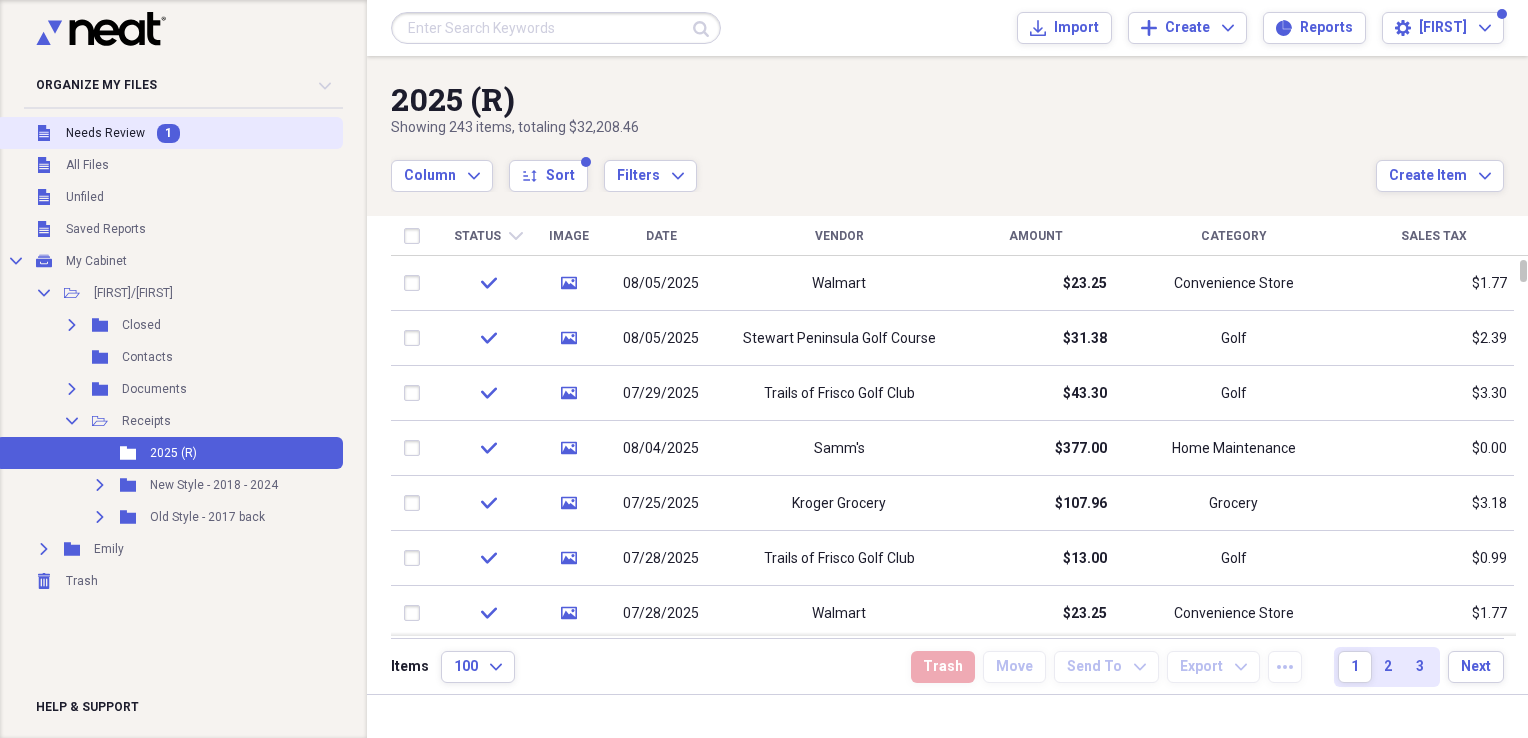 click on "Needs Review" at bounding box center (105, 133) 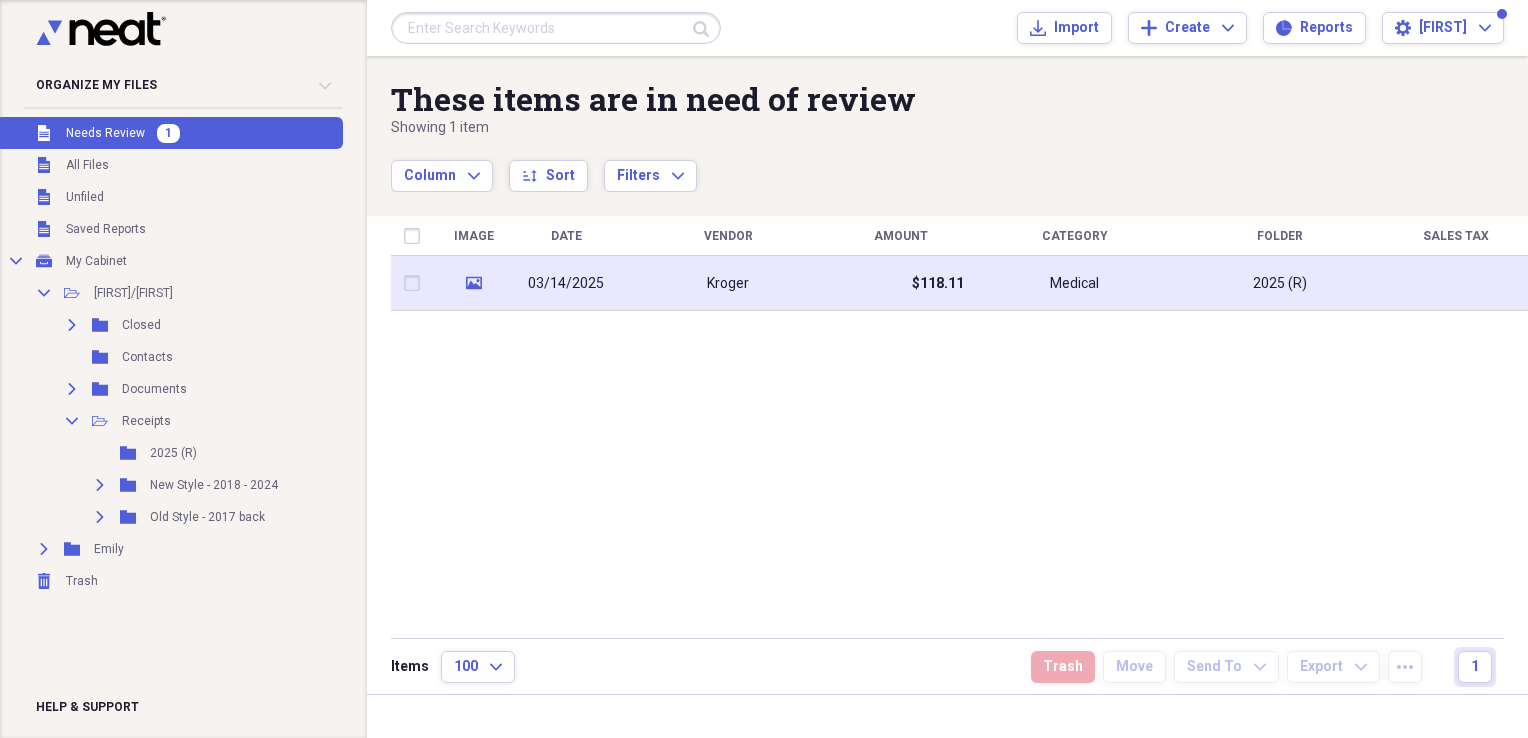 click on "media" 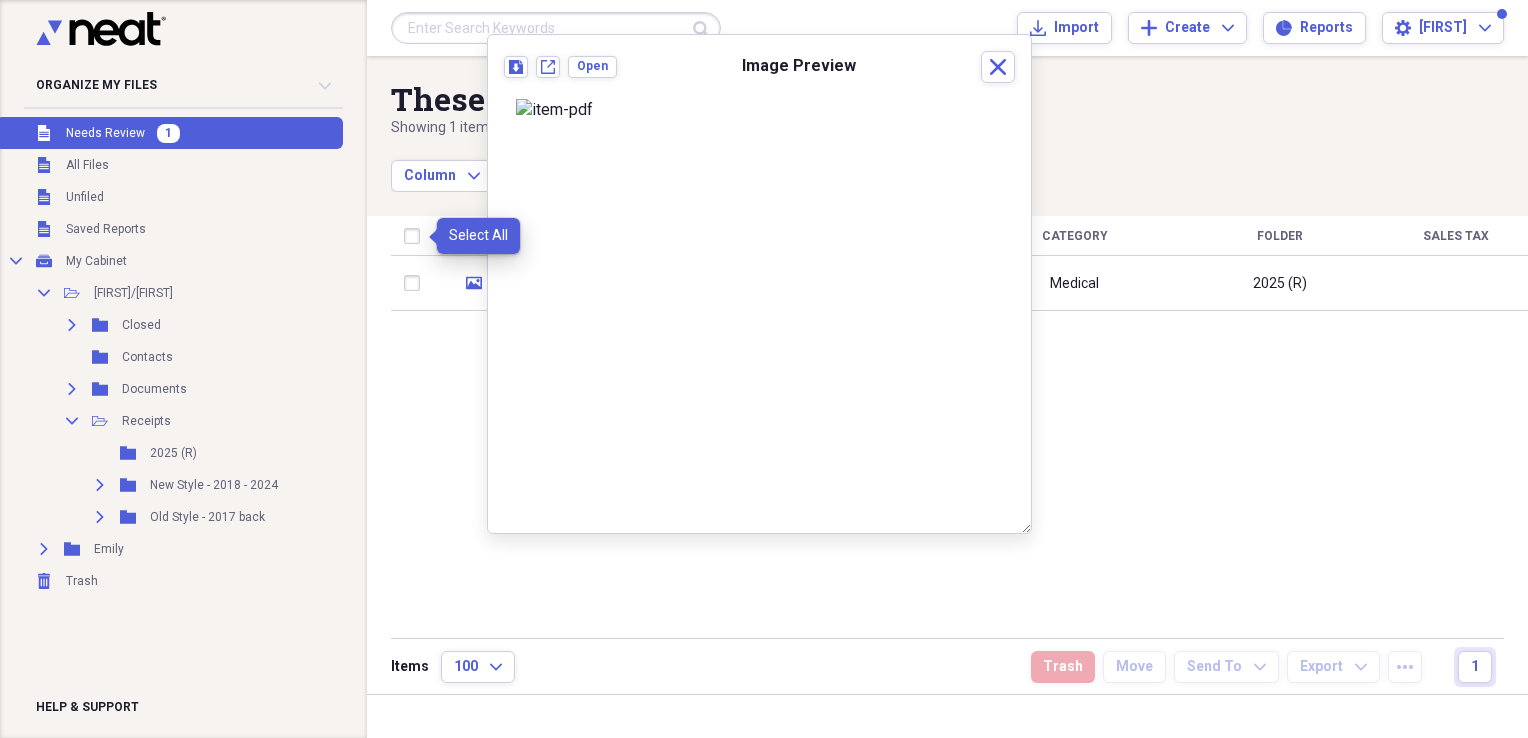 click at bounding box center [416, 236] 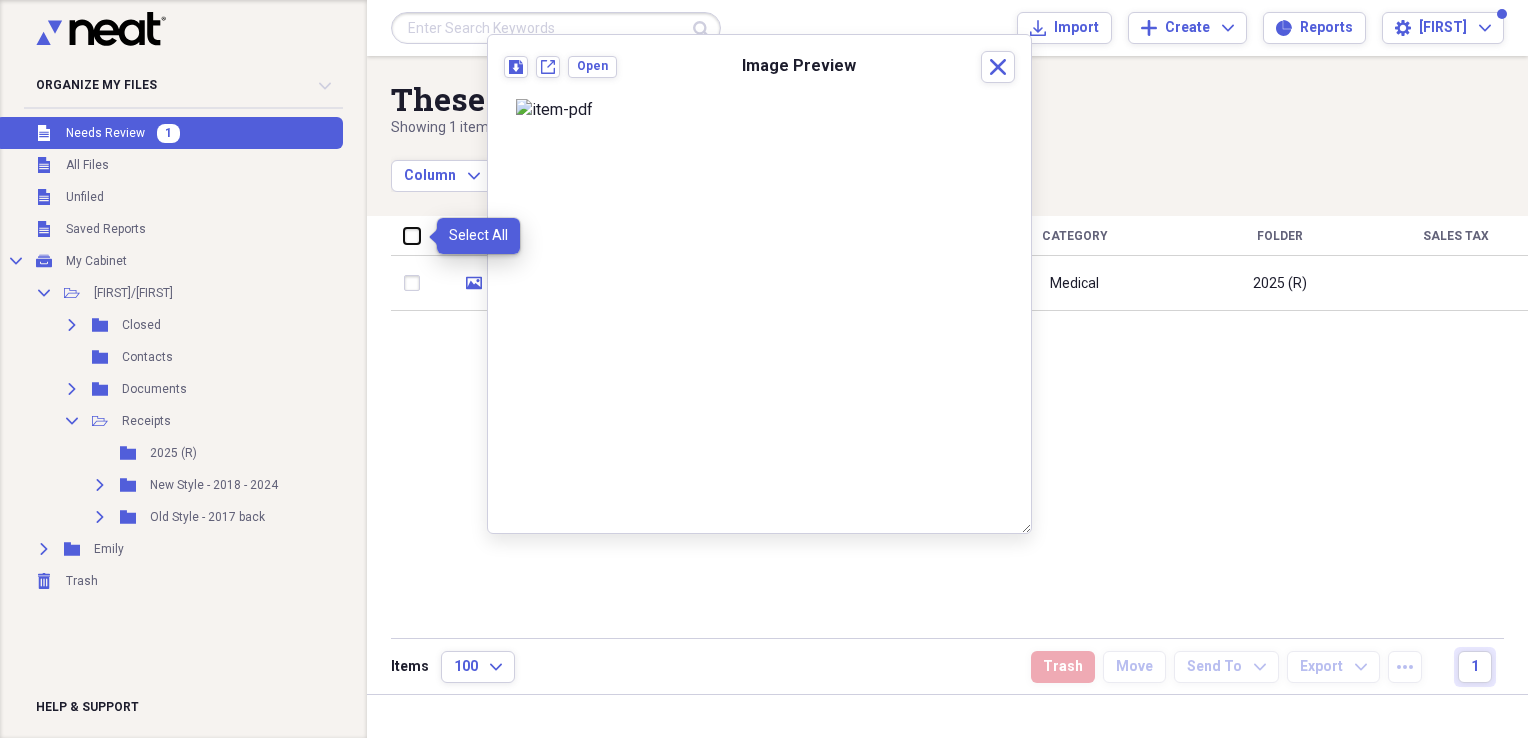click at bounding box center [404, 235] 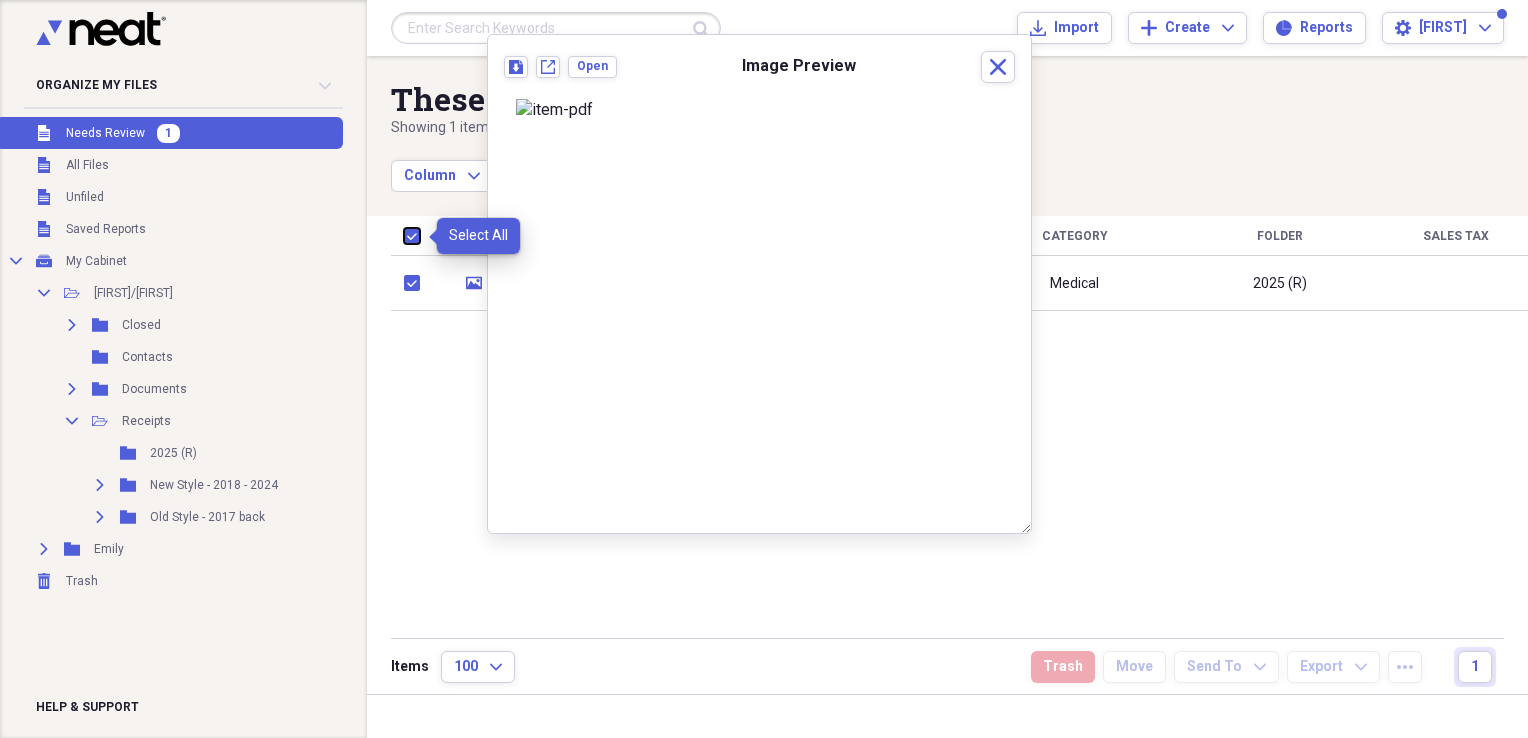 checkbox on "true" 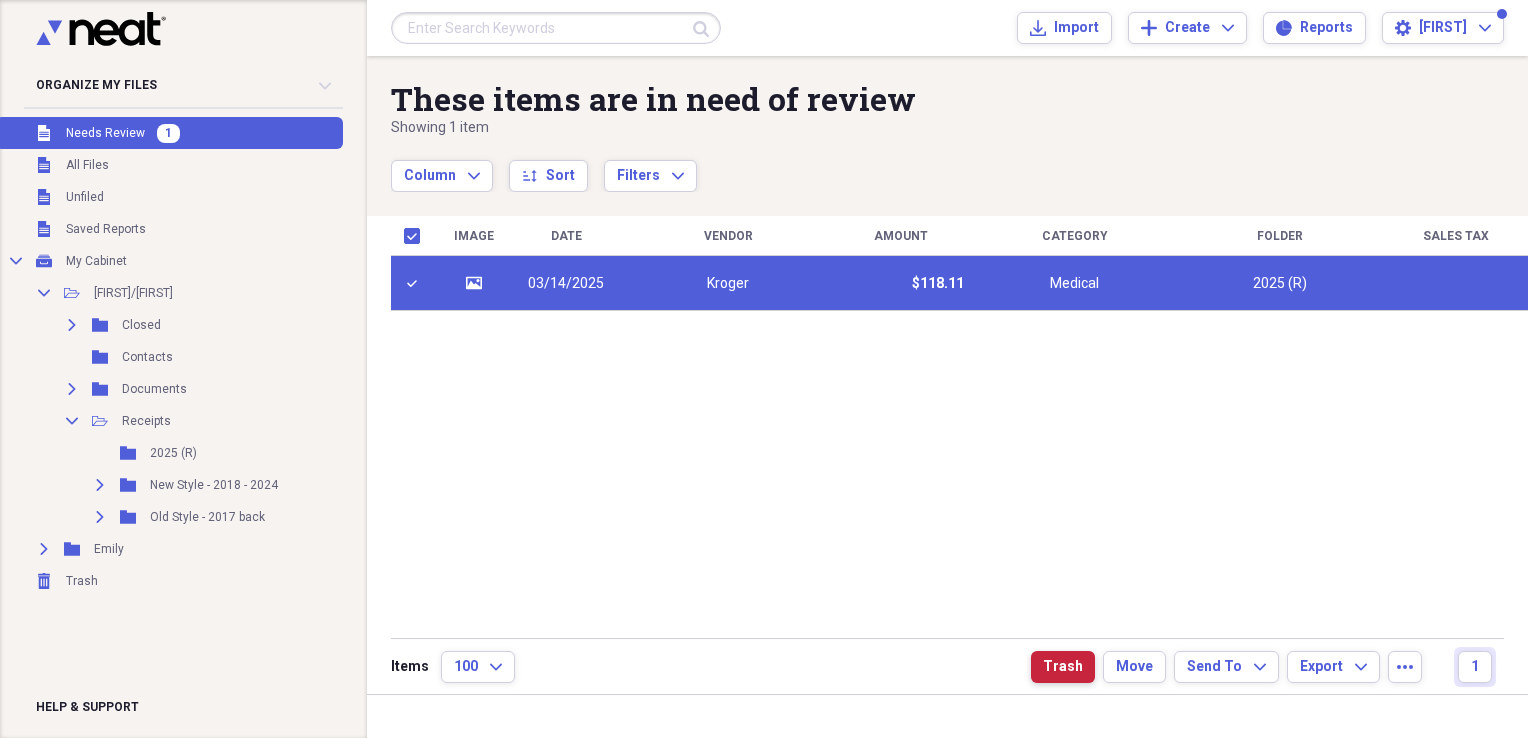 click on "Trash" at bounding box center [1063, 667] 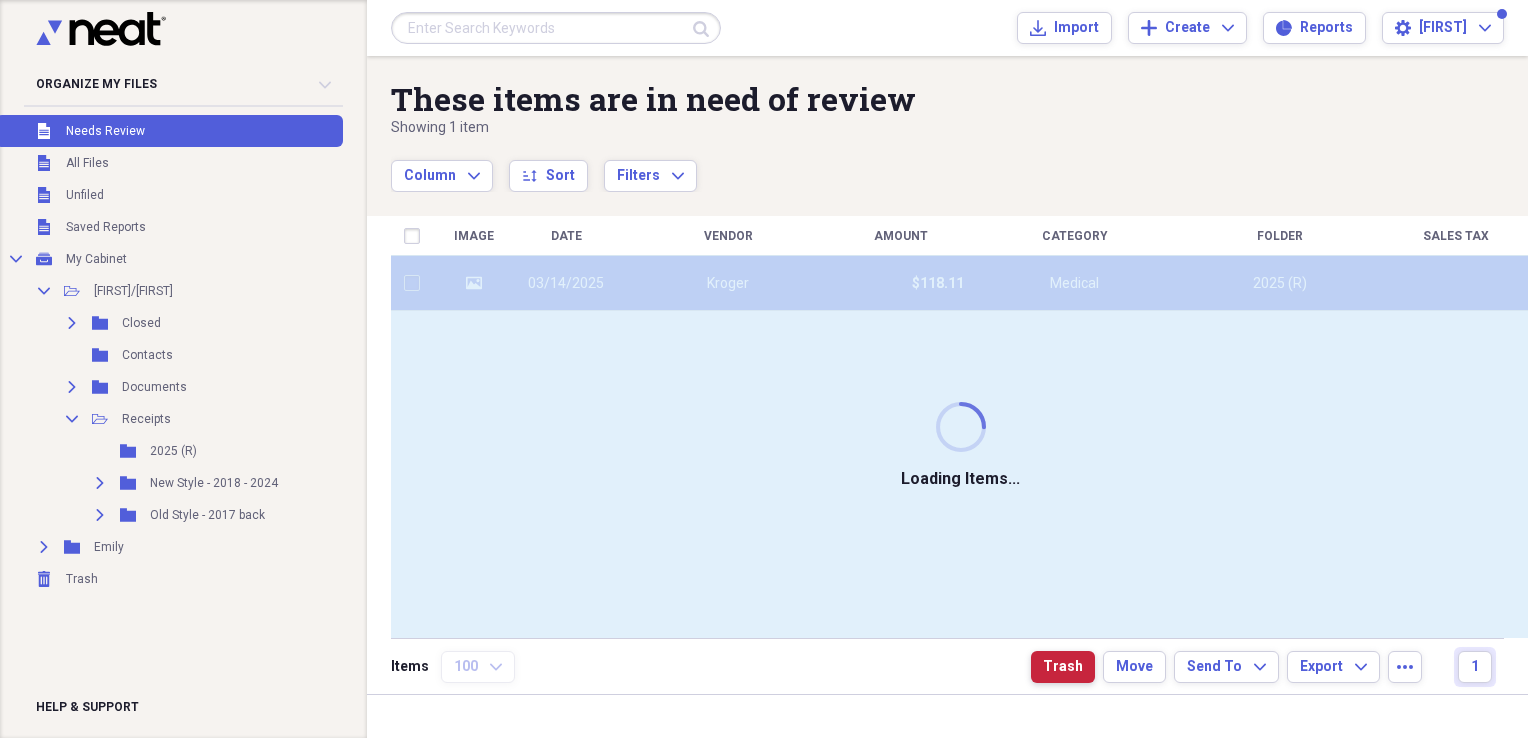 checkbox on "false" 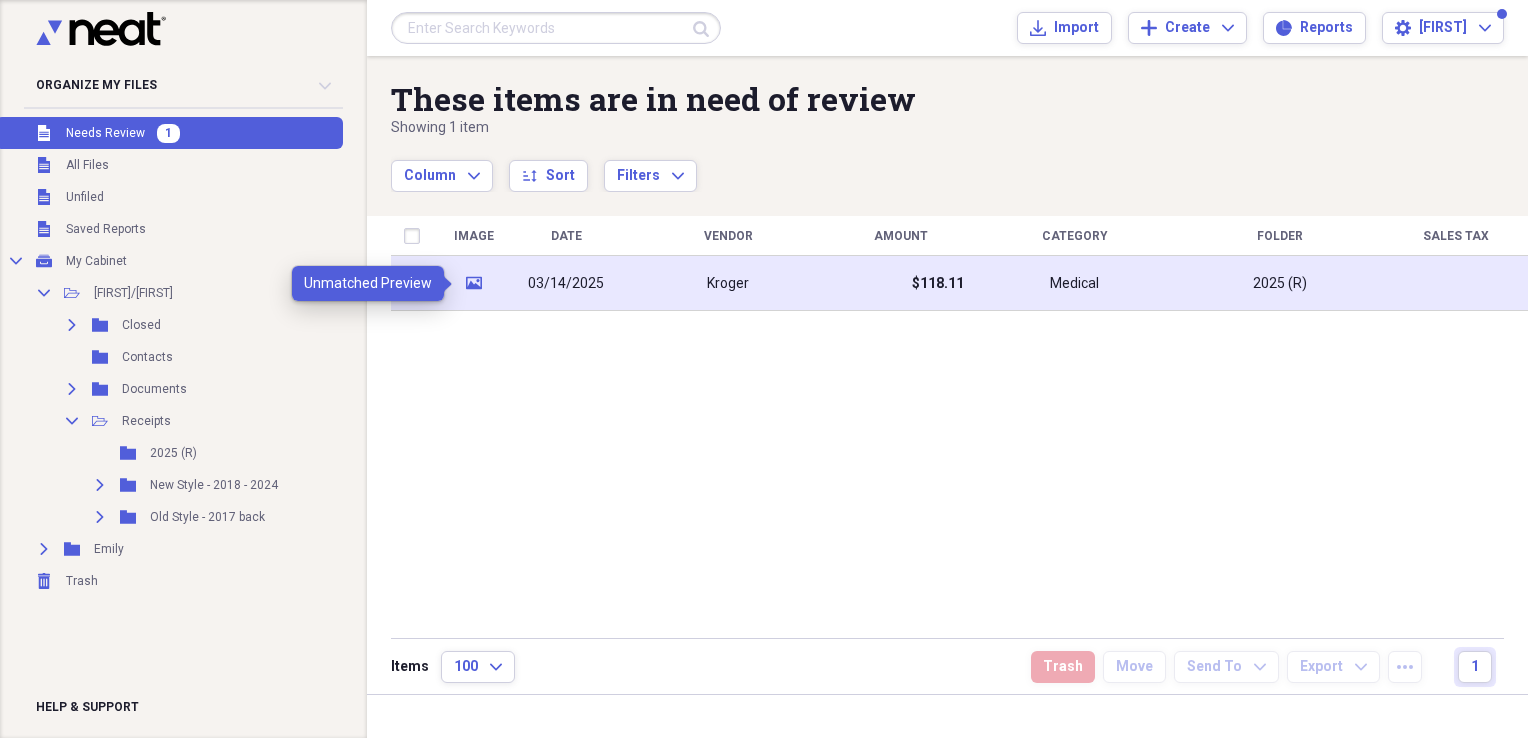 click on "media" 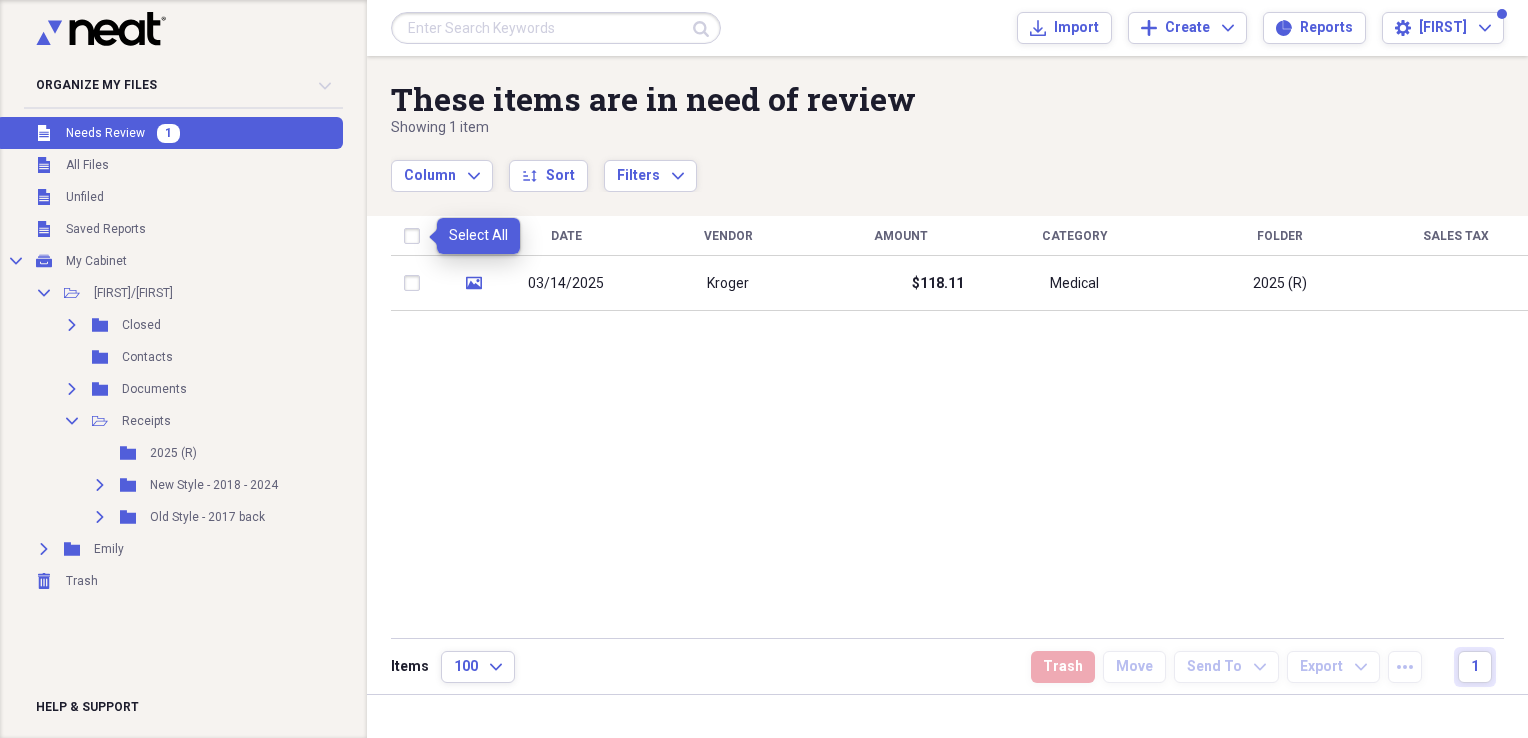 click at bounding box center [416, 236] 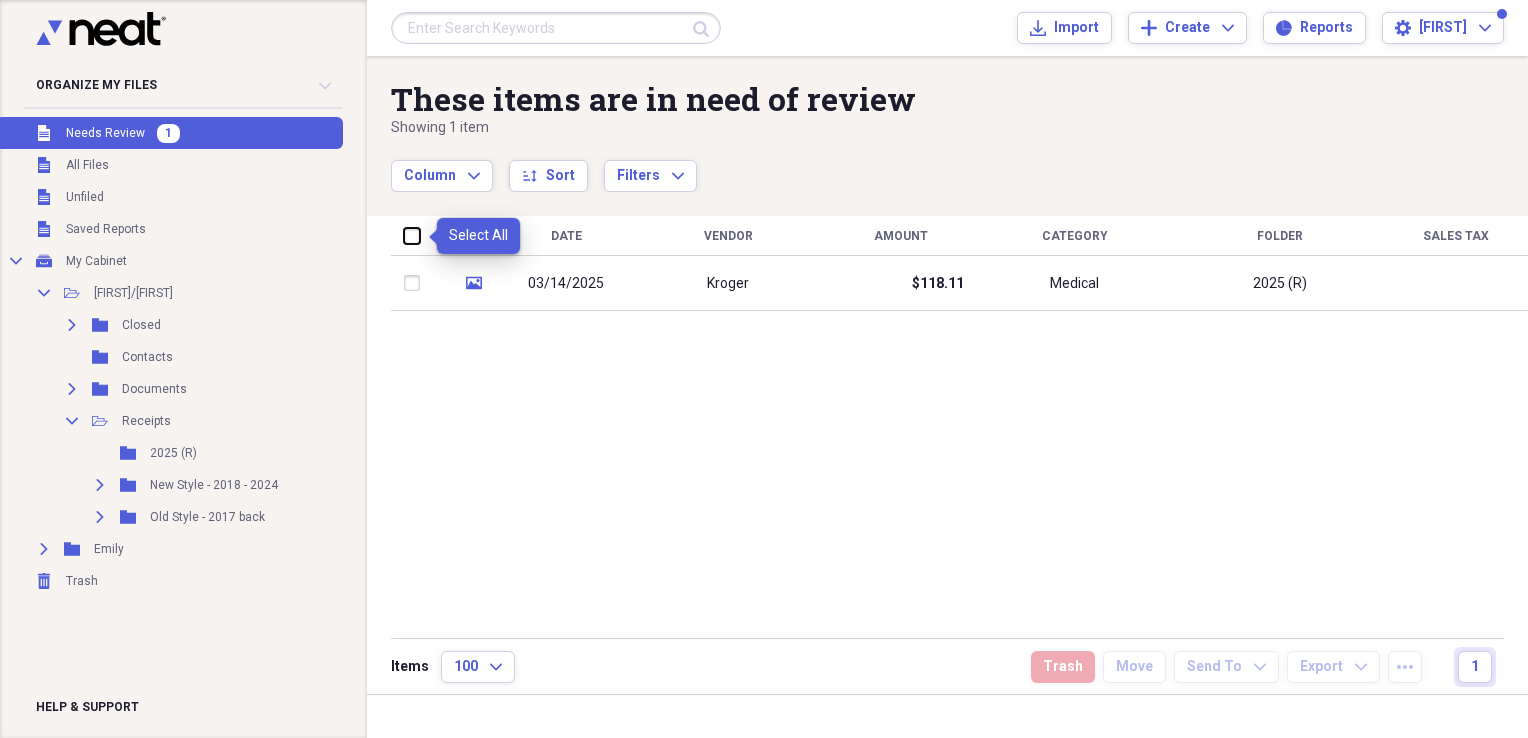 click at bounding box center (404, 235) 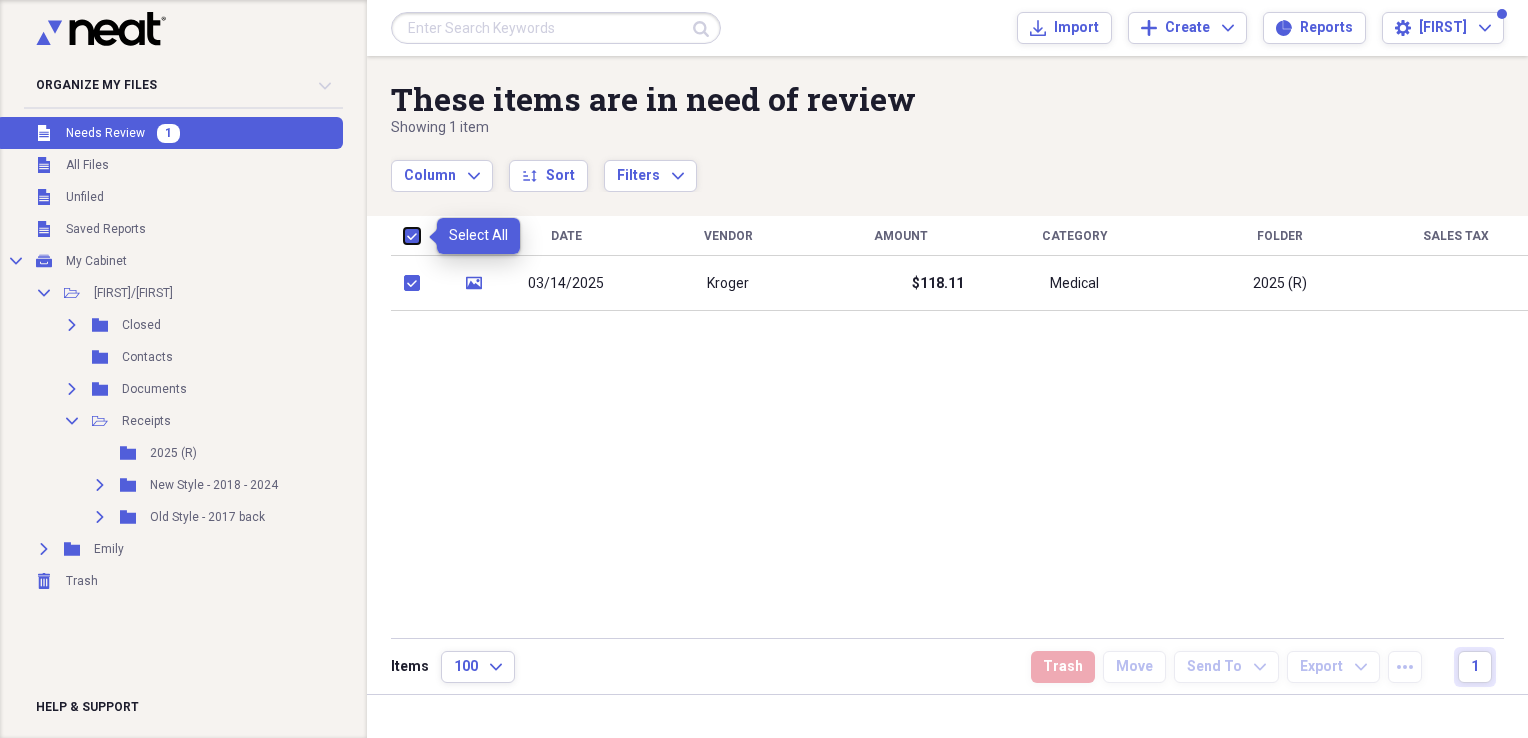 checkbox on "true" 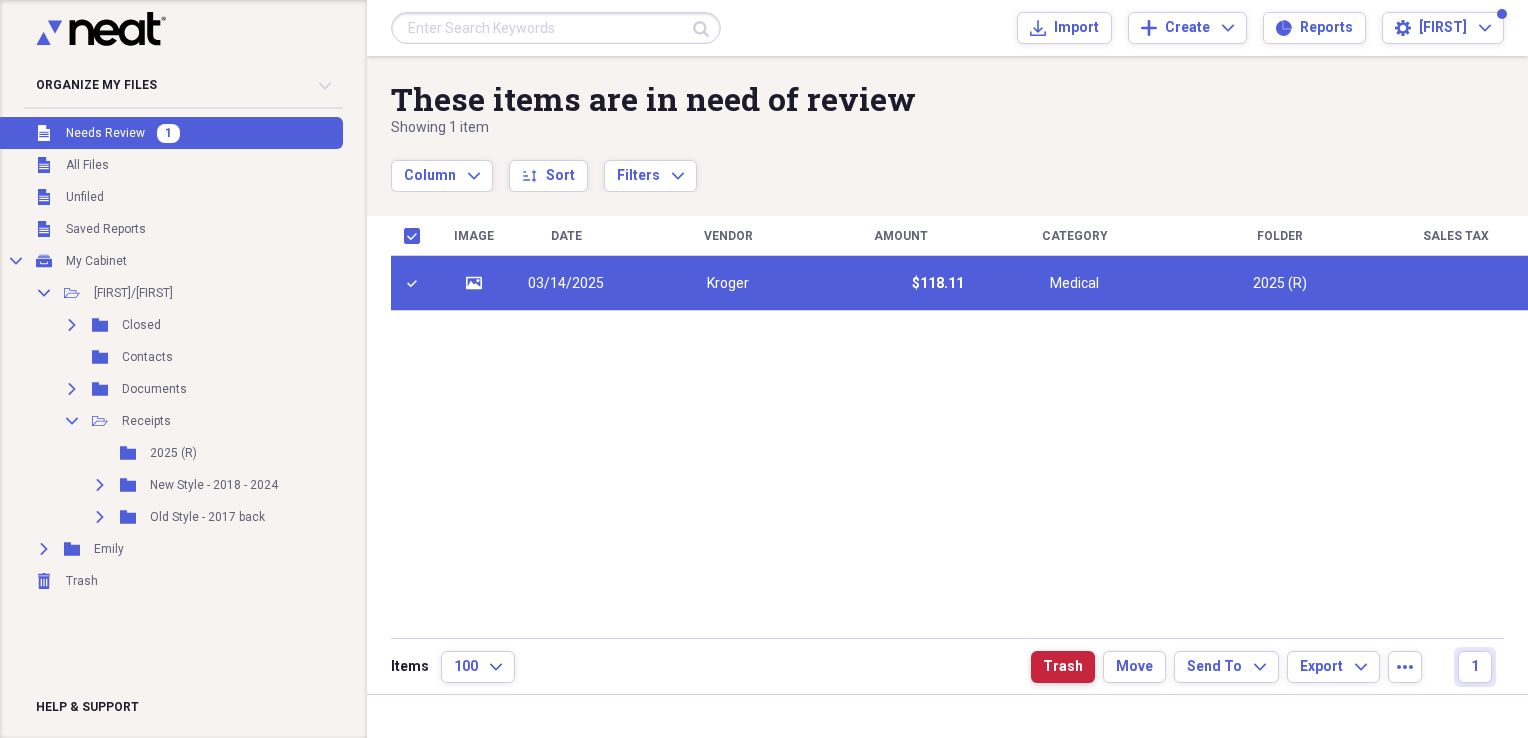 click on "Trash" at bounding box center (1063, 667) 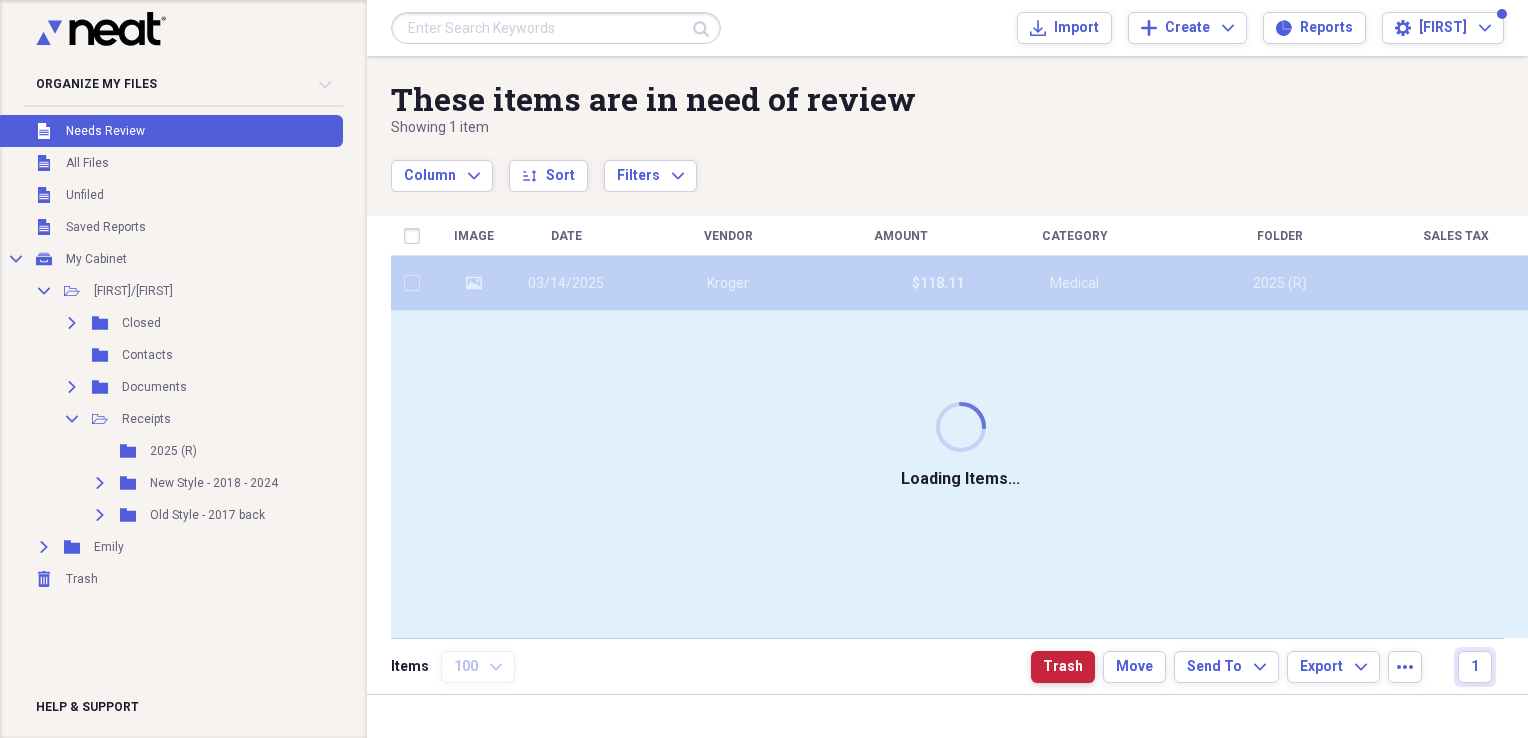 checkbox on "false" 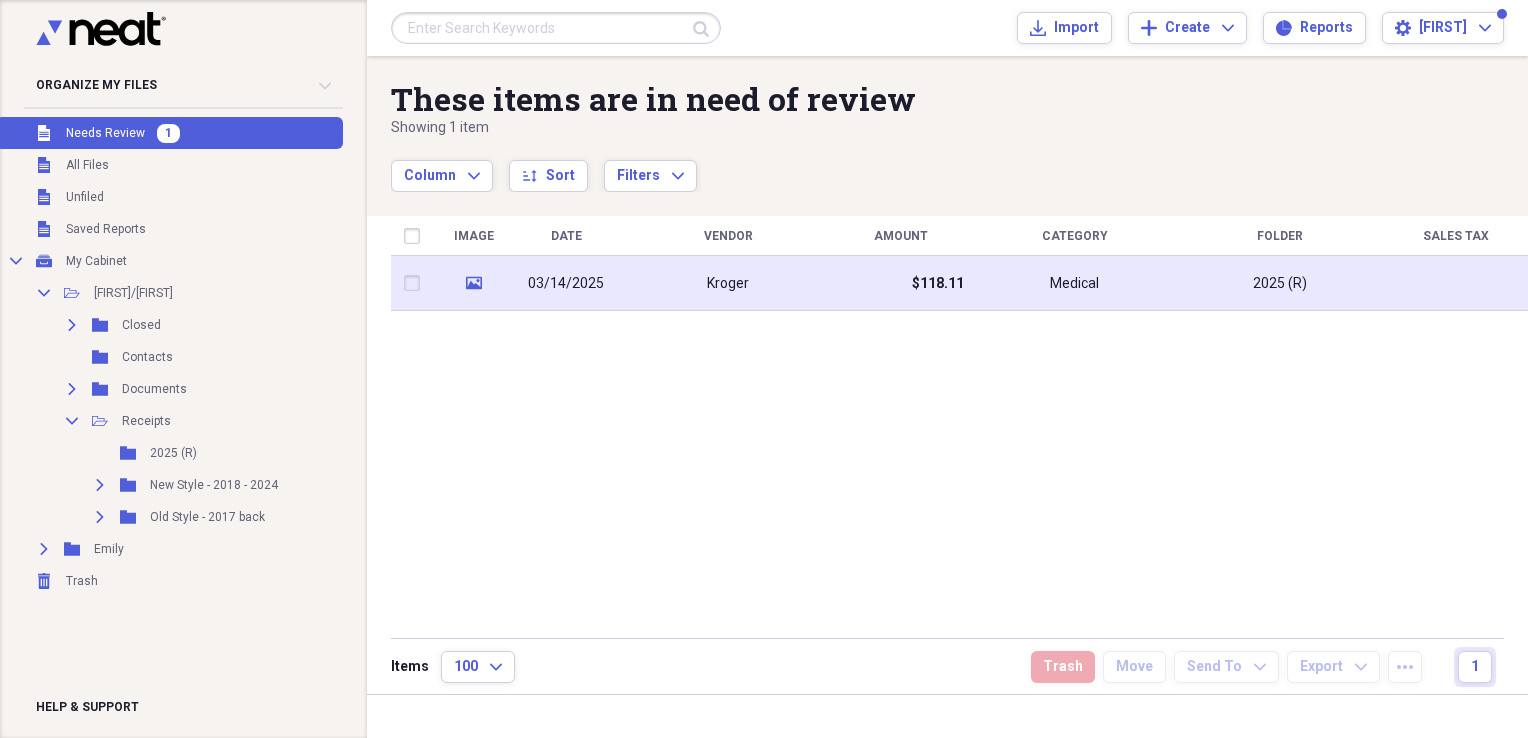 click 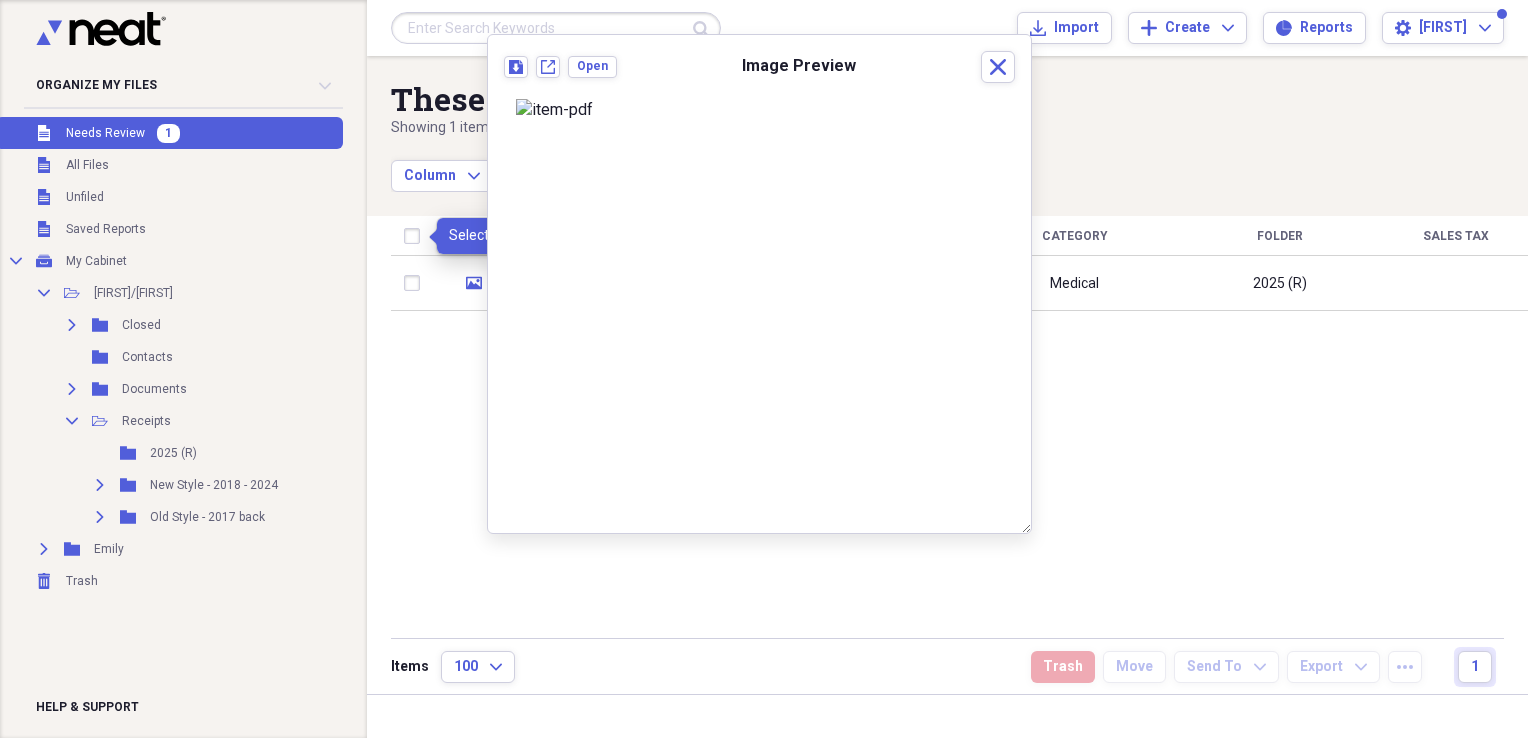 click at bounding box center (416, 236) 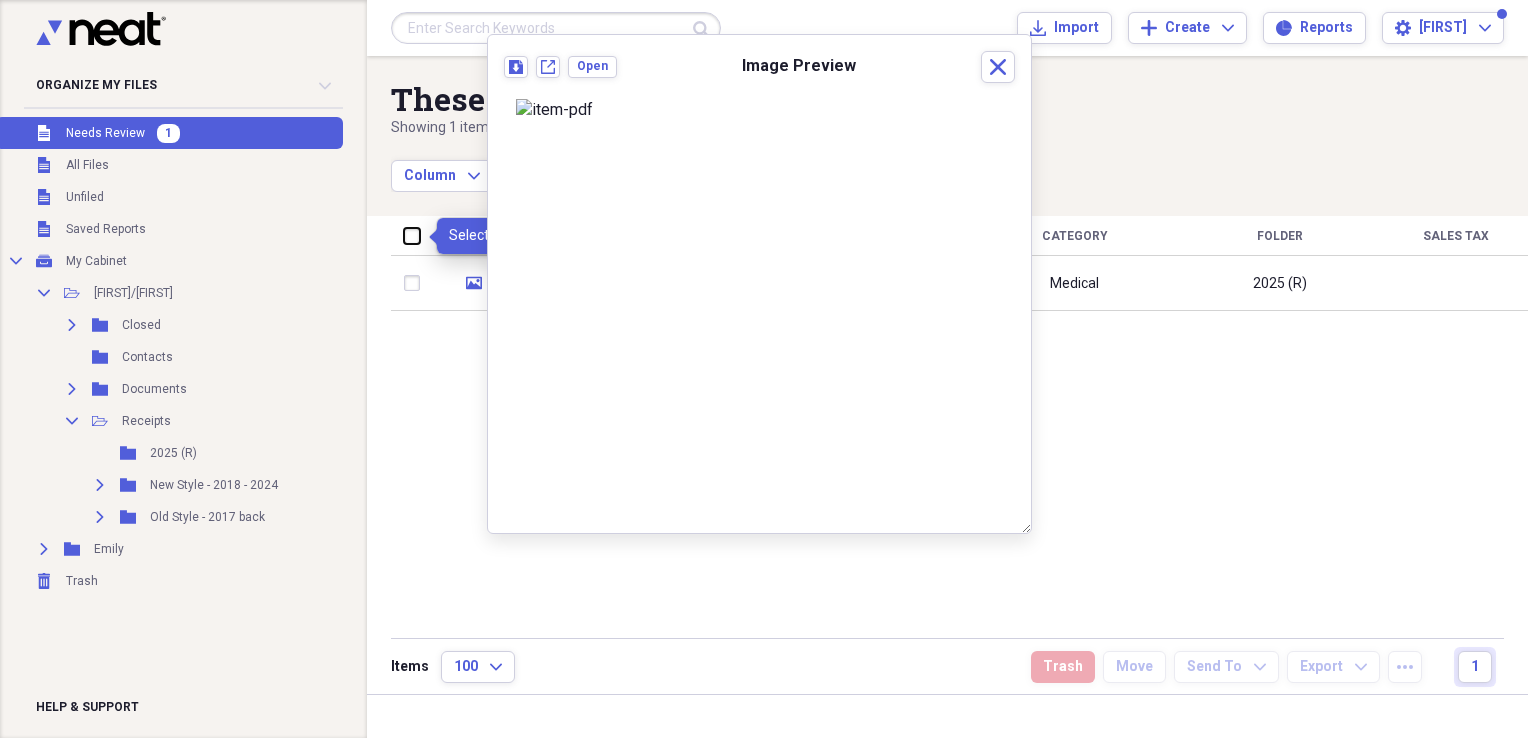 click at bounding box center (404, 235) 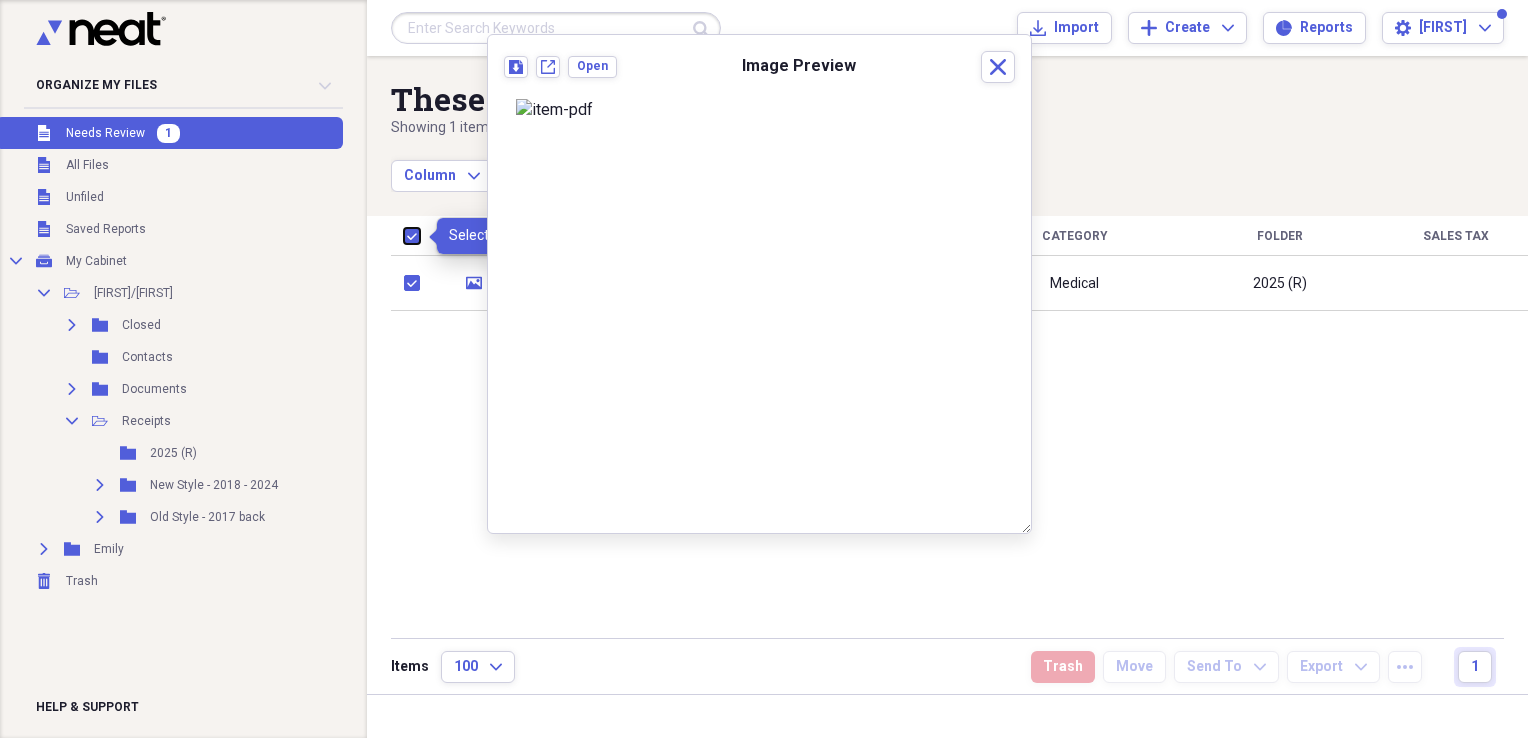 checkbox on "true" 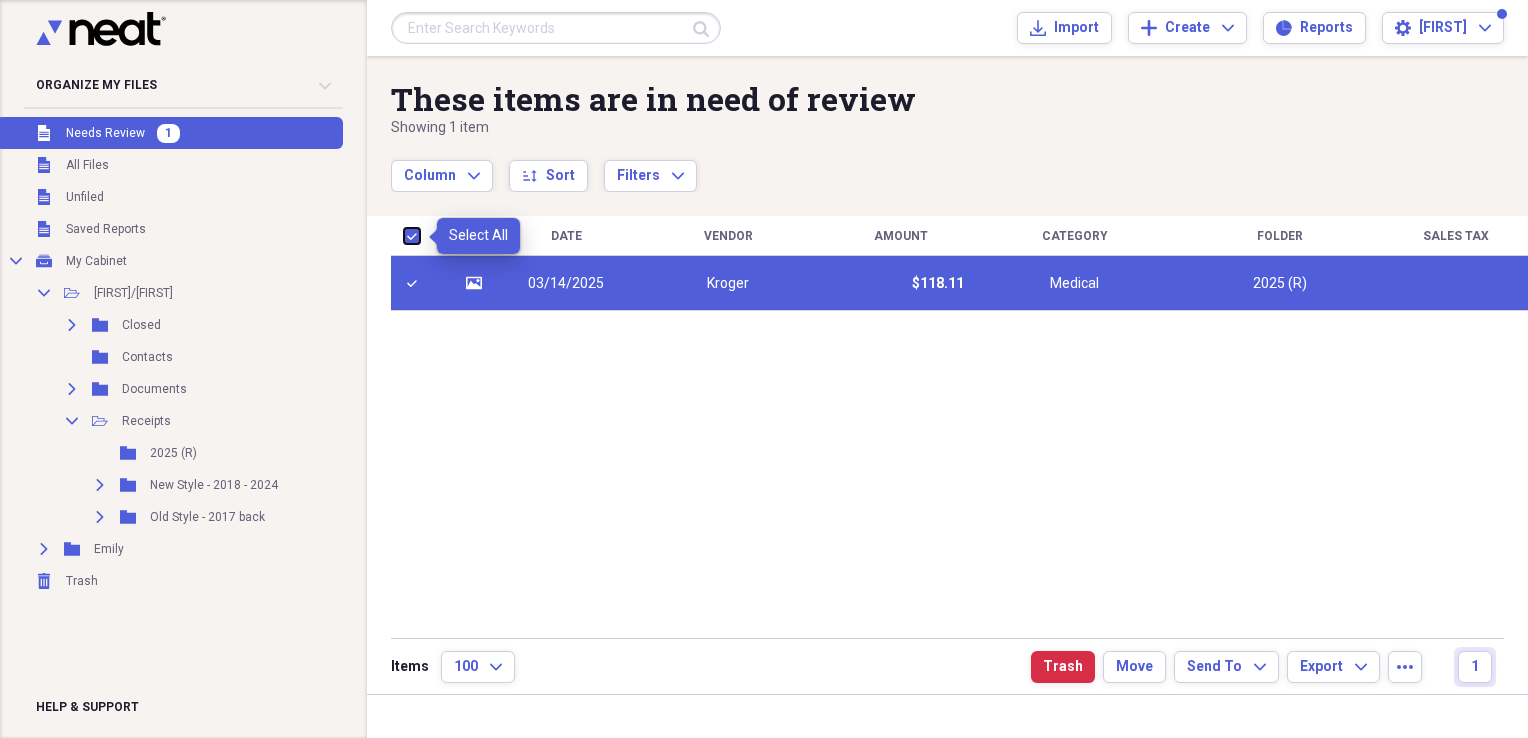 checkbox on "true" 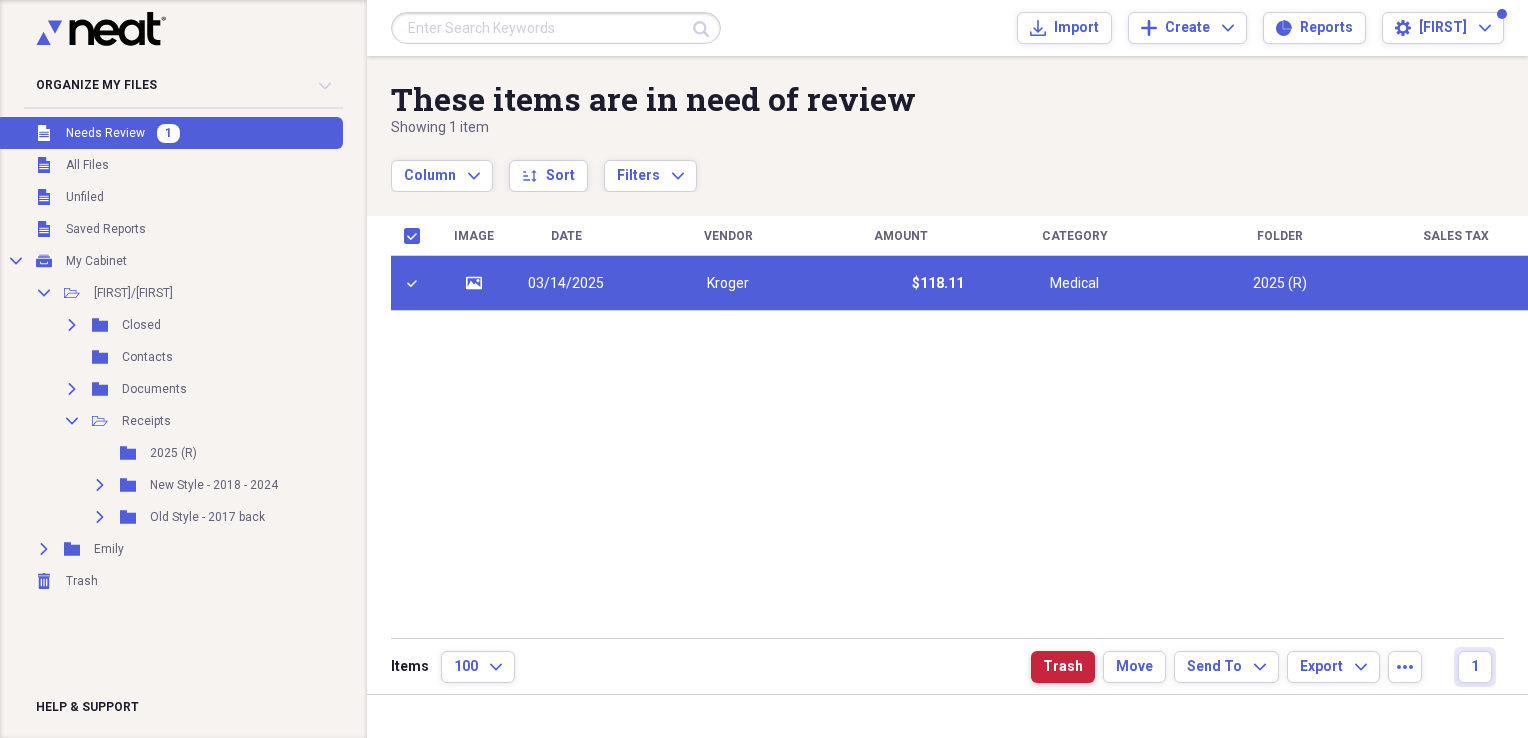 click on "Trash" at bounding box center [1063, 667] 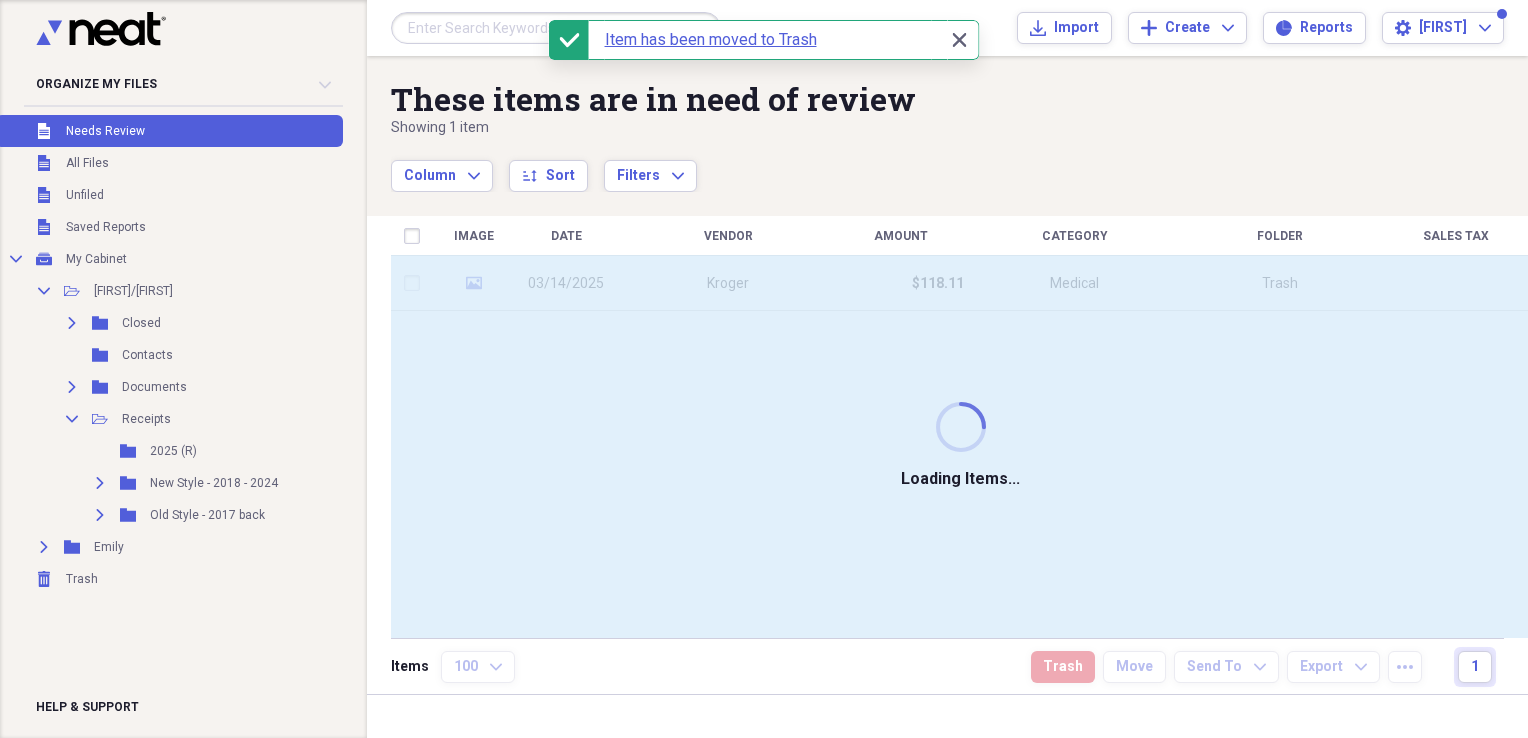 checkbox on "false" 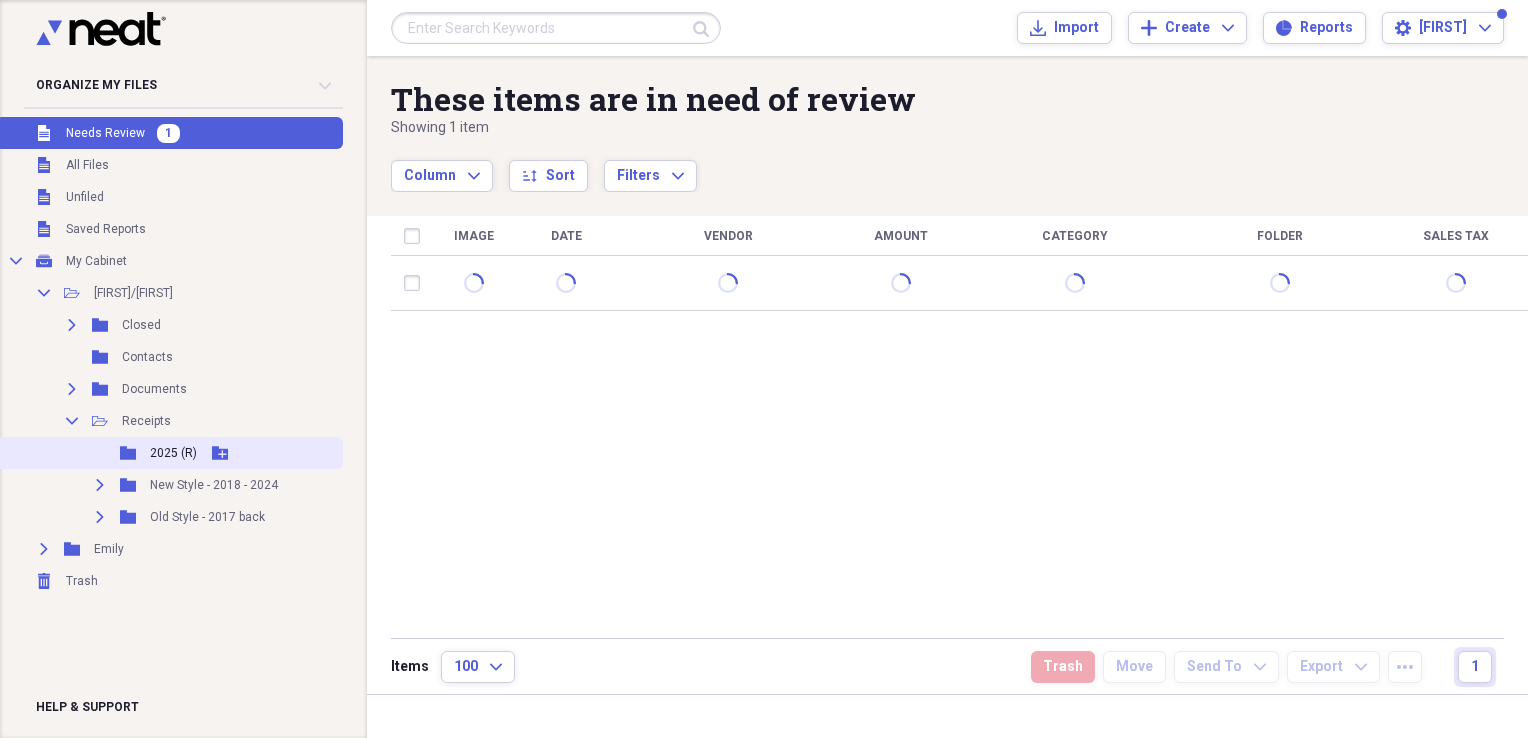 click on "2025 (R)" at bounding box center [173, 453] 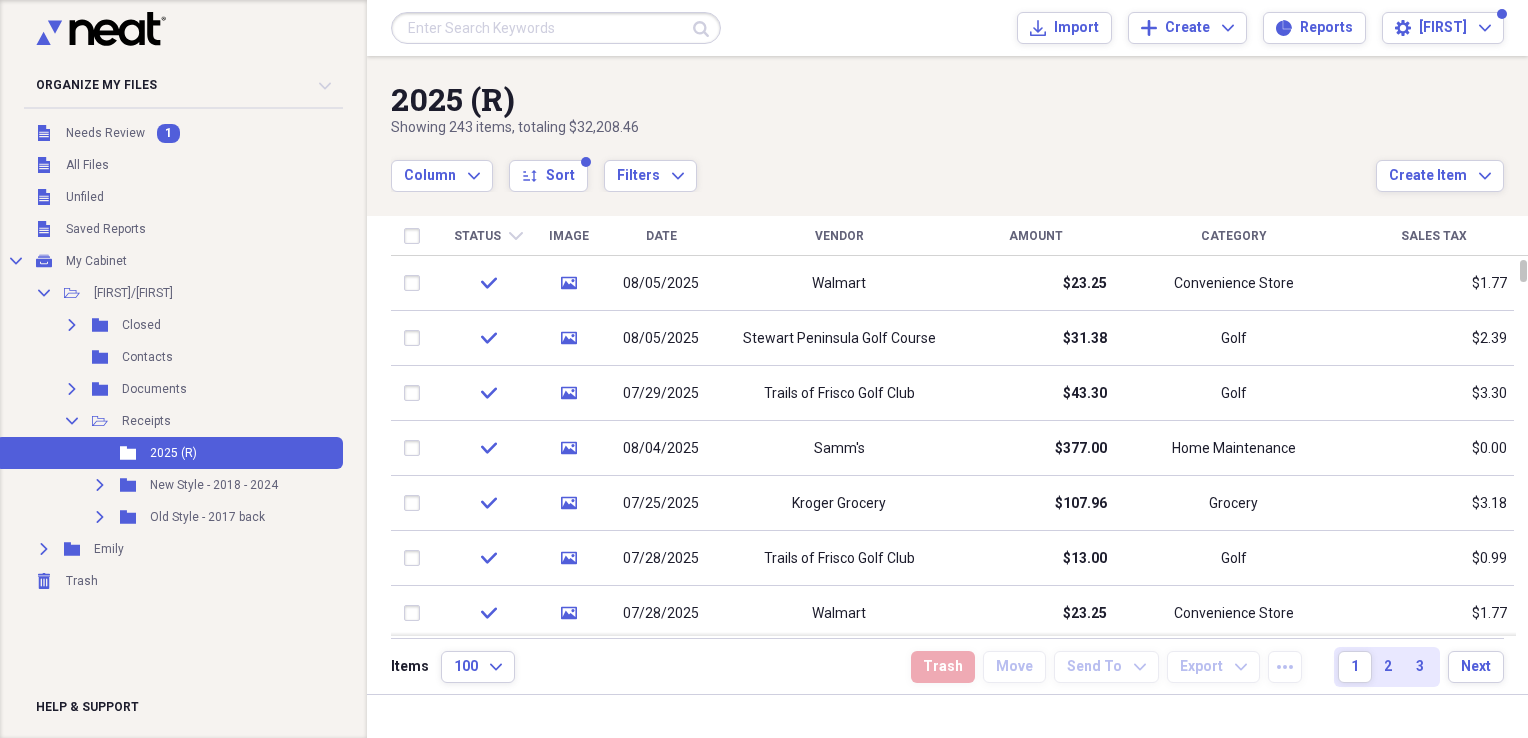 click on "Status" at bounding box center [477, 236] 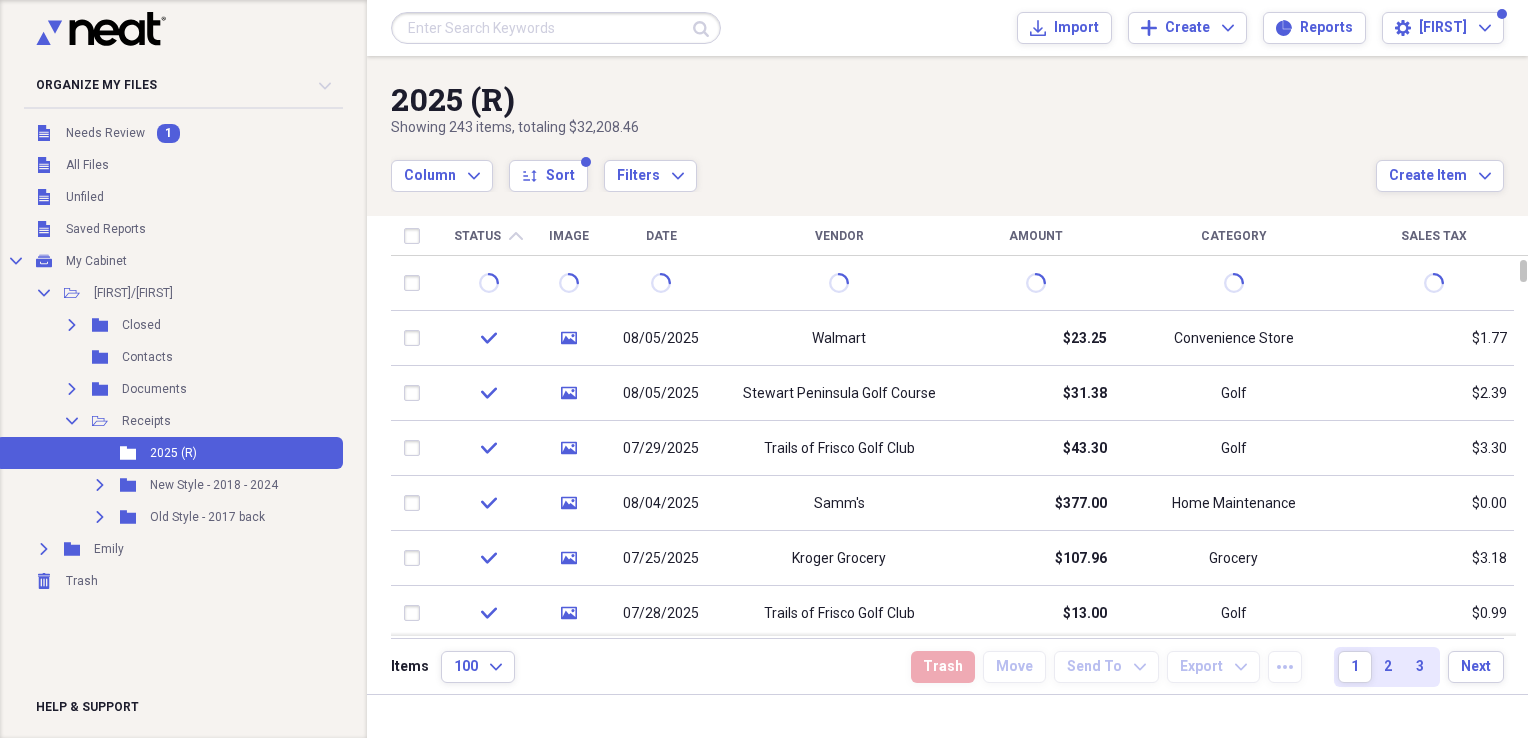 click on "Status" at bounding box center (477, 236) 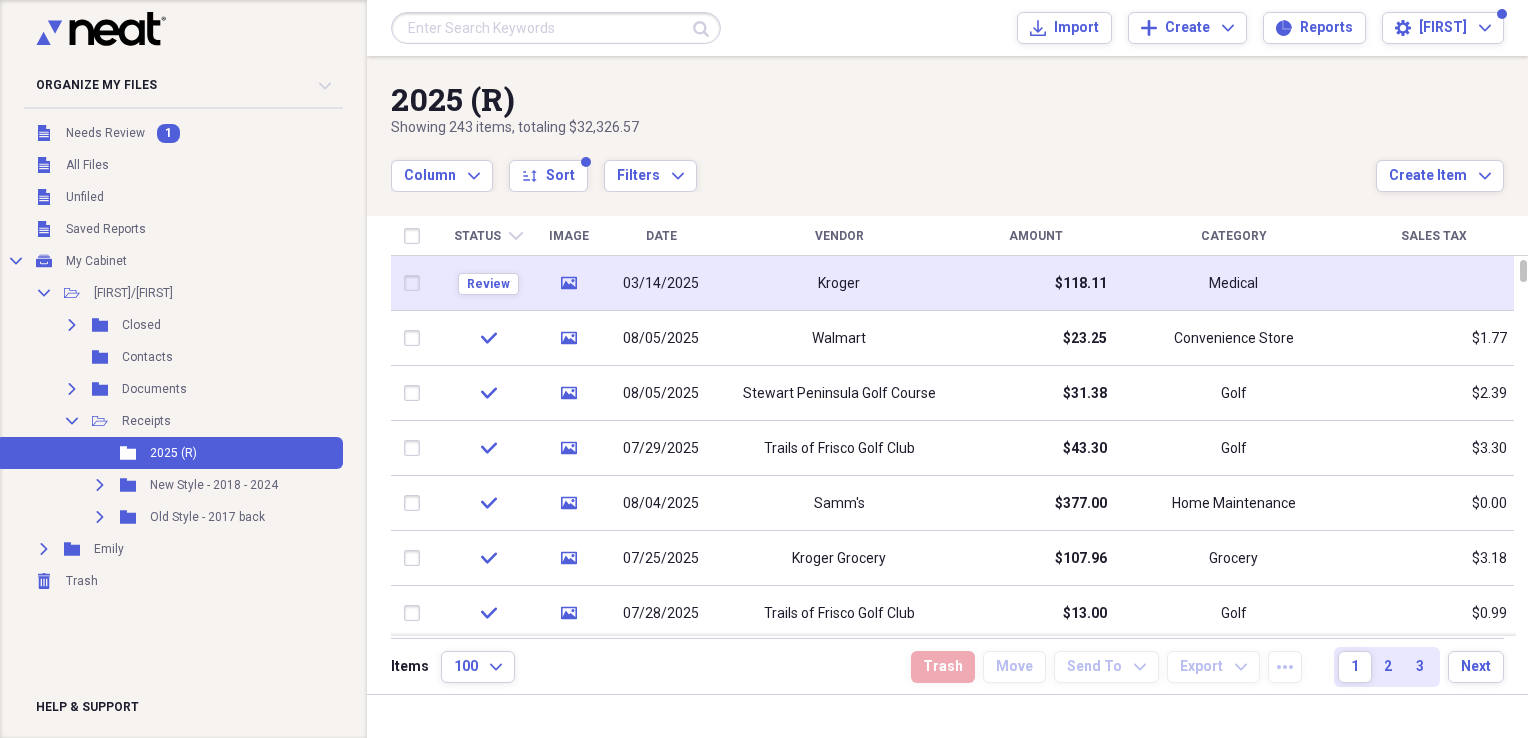 click on "media" 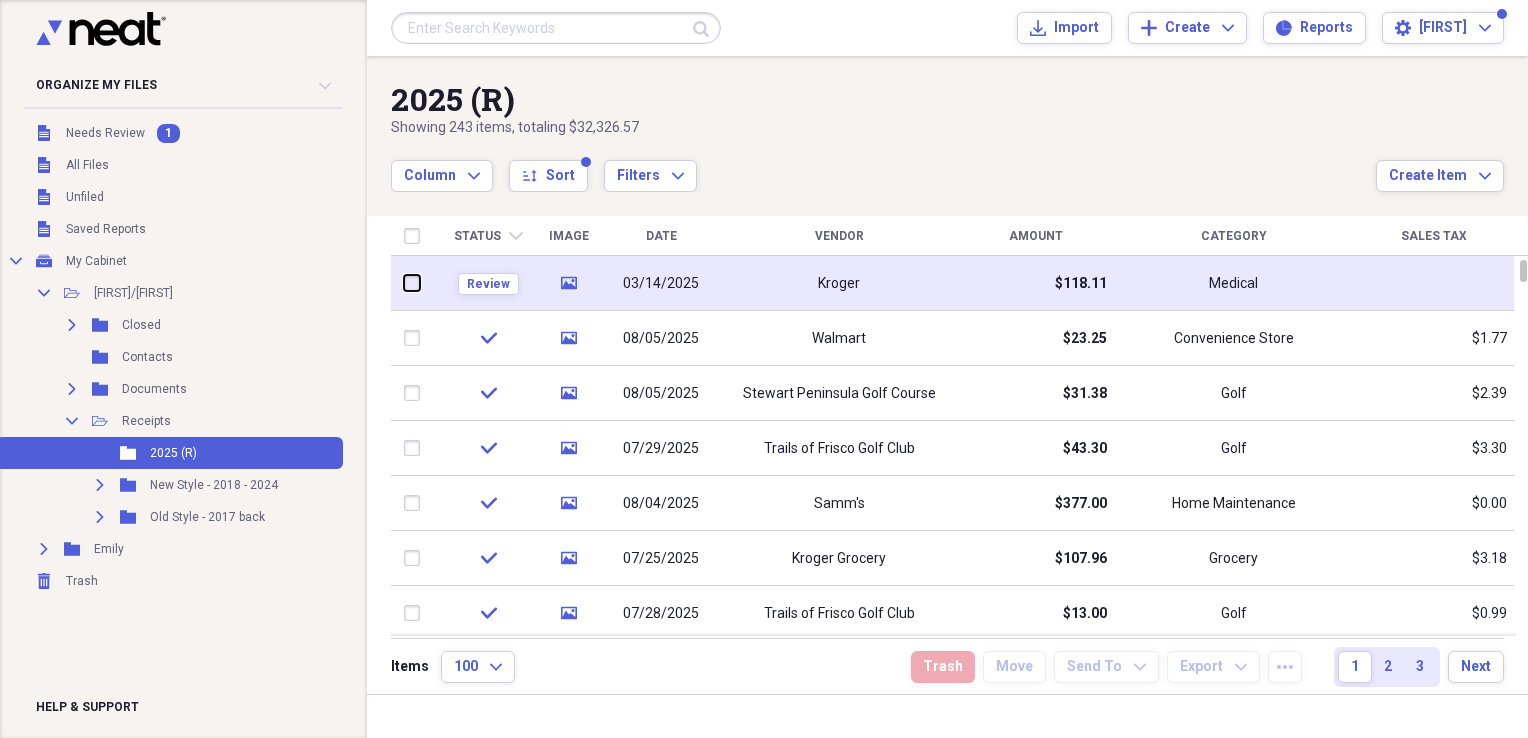 click at bounding box center (404, 283) 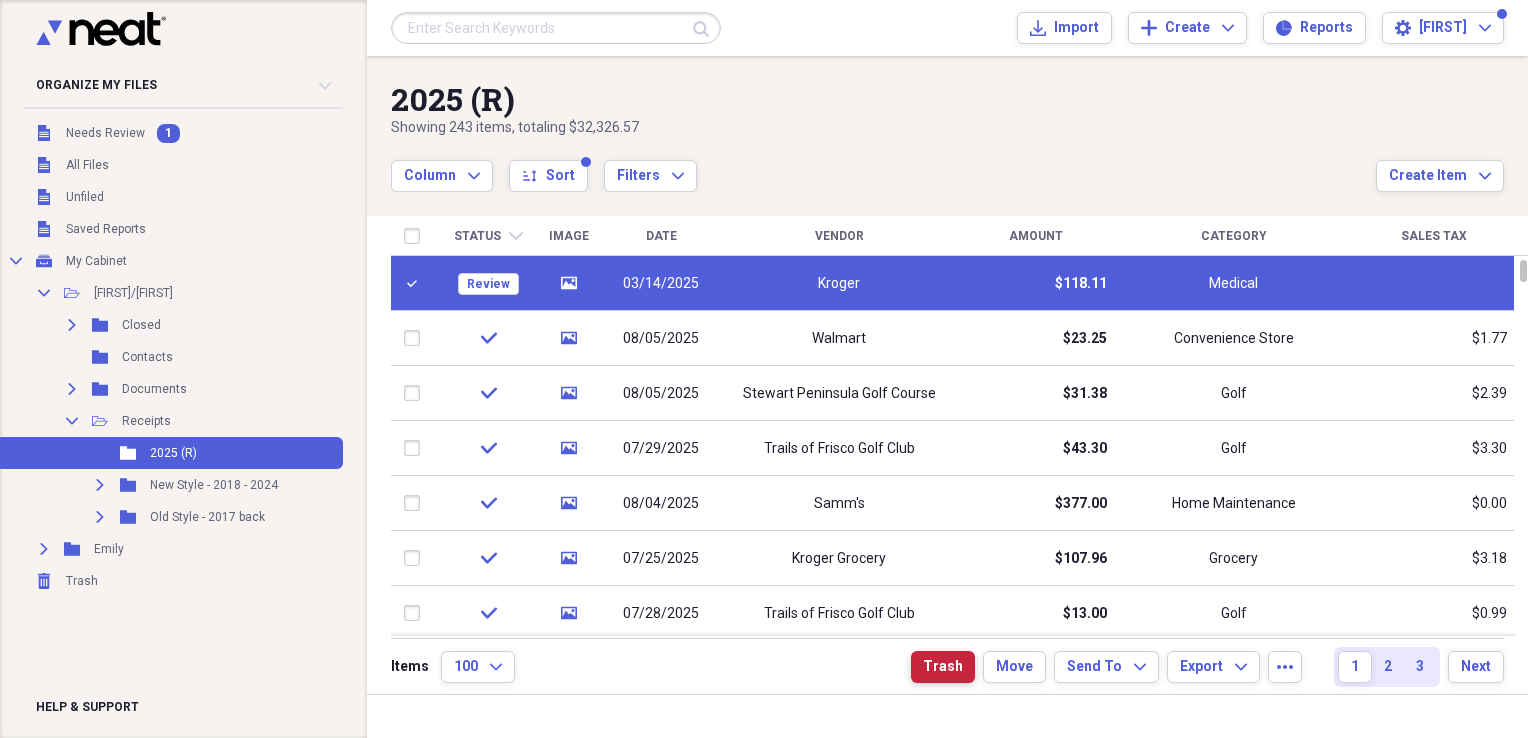 click on "Trash" at bounding box center [943, 667] 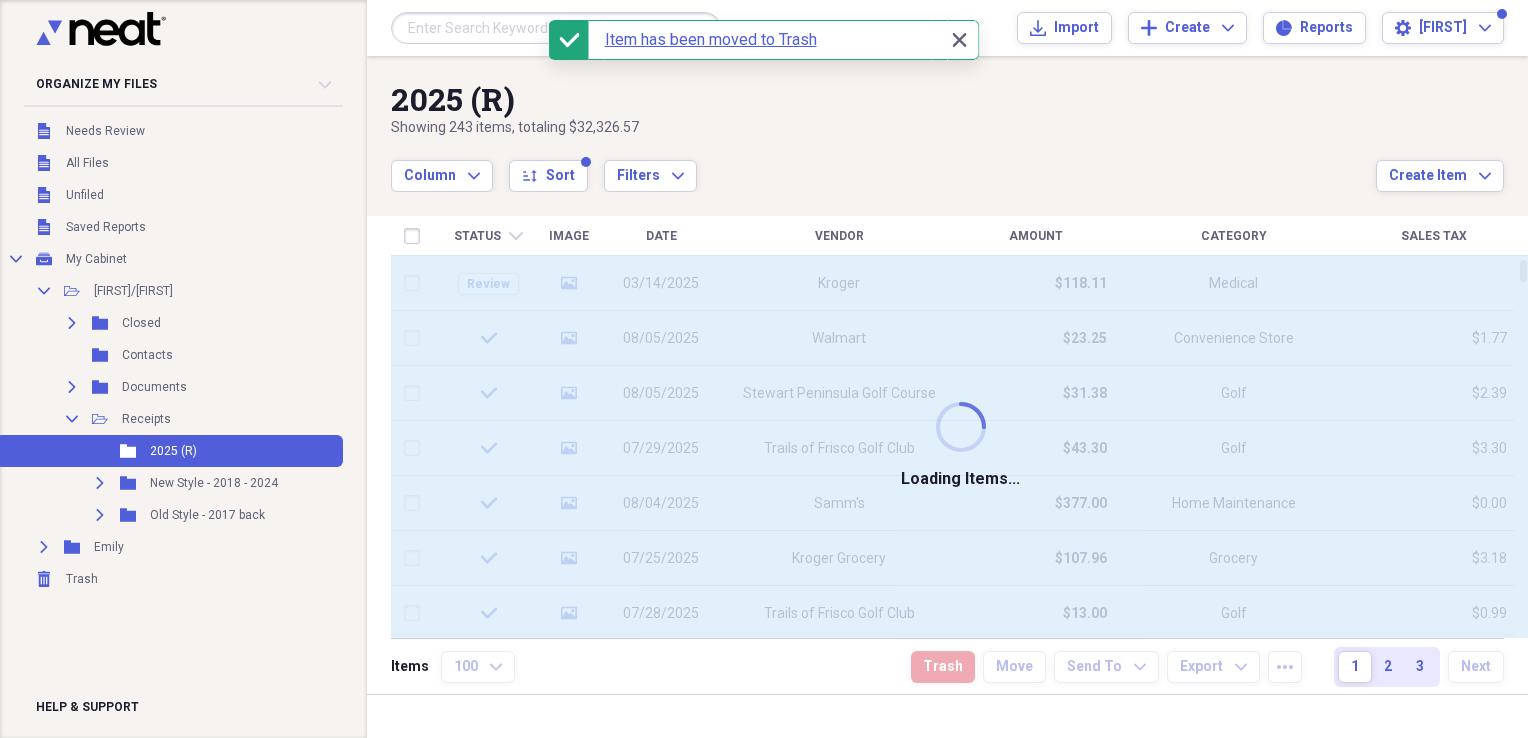 checkbox on "false" 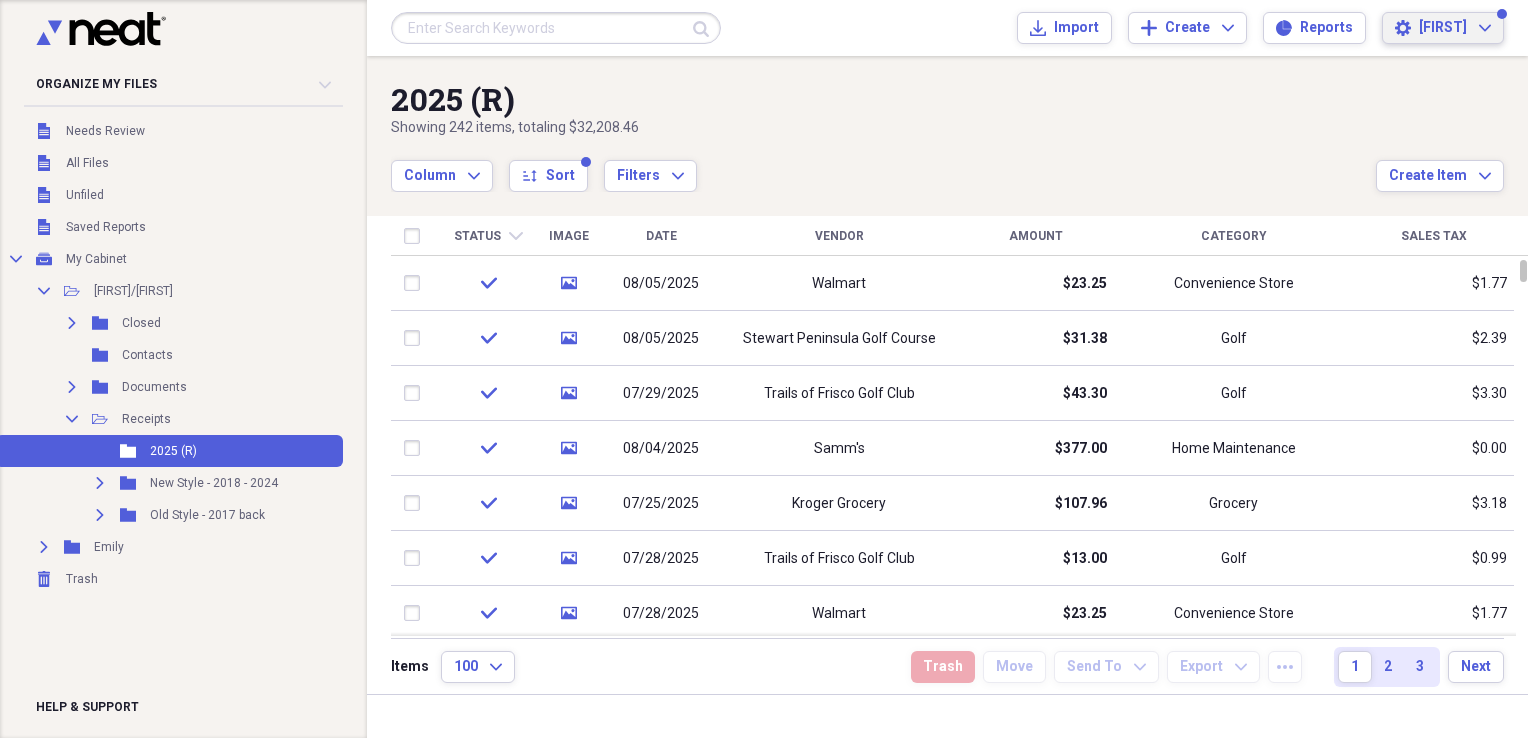 click 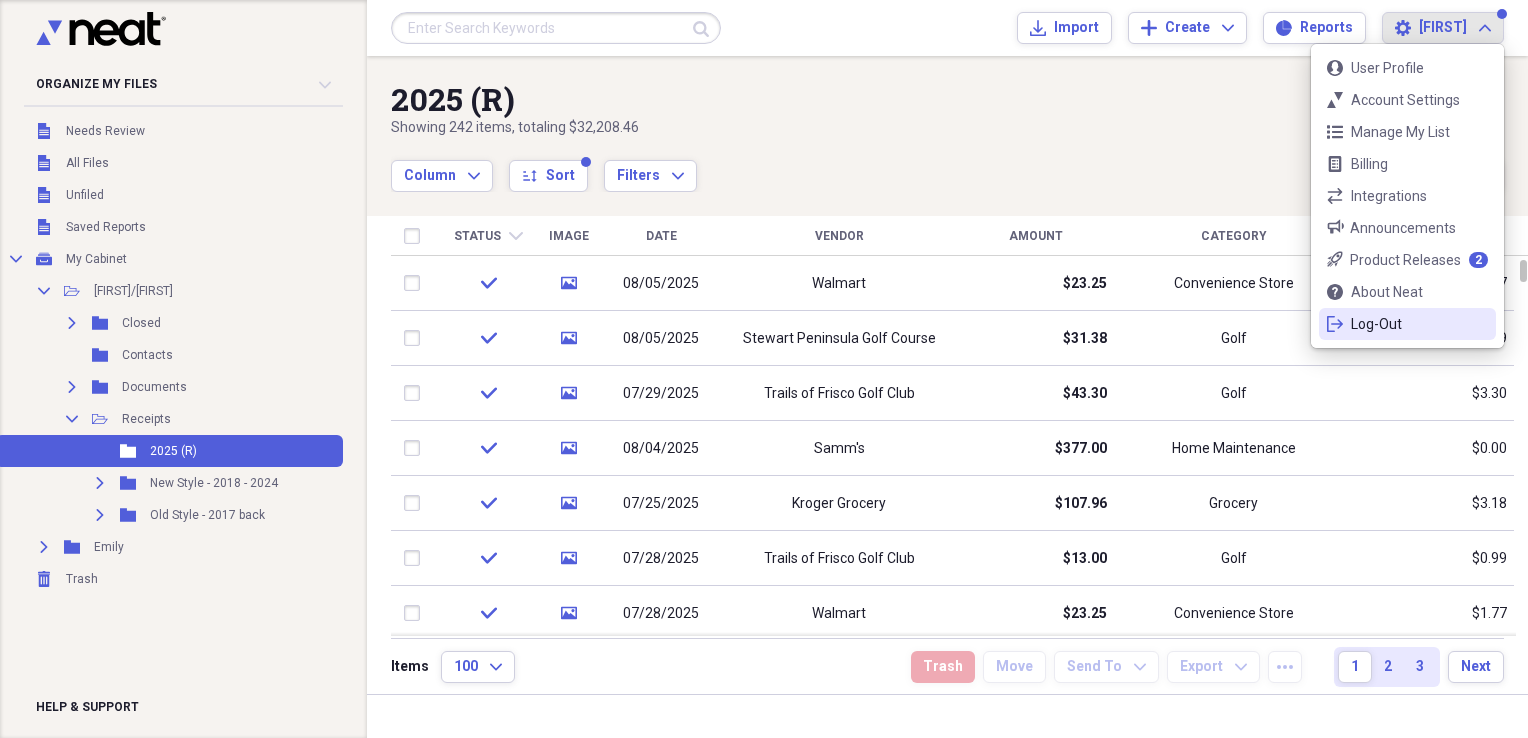 click on "Log-Out" at bounding box center [1407, 324] 